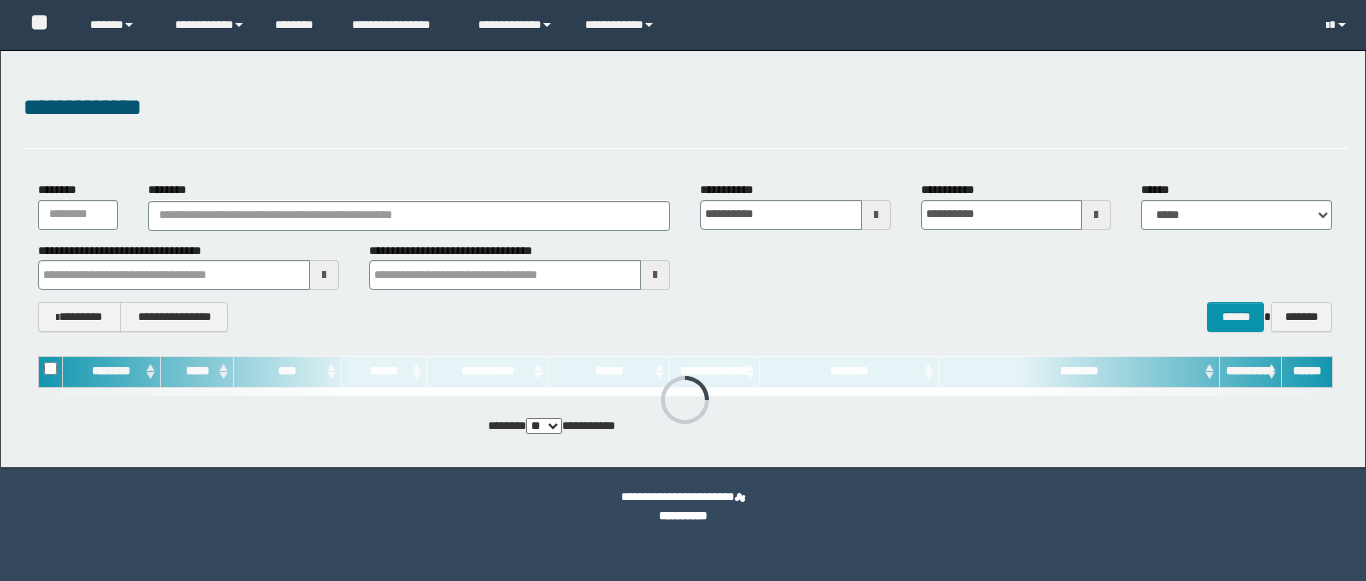 scroll, scrollTop: 0, scrollLeft: 0, axis: both 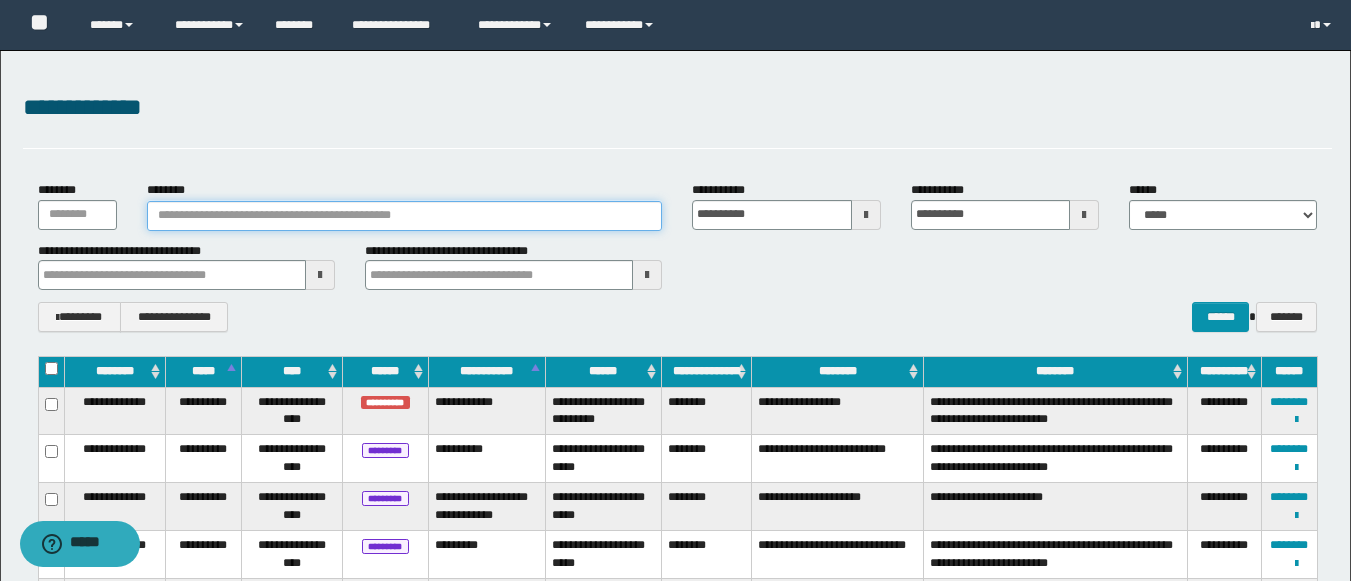 click on "********" at bounding box center [405, 216] 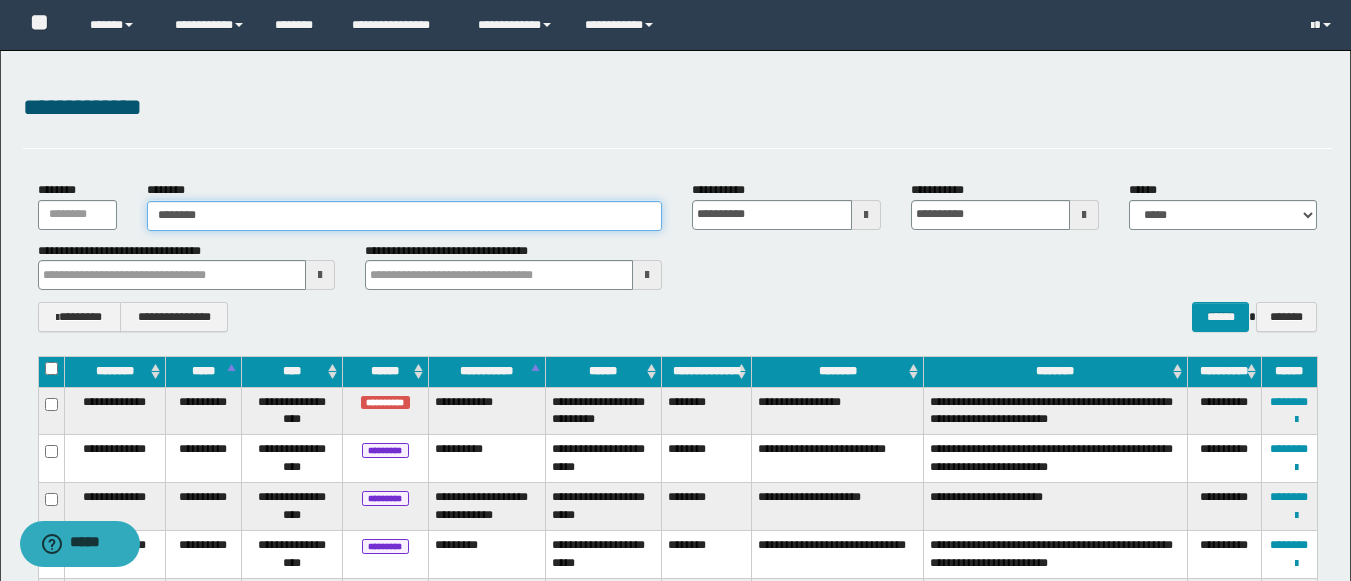 click on "********" at bounding box center [405, 216] 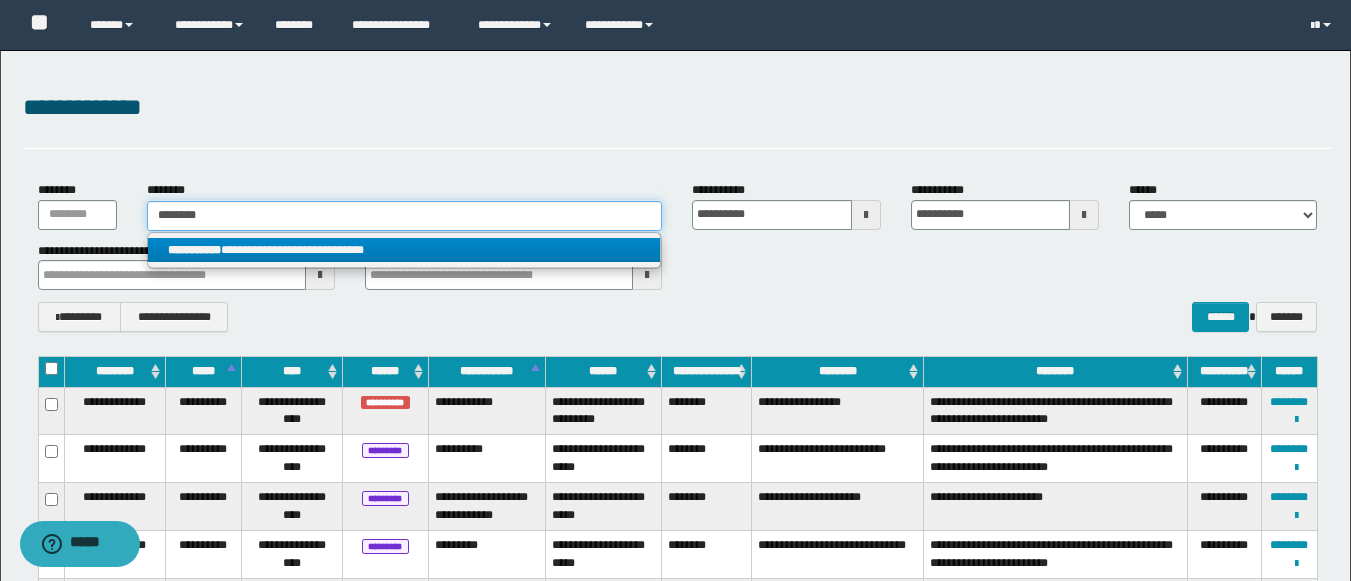 type on "********" 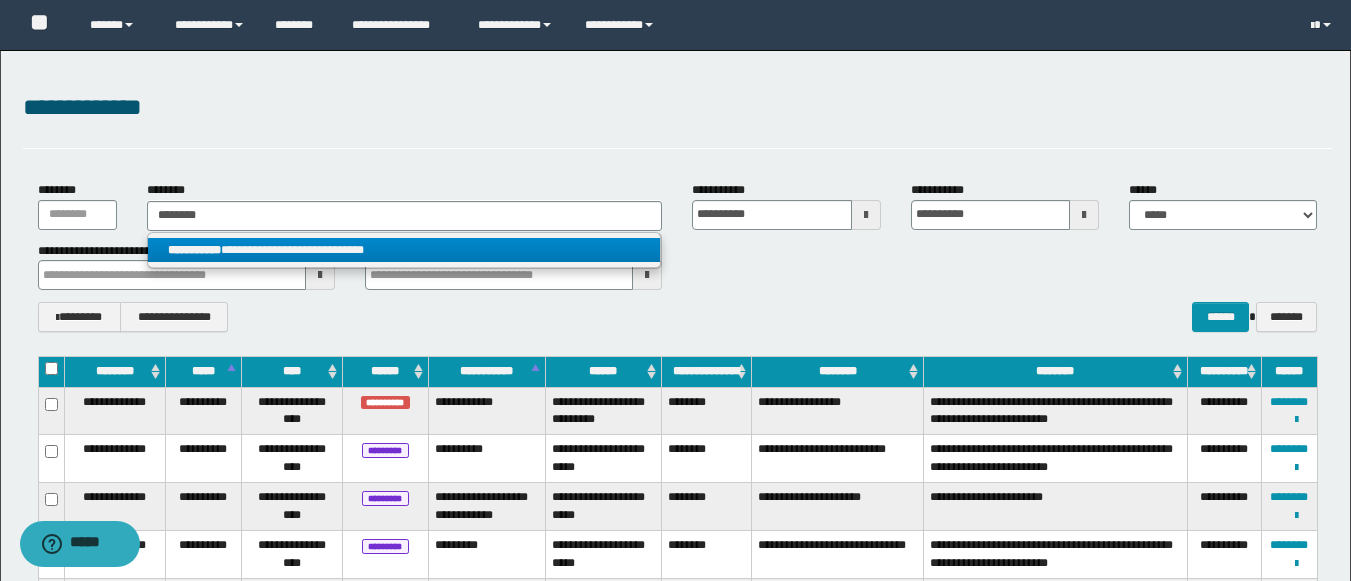 click on "**********" at bounding box center (404, 250) 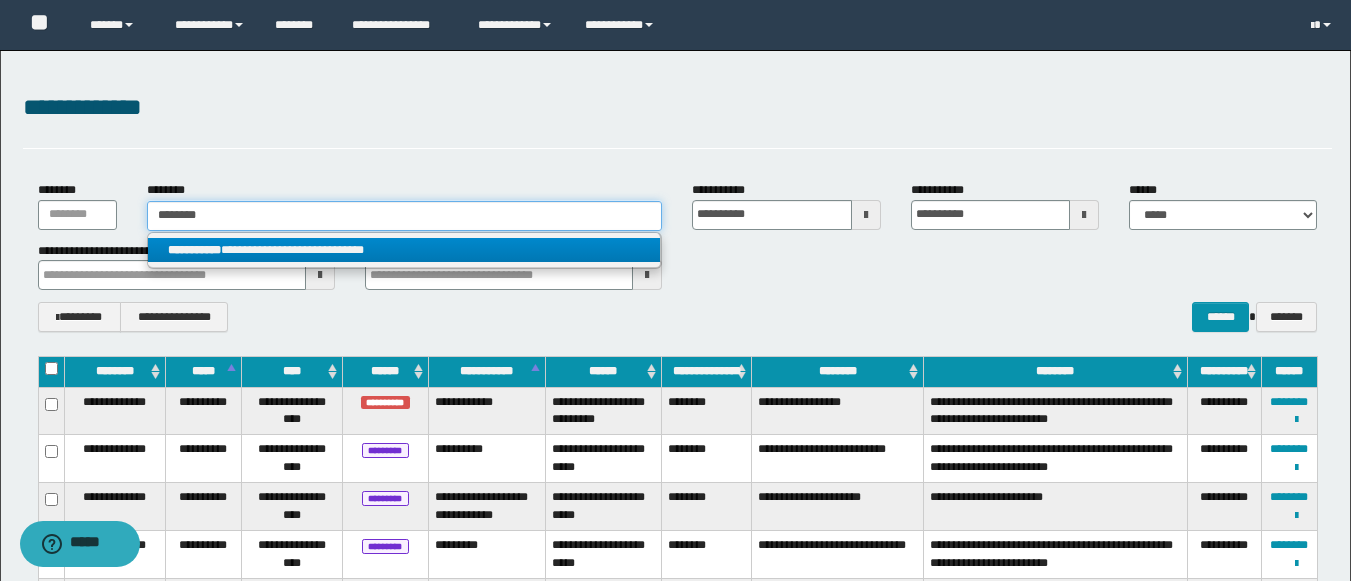 type 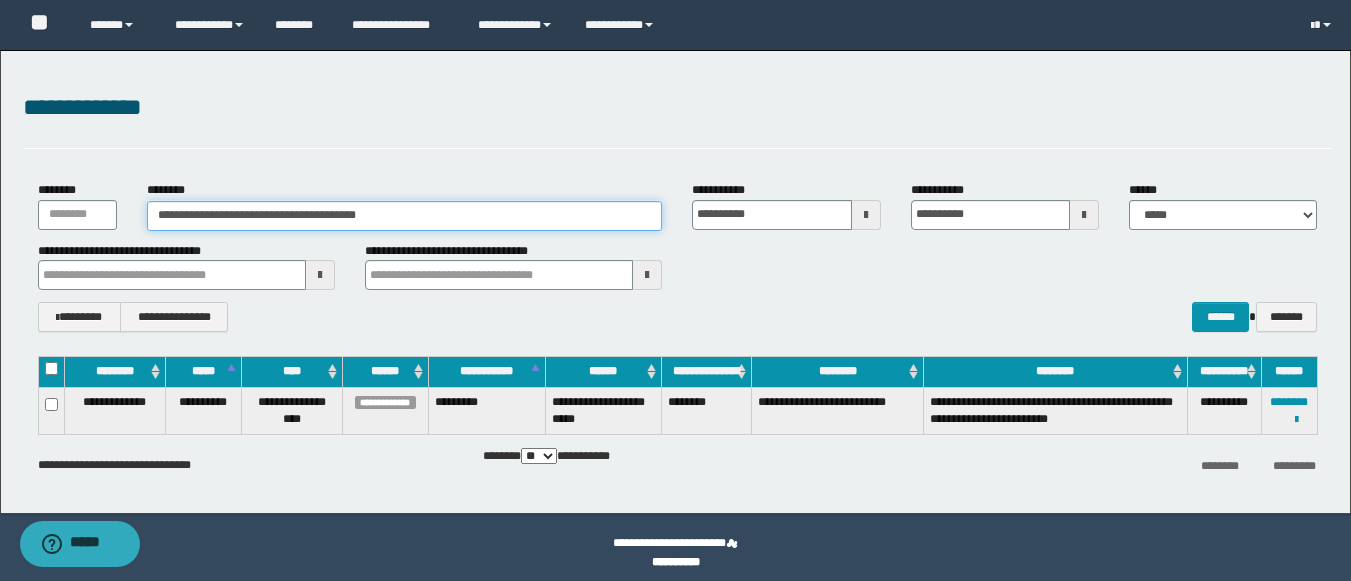 drag, startPoint x: 416, startPoint y: 208, endPoint x: 238, endPoint y: 196, distance: 178.40404 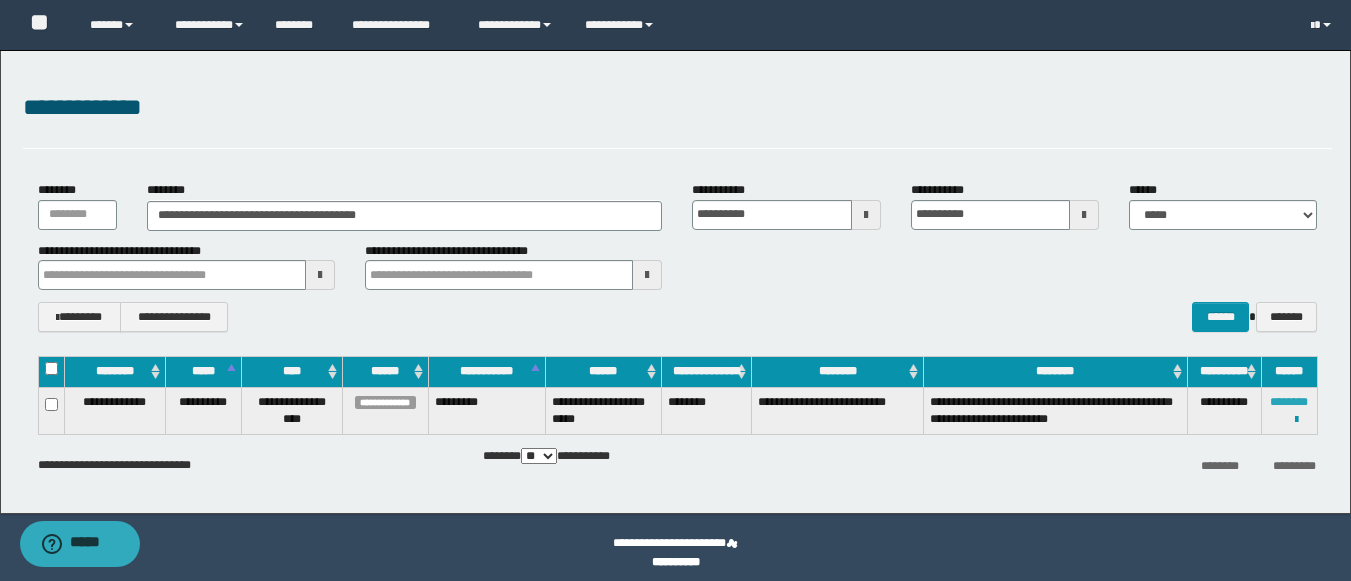 click on "********" at bounding box center [1289, 402] 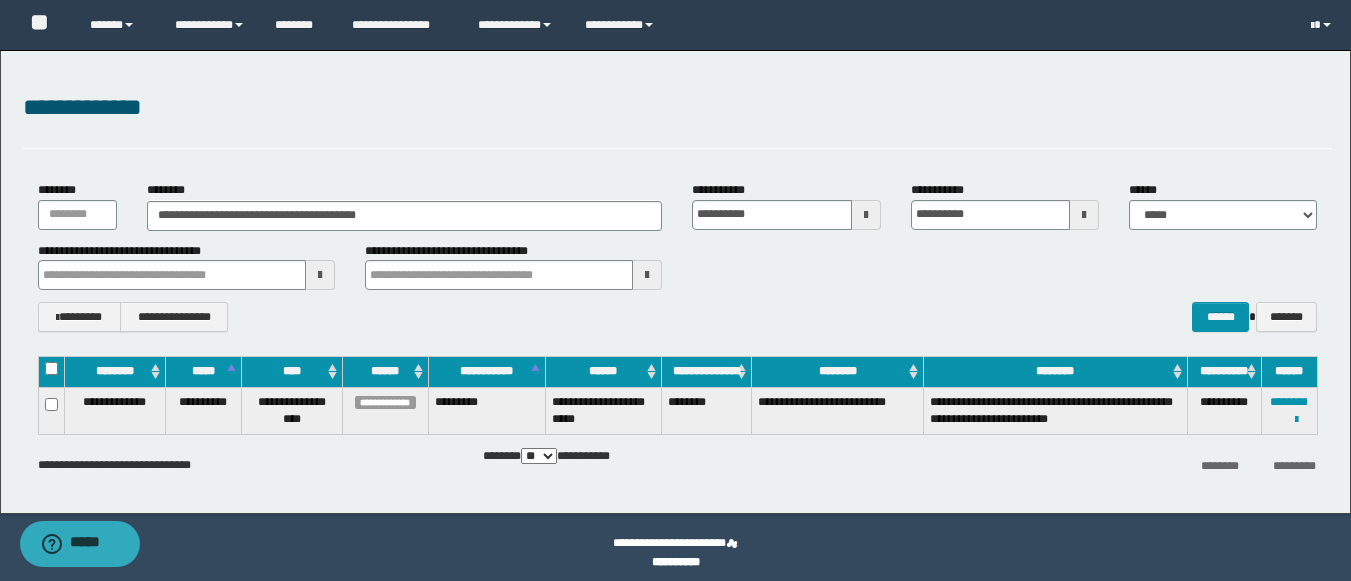 click on "********" at bounding box center [707, 410] 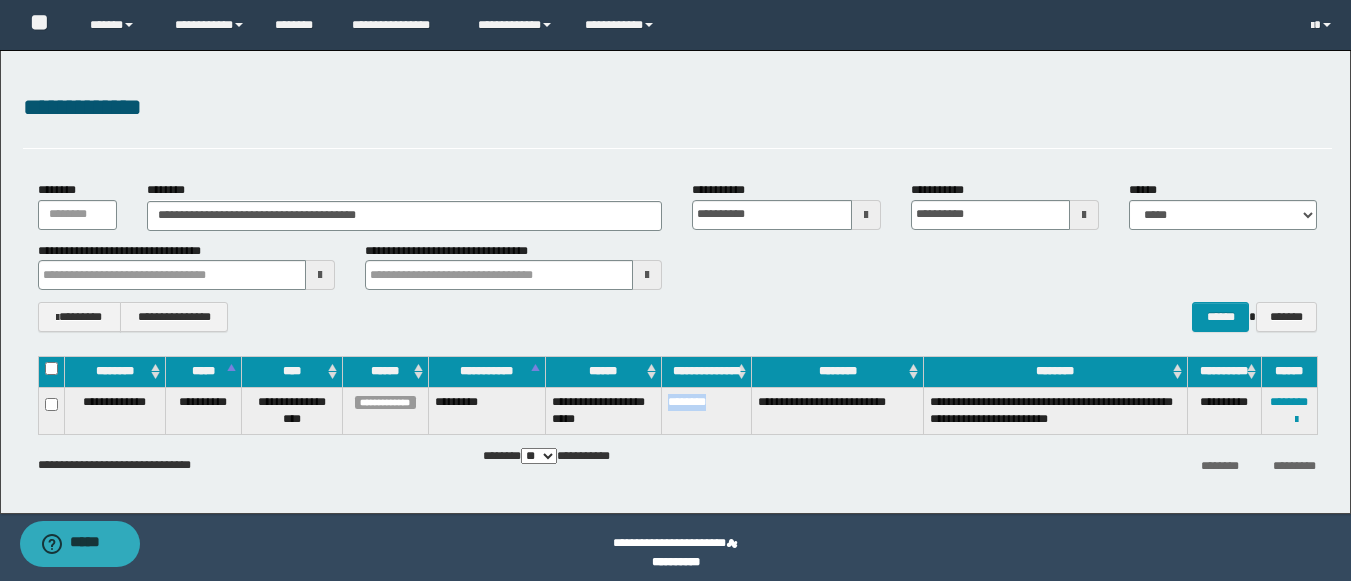 click on "********" at bounding box center (707, 410) 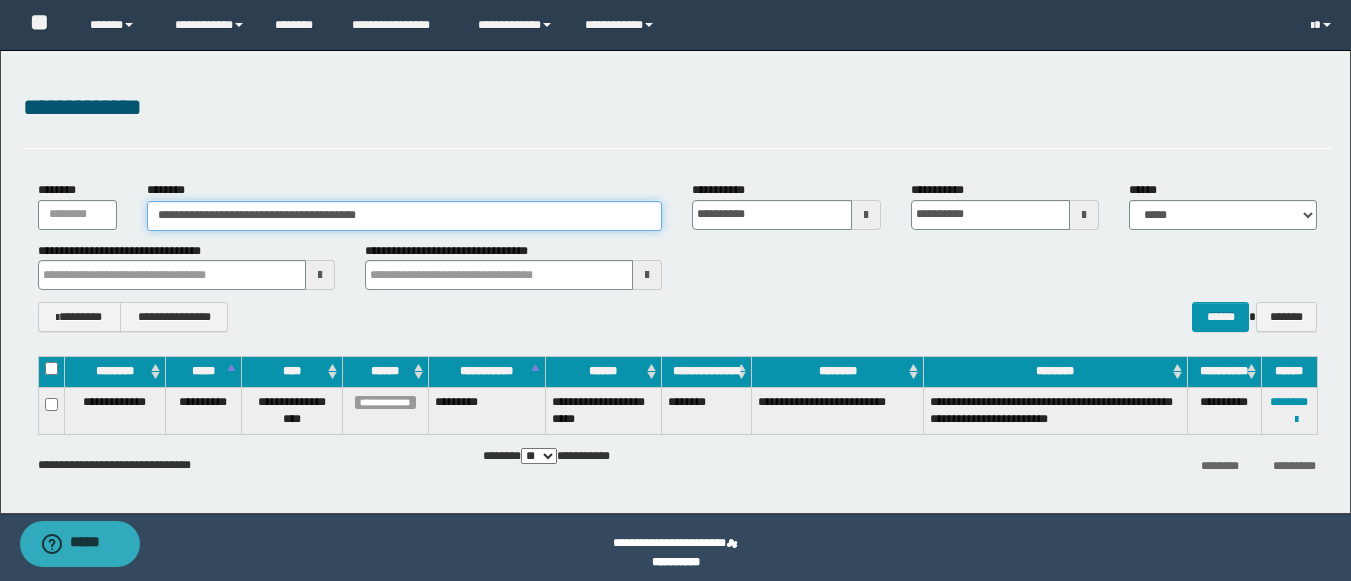 drag, startPoint x: 423, startPoint y: 223, endPoint x: 178, endPoint y: 213, distance: 245.204 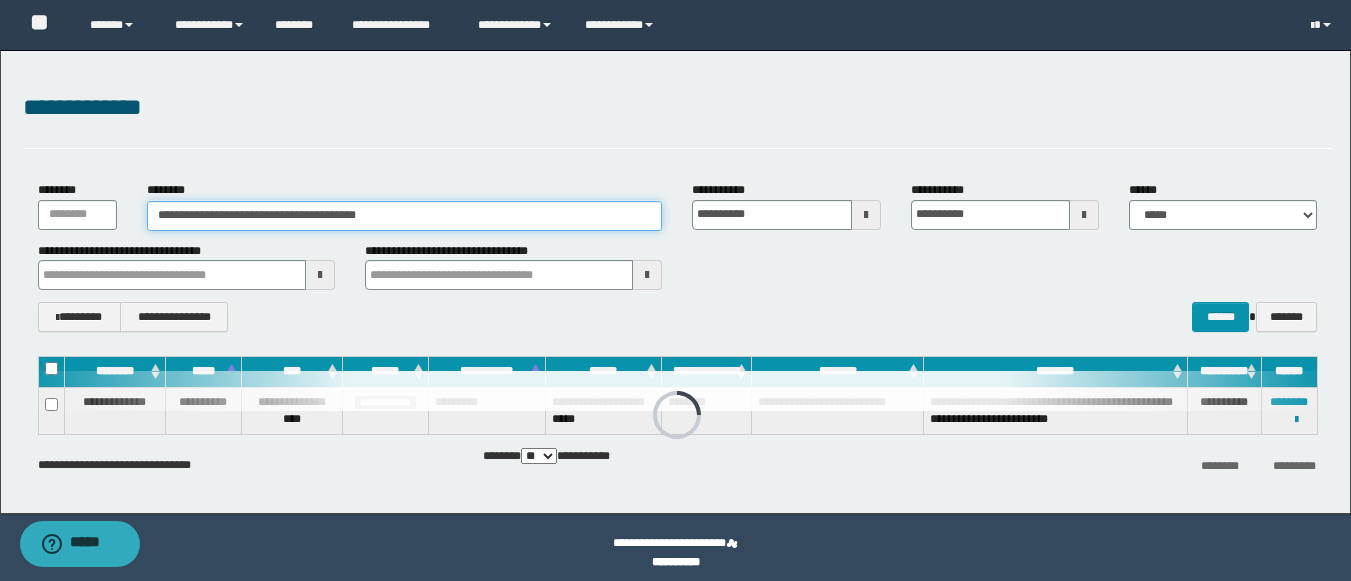 click on "**********" at bounding box center [405, 216] 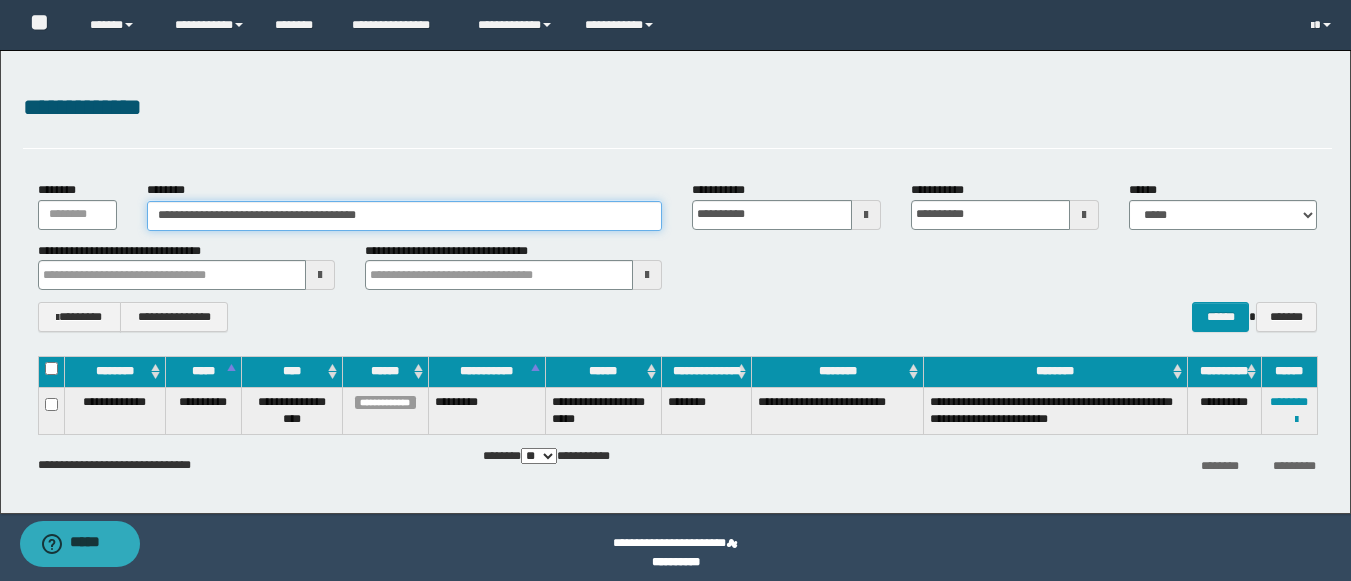 drag, startPoint x: 449, startPoint y: 218, endPoint x: 115, endPoint y: 217, distance: 334.0015 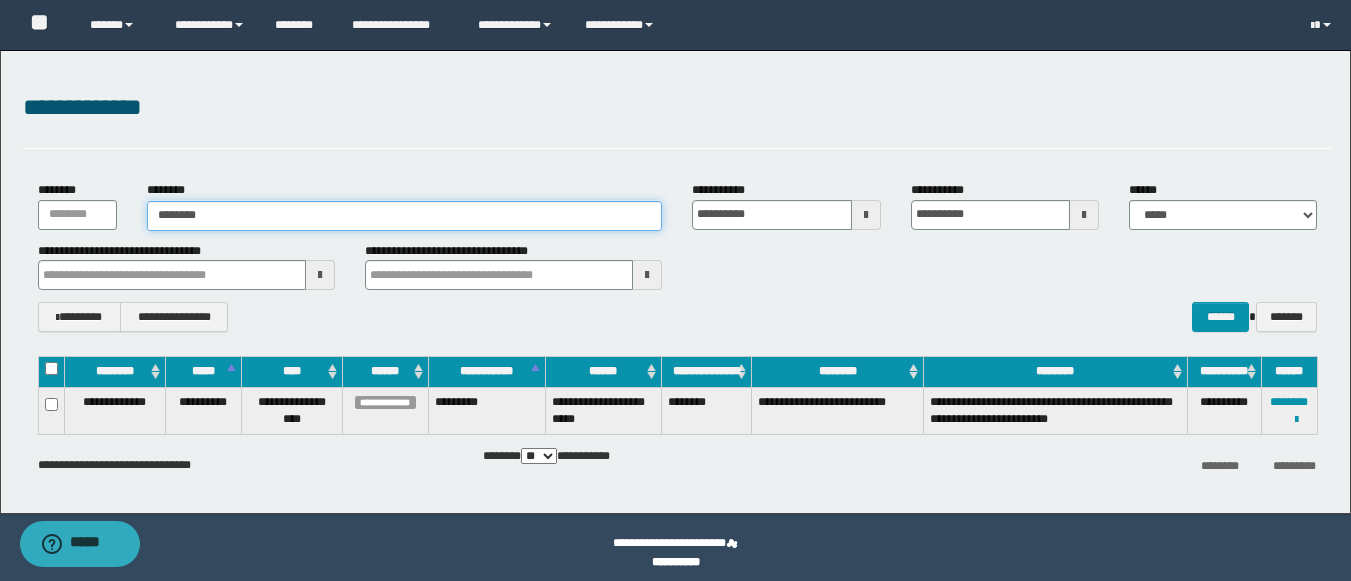 type on "********" 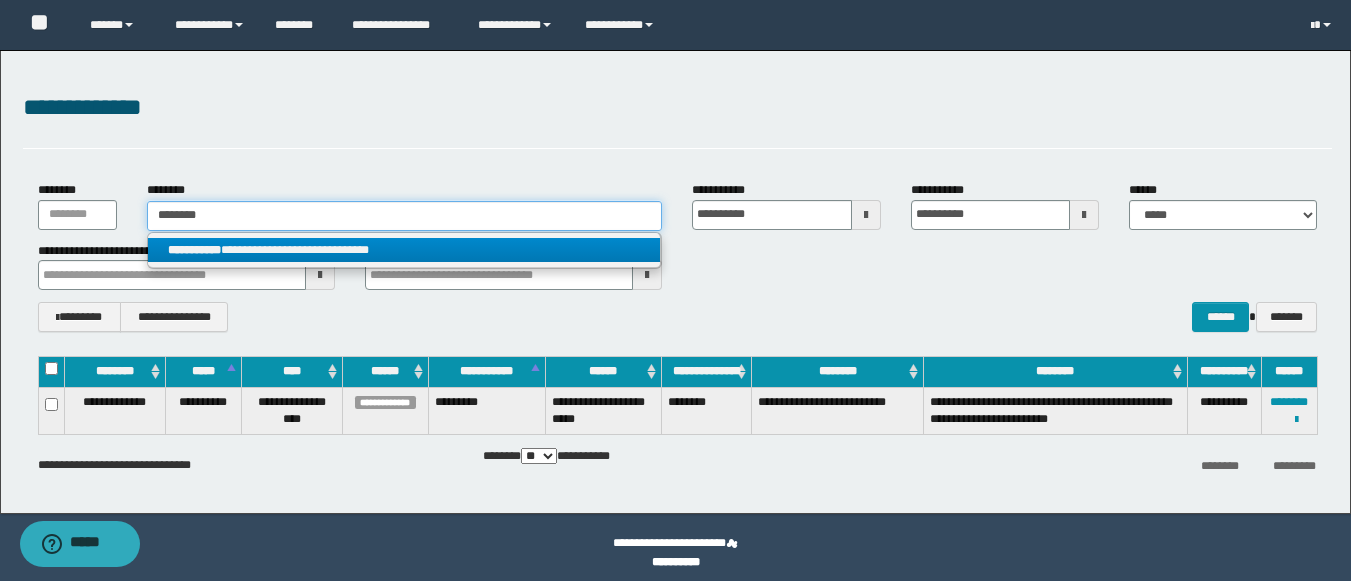 type on "********" 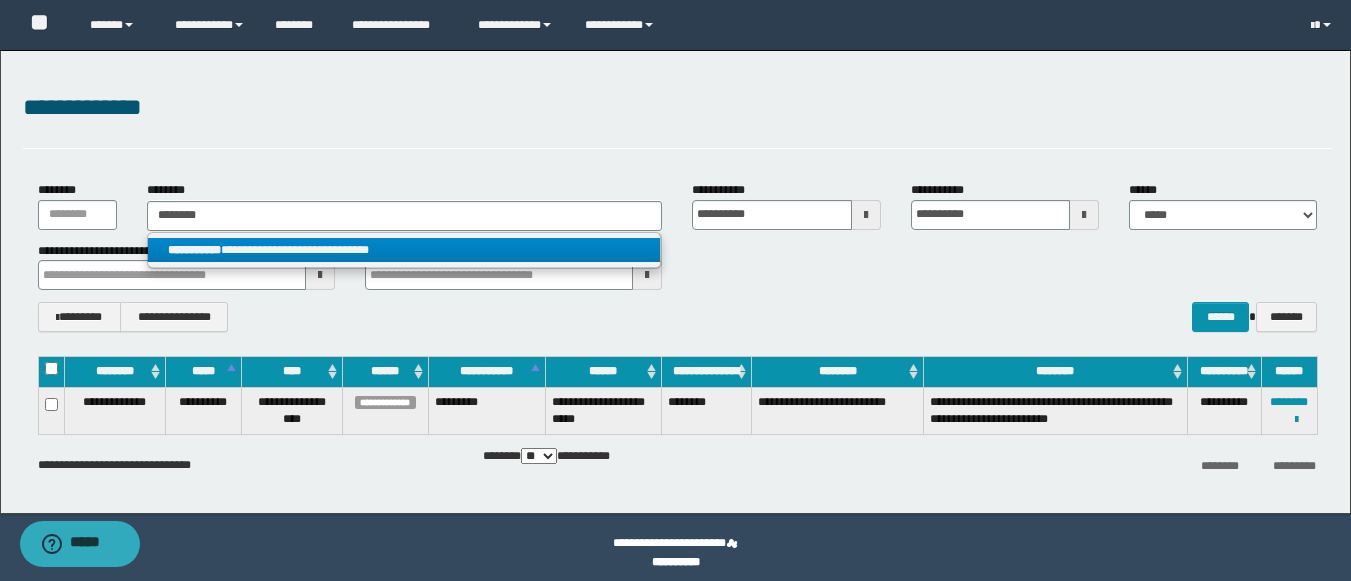 click on "**********" at bounding box center (404, 250) 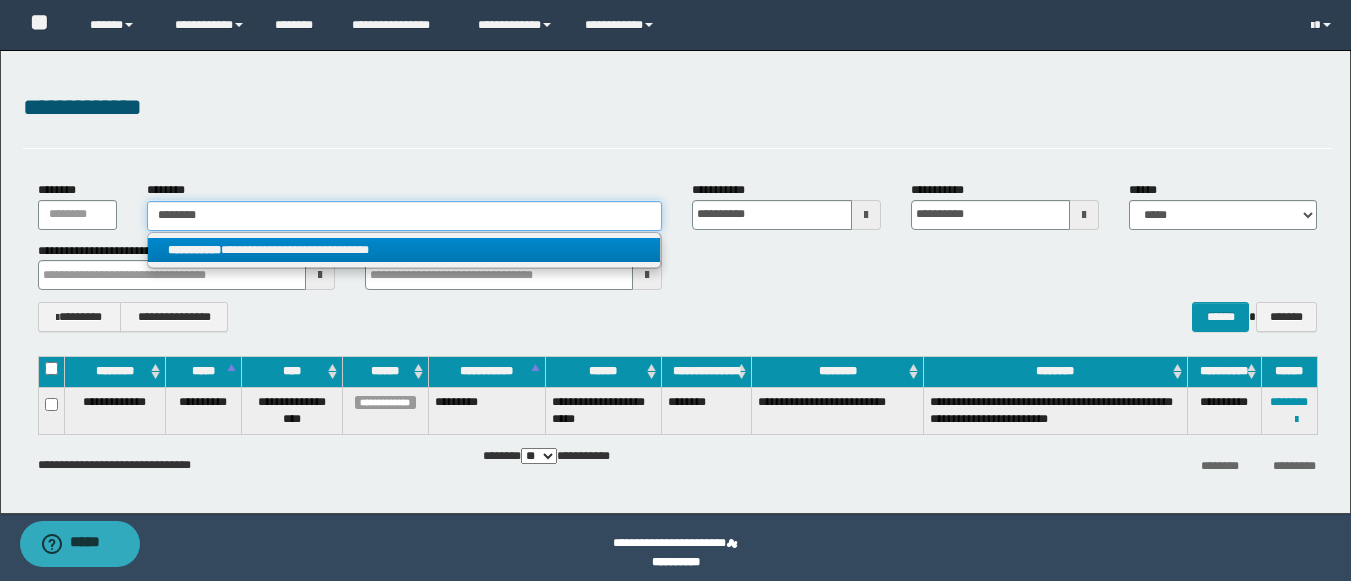 type 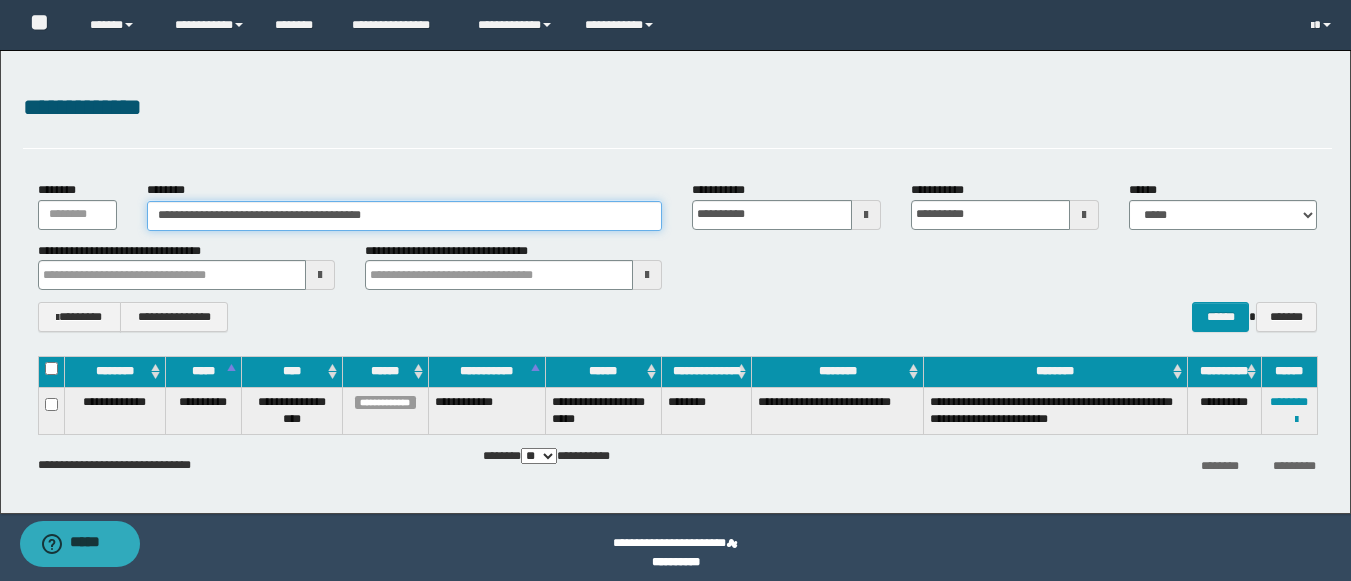drag, startPoint x: 462, startPoint y: 206, endPoint x: 240, endPoint y: 196, distance: 222.22511 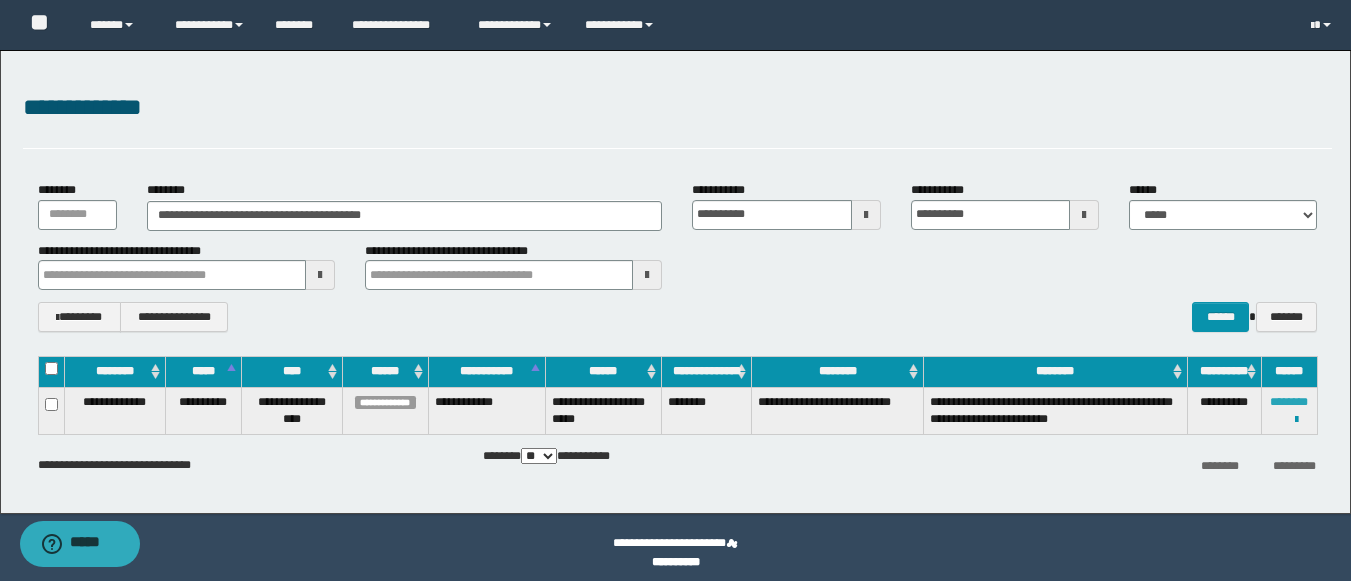 click on "********" at bounding box center [1289, 402] 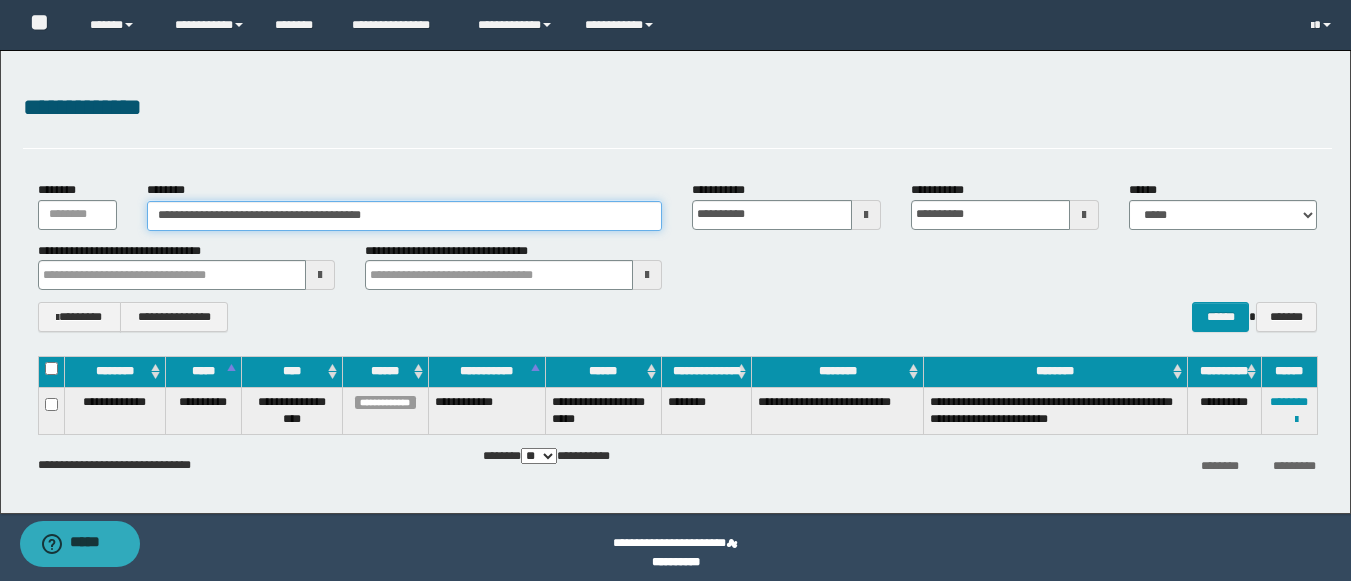 click on "**********" at bounding box center [405, 216] 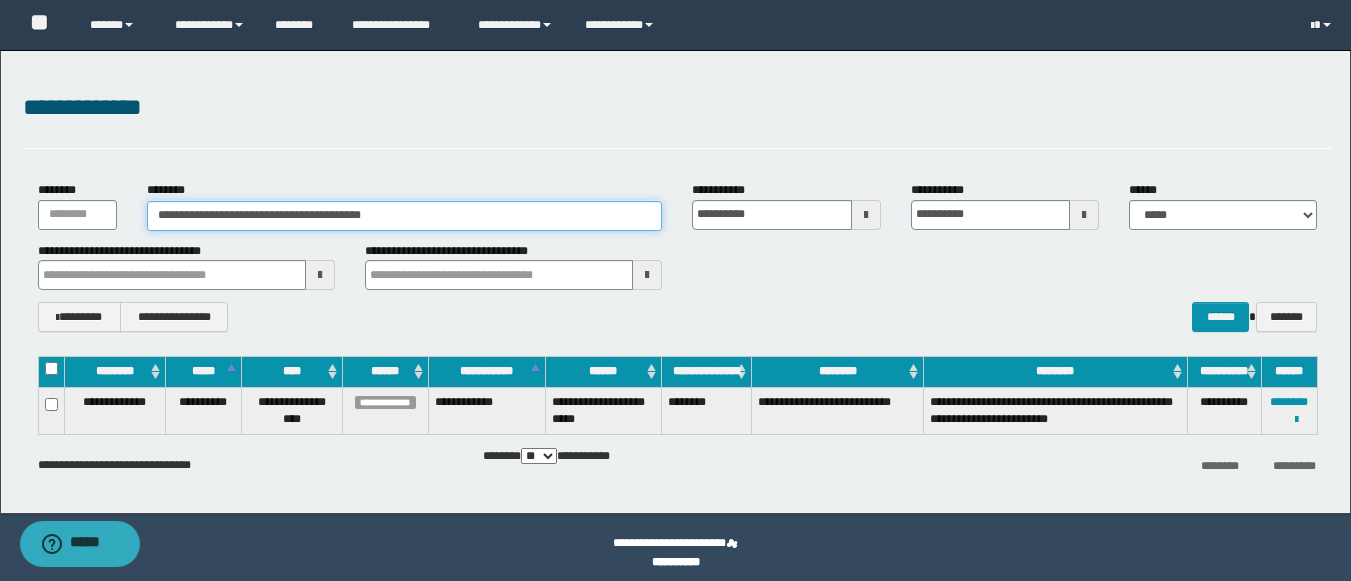 drag, startPoint x: 443, startPoint y: 221, endPoint x: 179, endPoint y: 193, distance: 265.48068 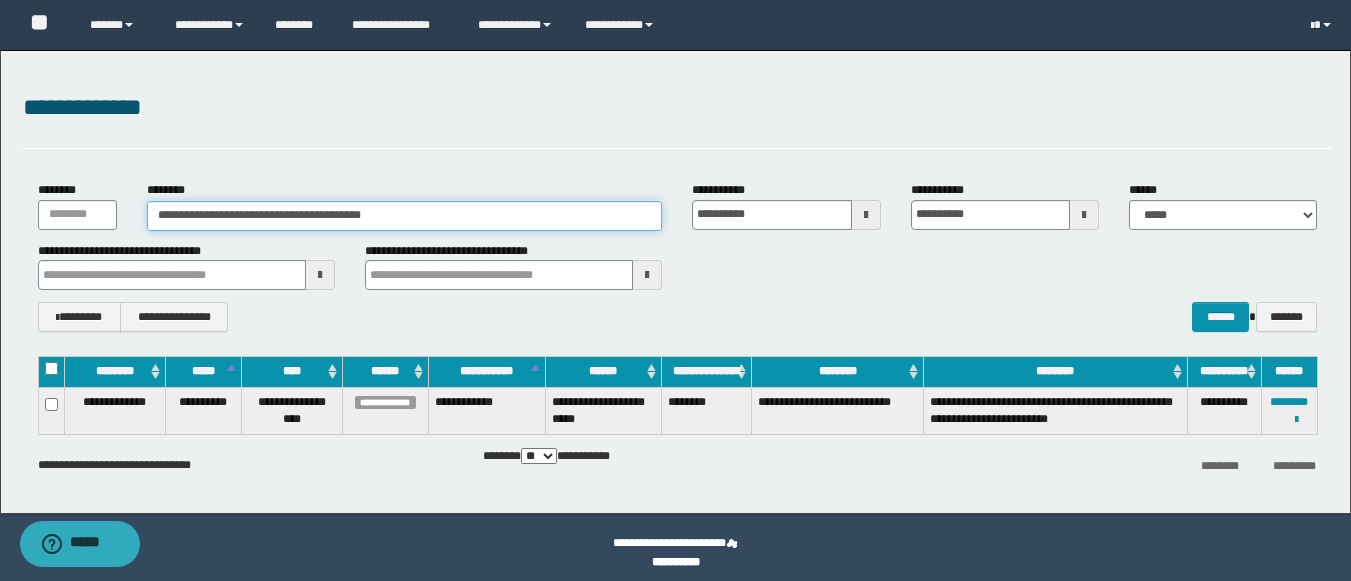click on "**********" at bounding box center [405, 216] 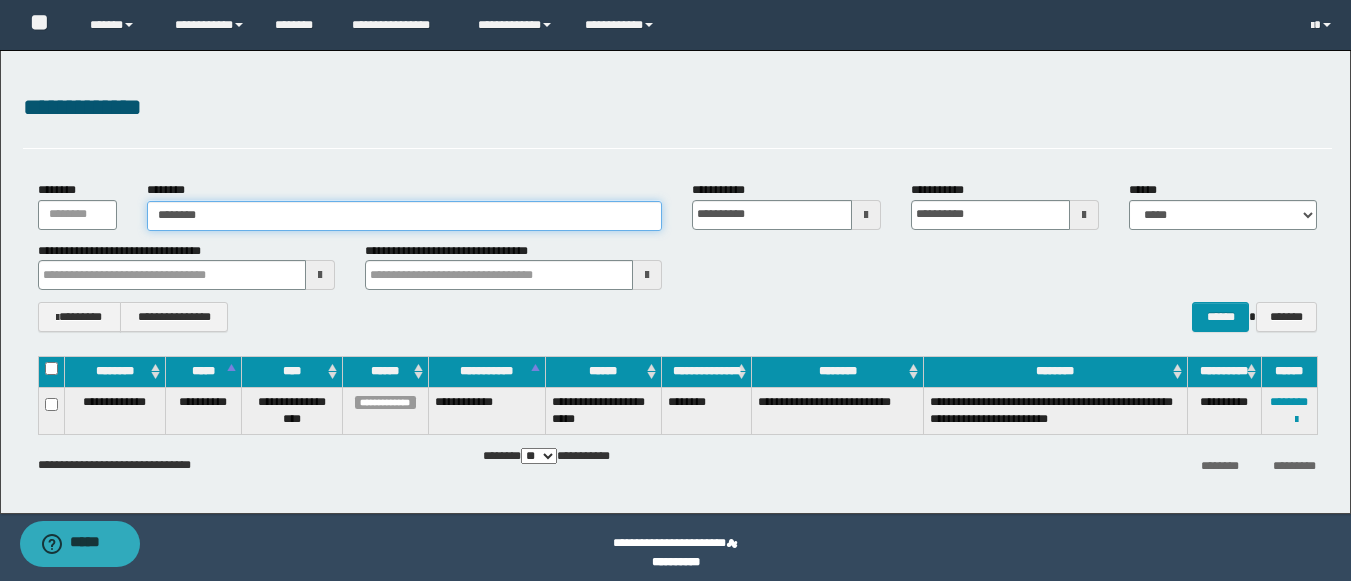 type on "********" 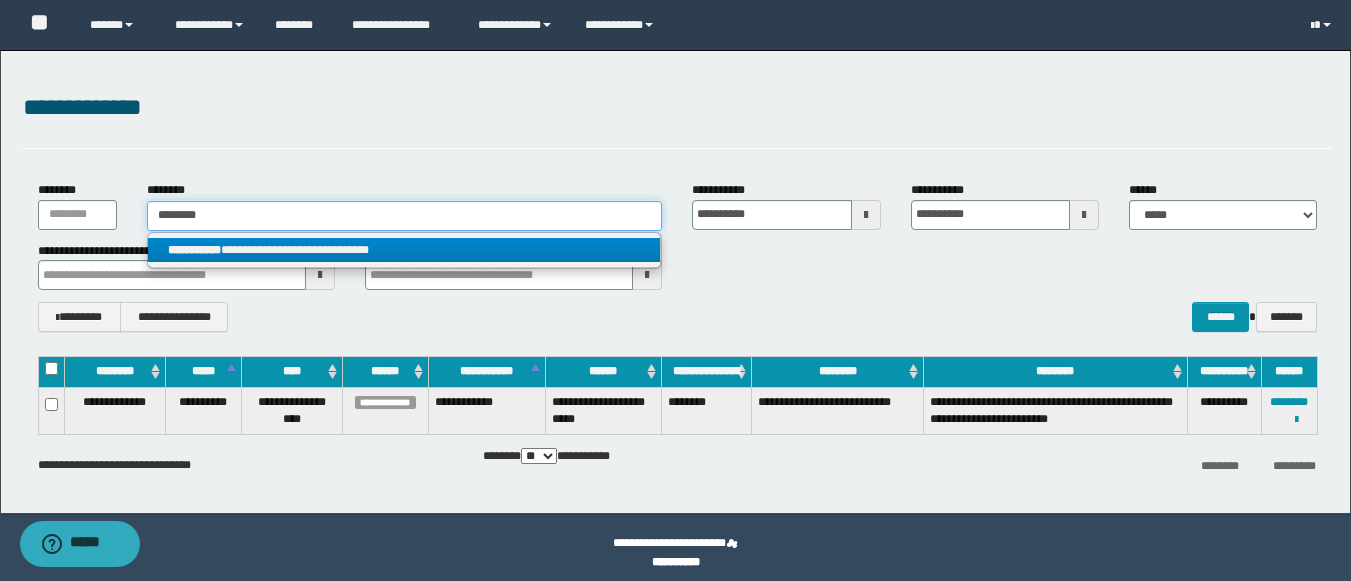 type on "********" 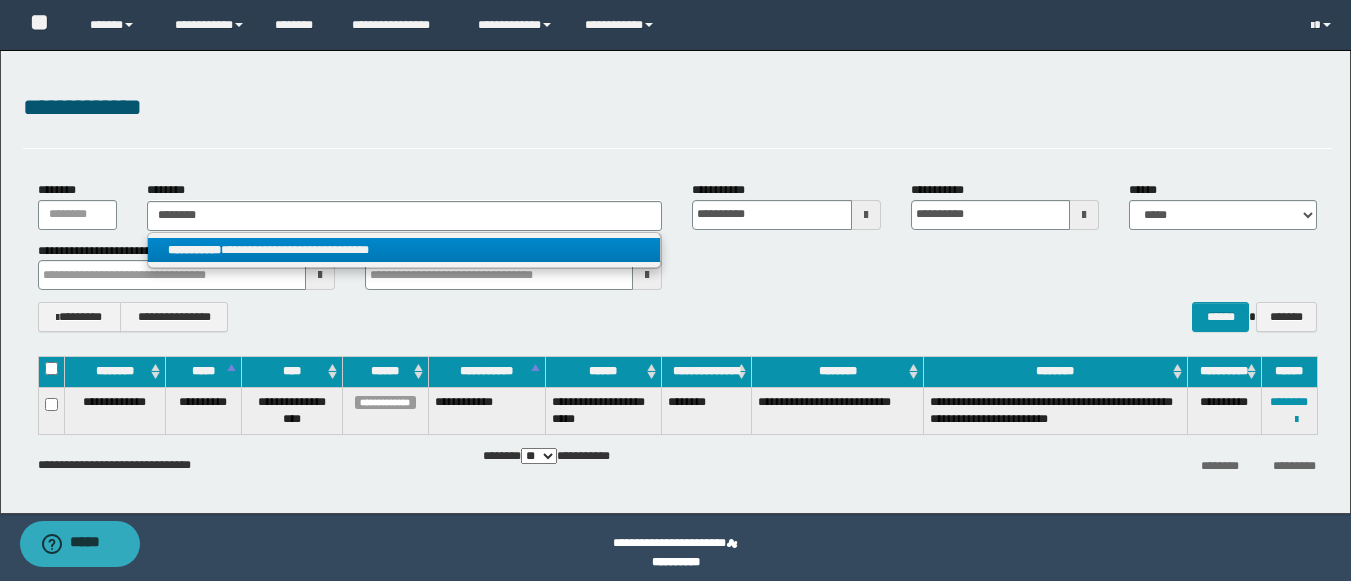 click on "**********" at bounding box center [194, 250] 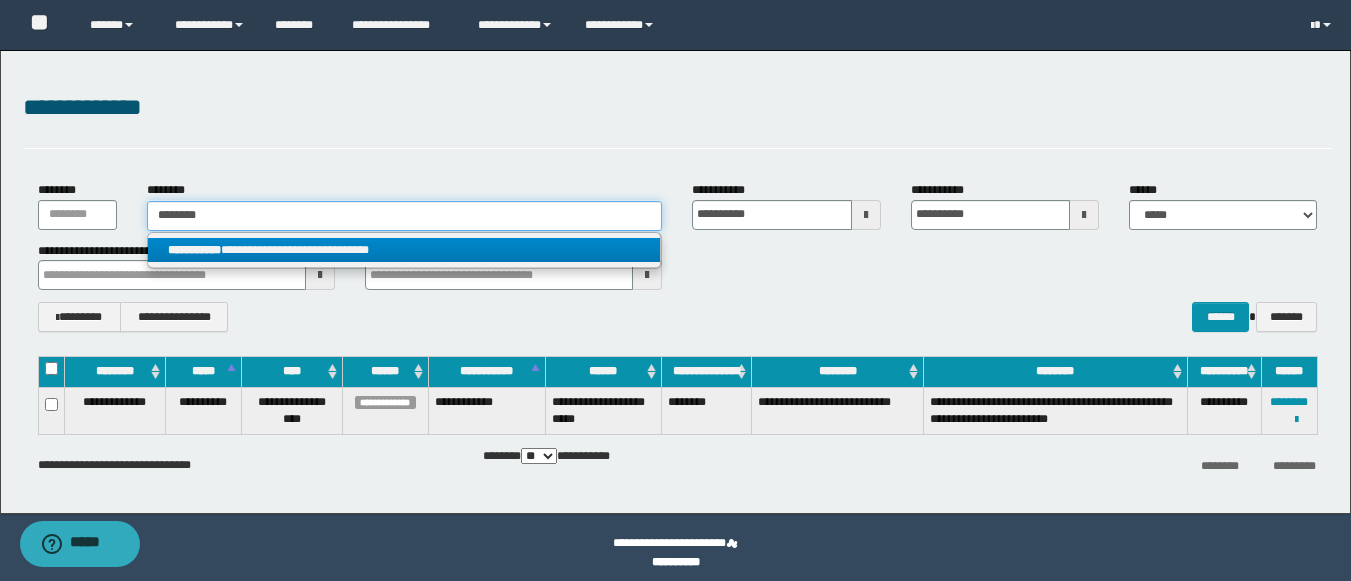 type 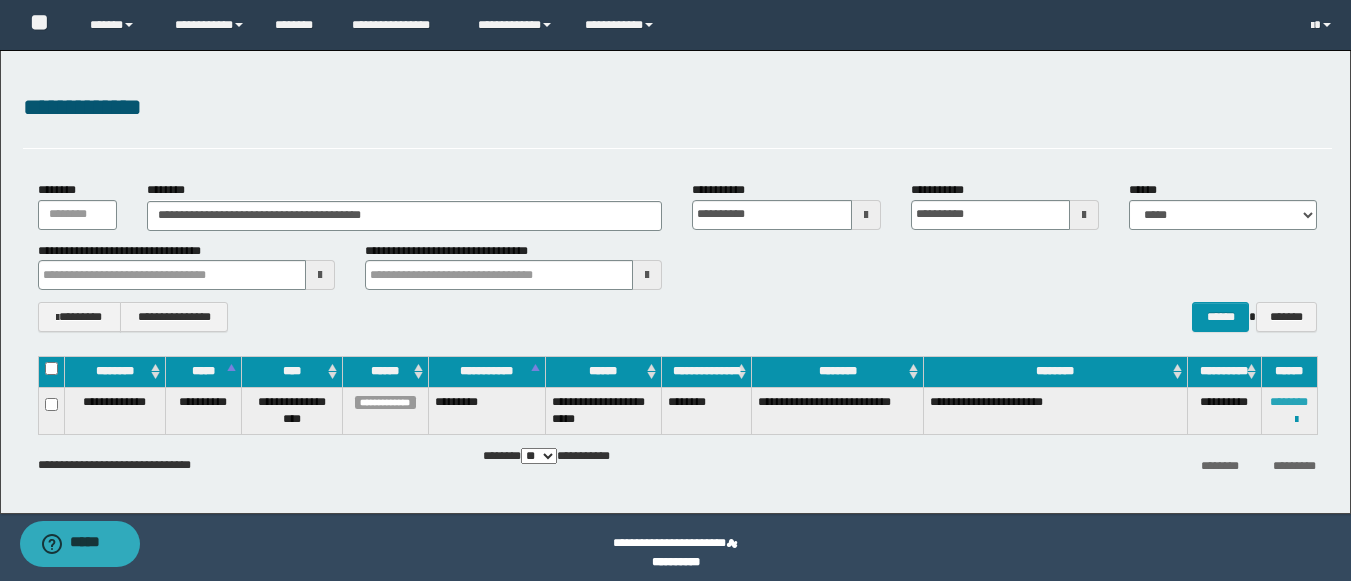 click on "********" at bounding box center [1289, 402] 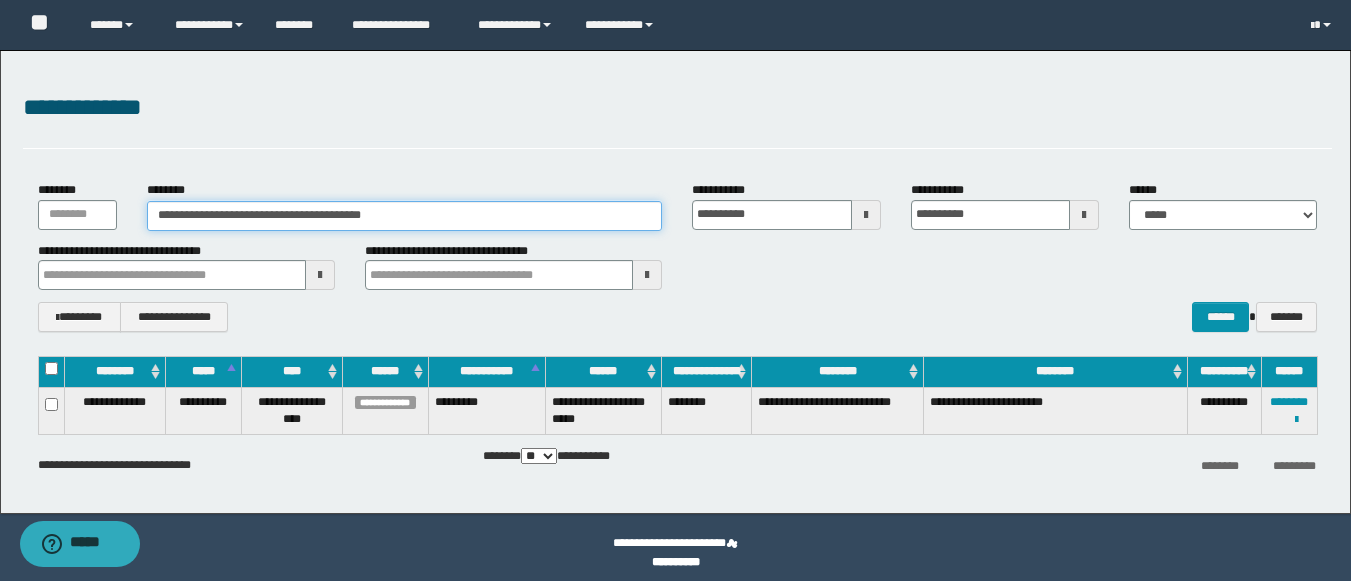 drag, startPoint x: 447, startPoint y: 210, endPoint x: 237, endPoint y: 215, distance: 210.05951 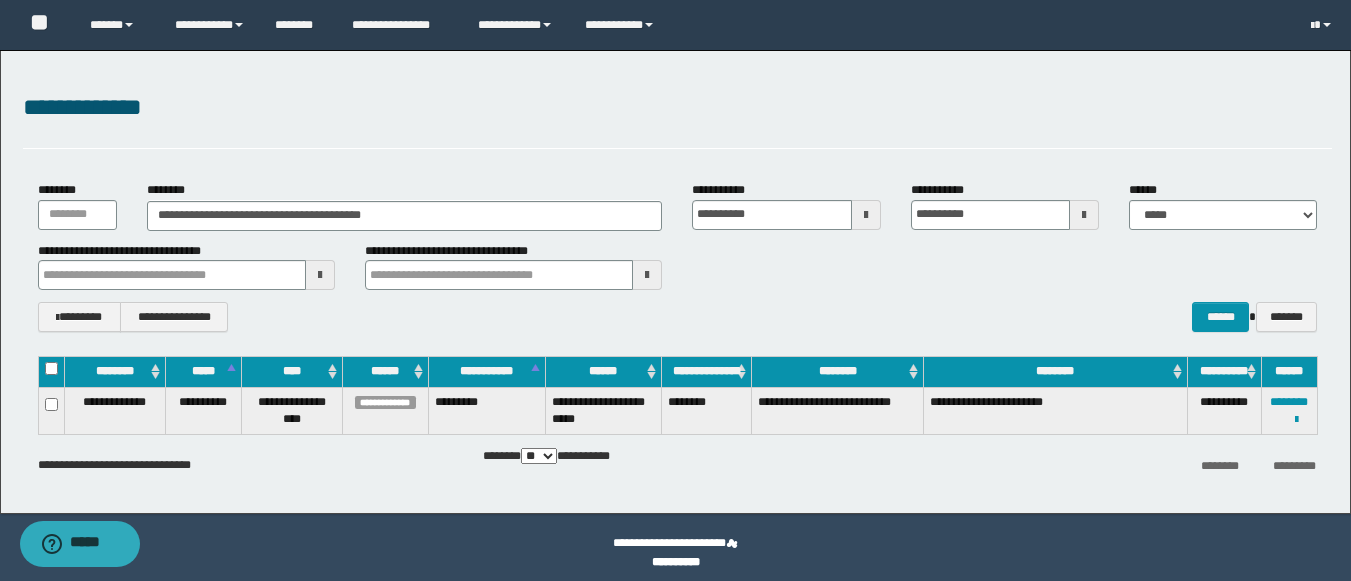 click on "********" at bounding box center [707, 410] 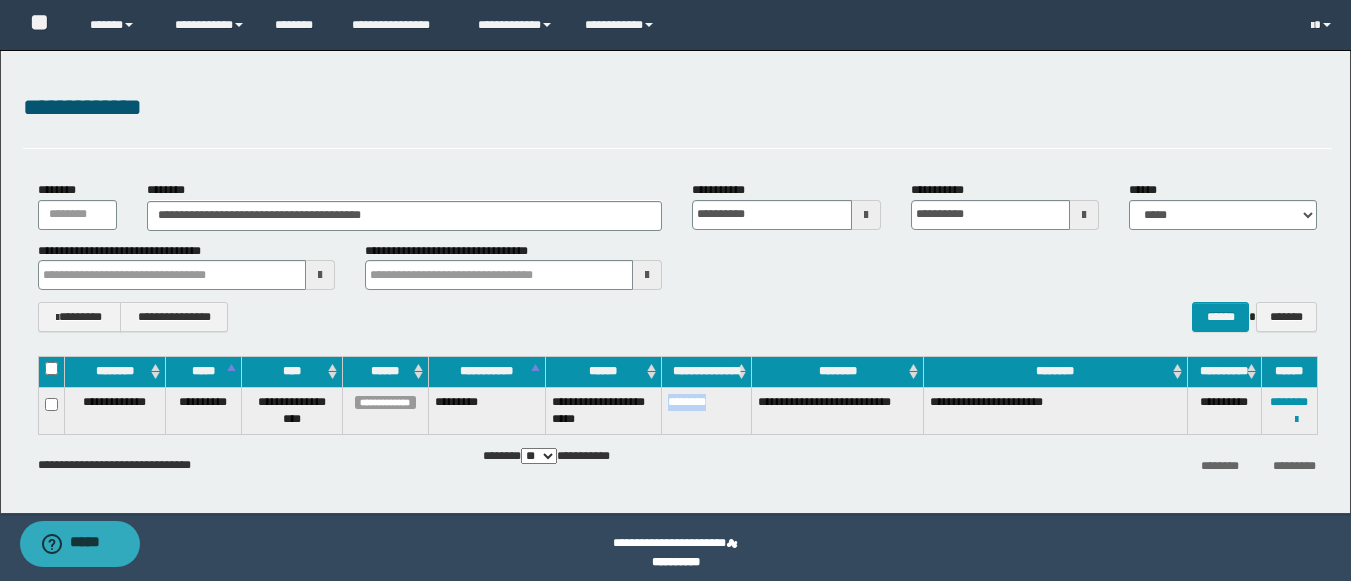 click on "********" at bounding box center [707, 410] 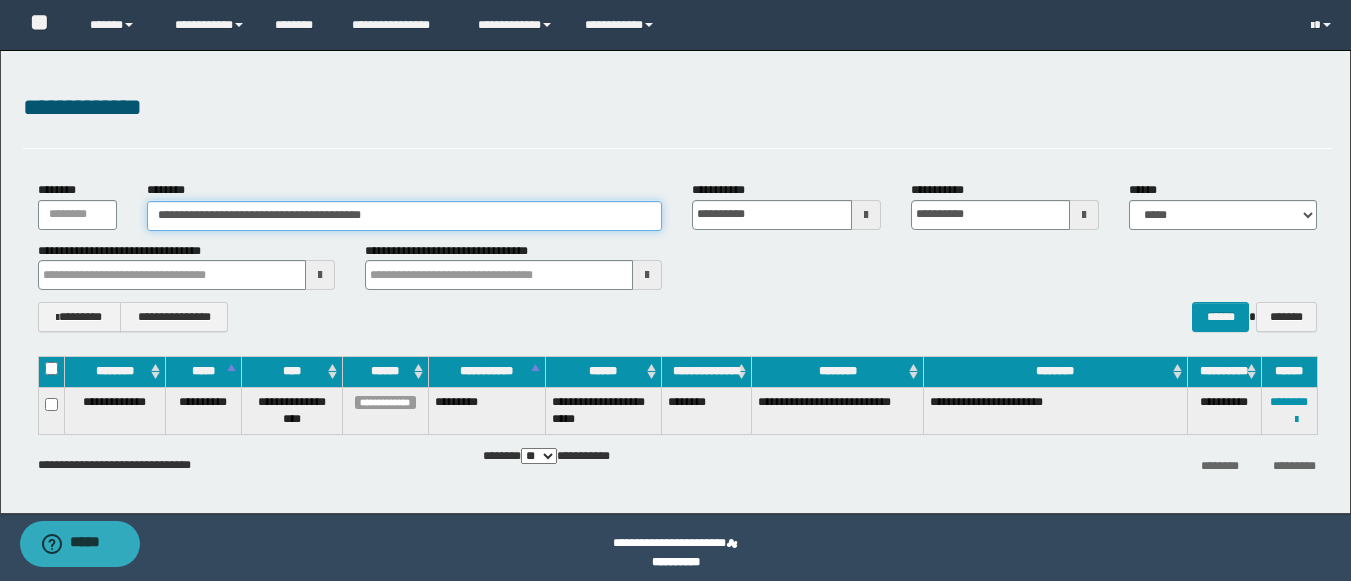 drag, startPoint x: 425, startPoint y: 211, endPoint x: 242, endPoint y: 203, distance: 183.17477 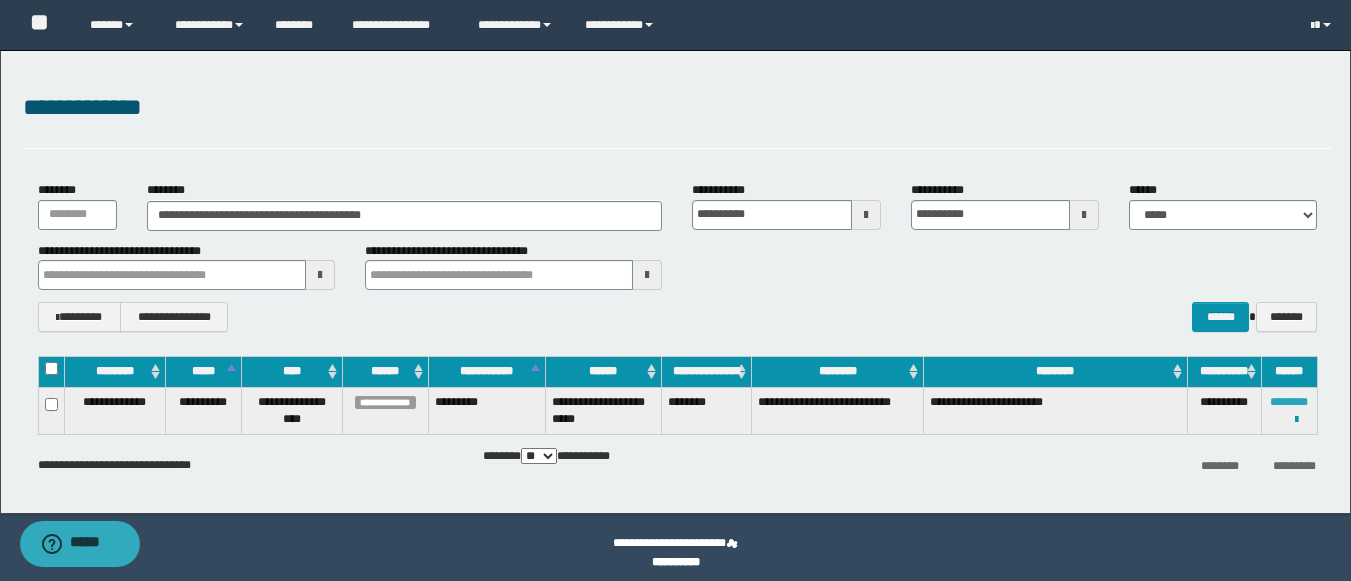 click on "********" at bounding box center [1289, 402] 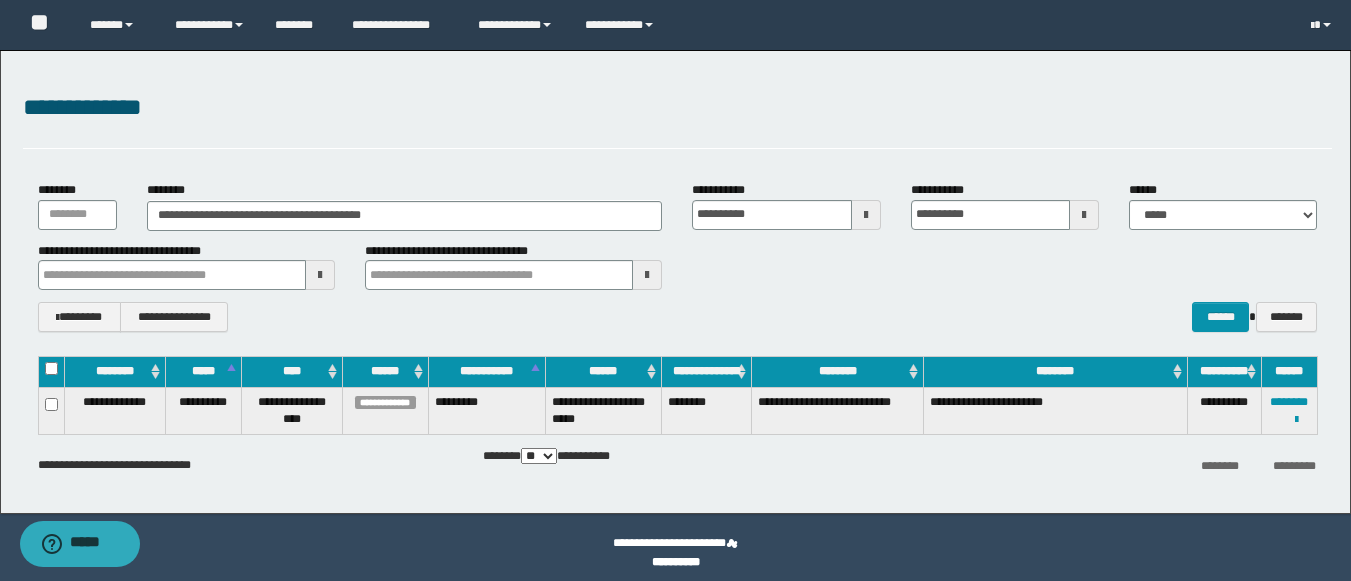 click on "********" at bounding box center [707, 410] 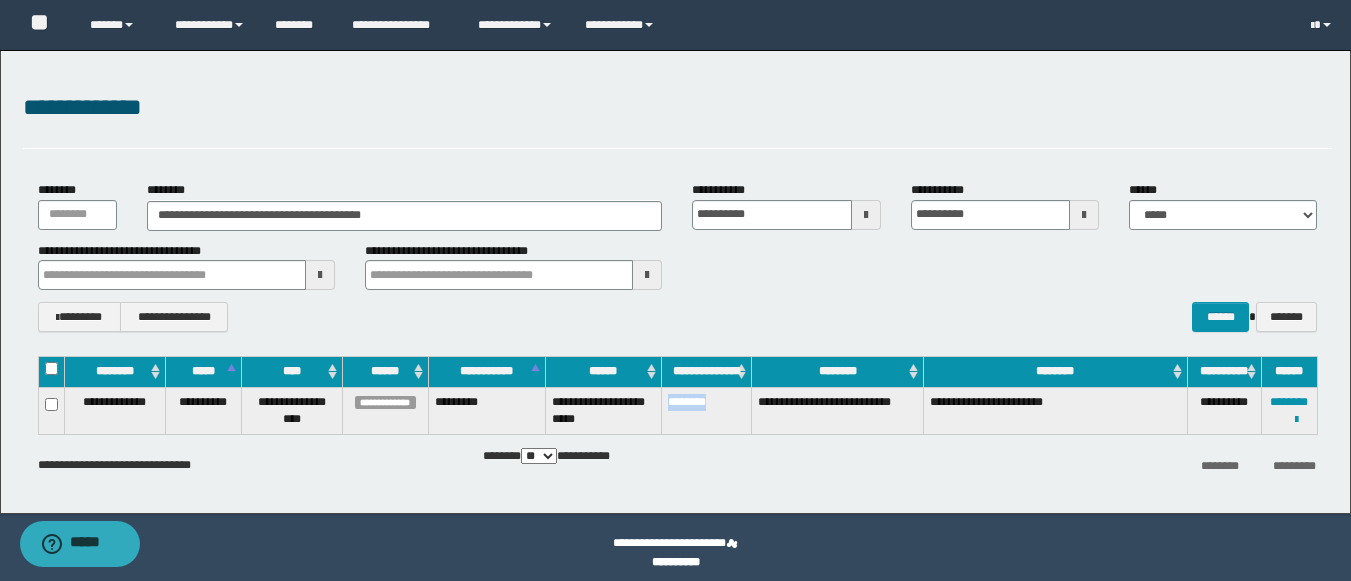 copy on "********" 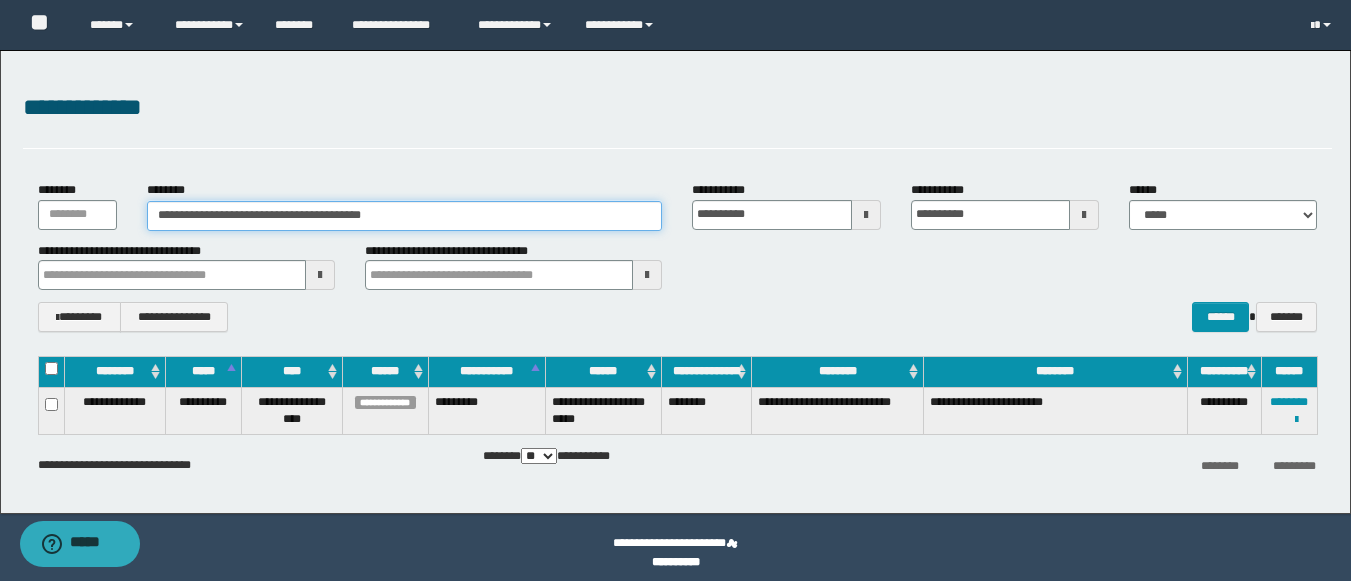drag, startPoint x: 373, startPoint y: 218, endPoint x: 177, endPoint y: 219, distance: 196.00255 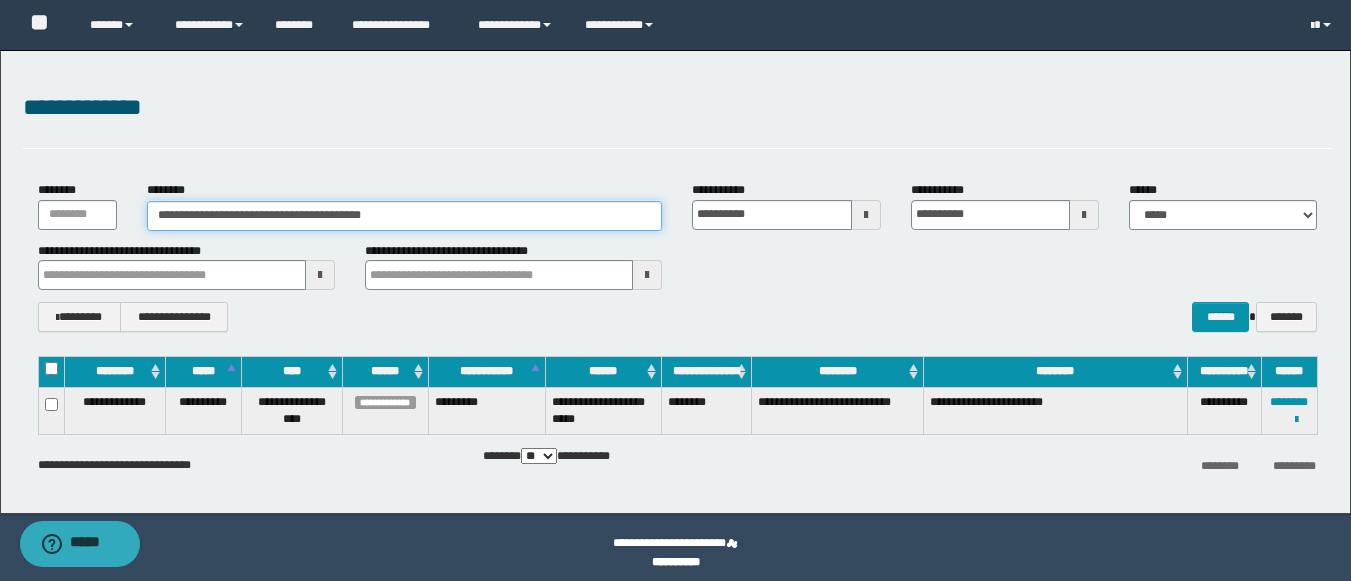 drag, startPoint x: 457, startPoint y: 225, endPoint x: 176, endPoint y: 210, distance: 281.4001 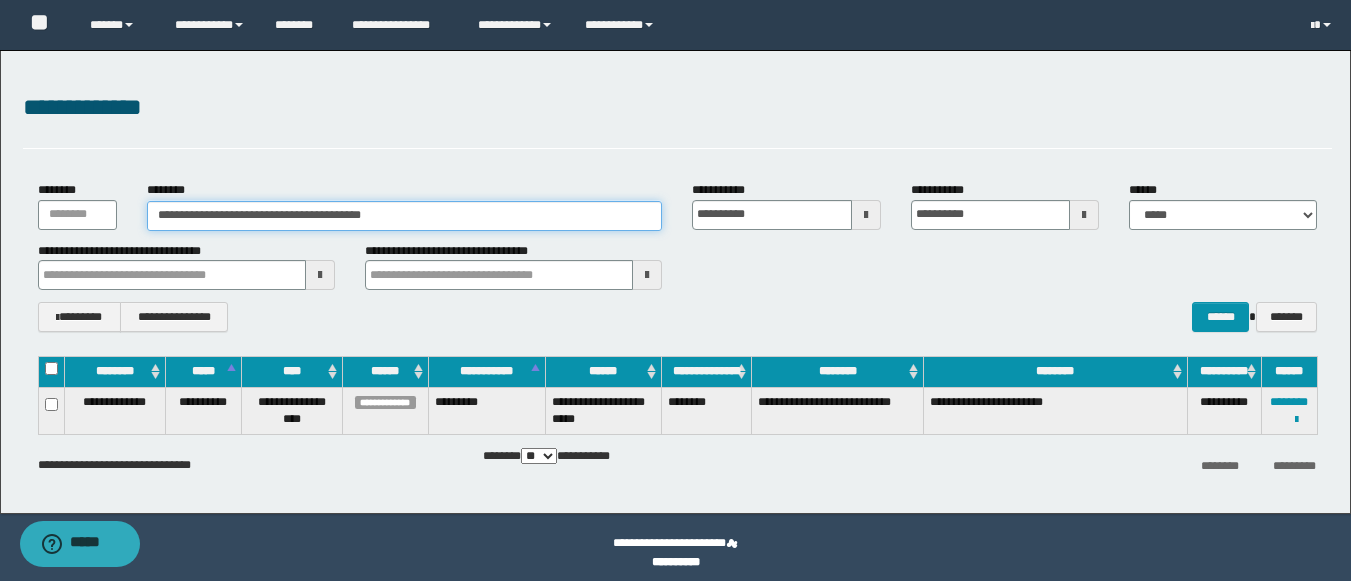 click on "**********" at bounding box center (405, 216) 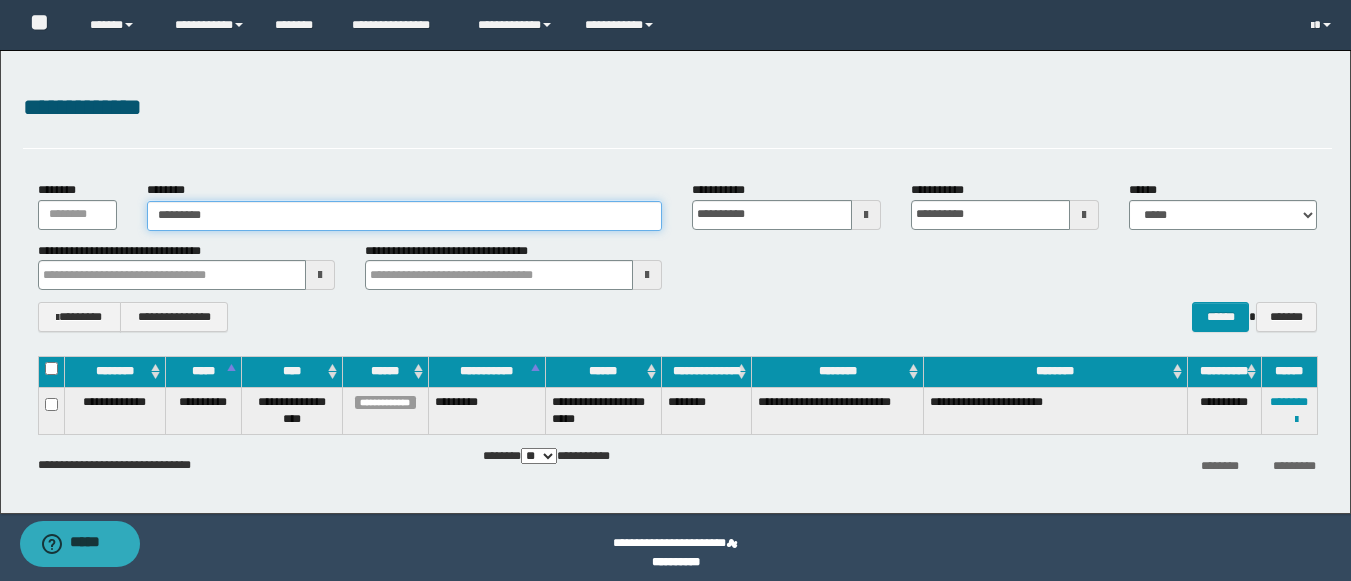 type on "********" 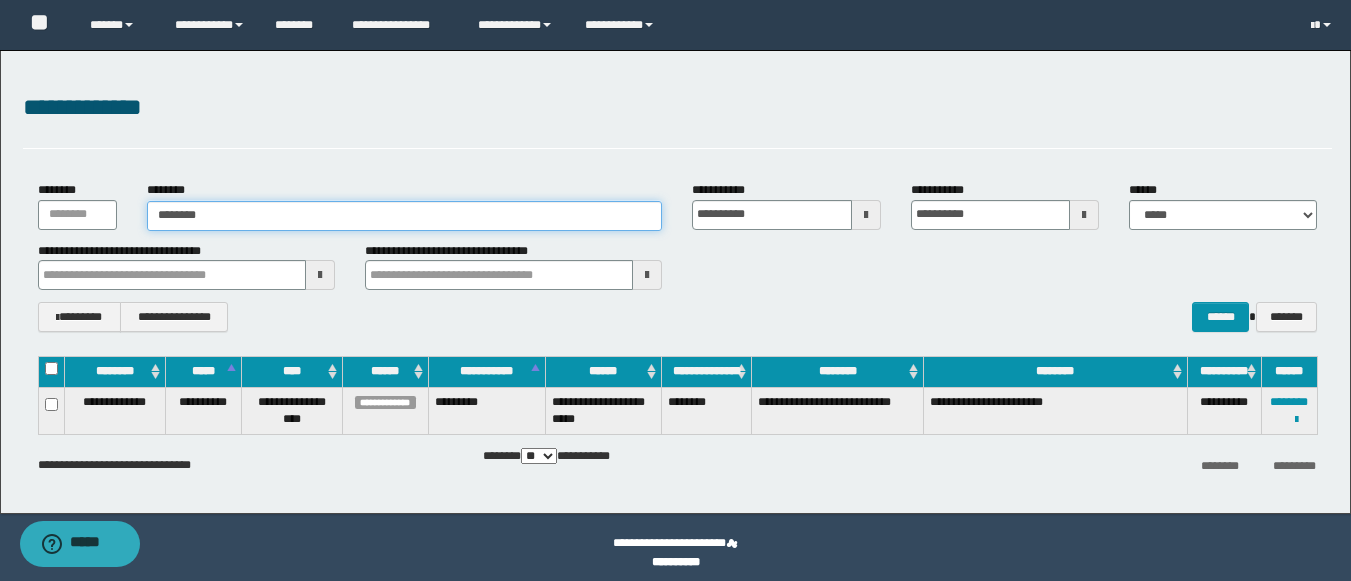 type on "********" 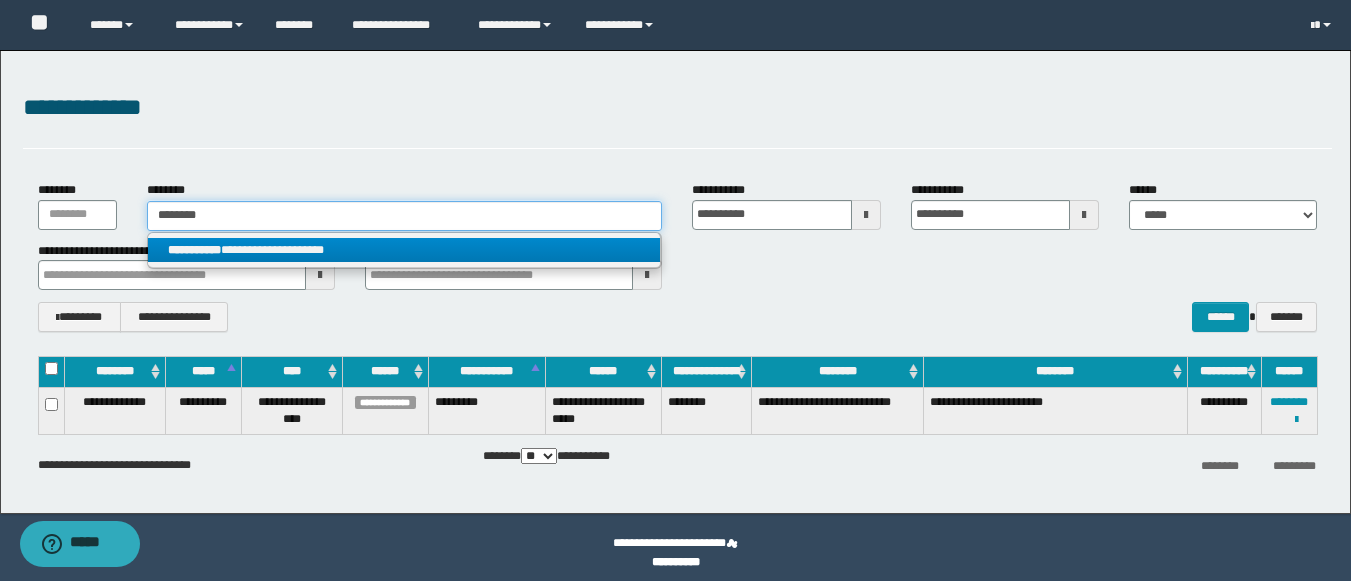 type on "********" 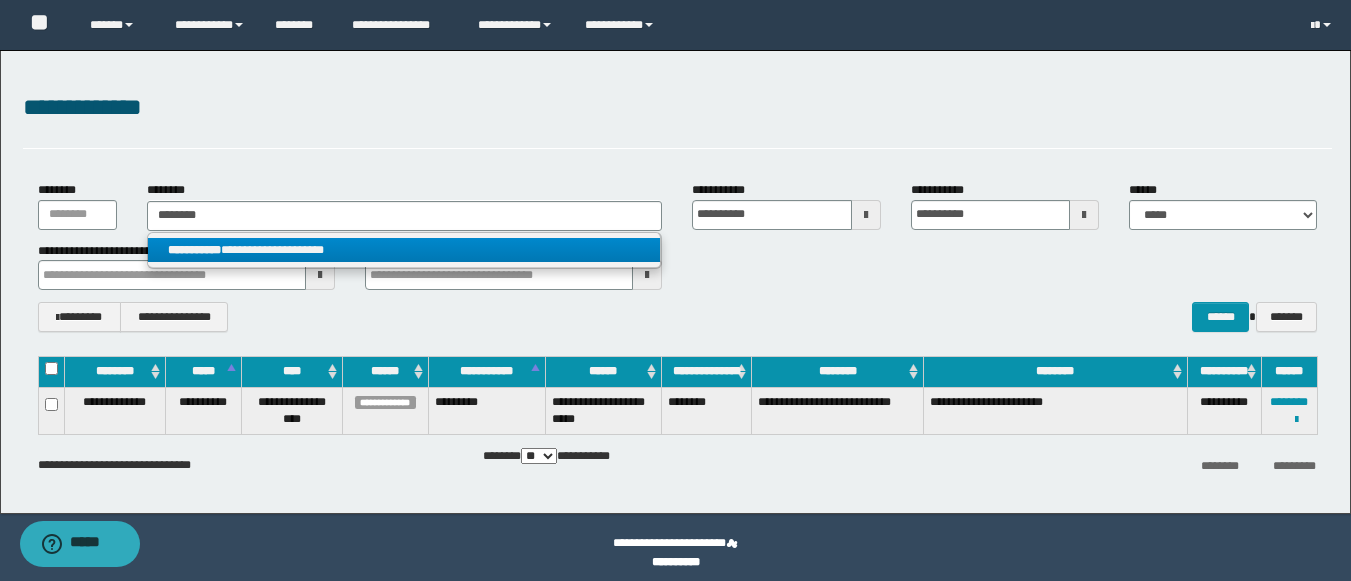 click on "**********" at bounding box center [404, 250] 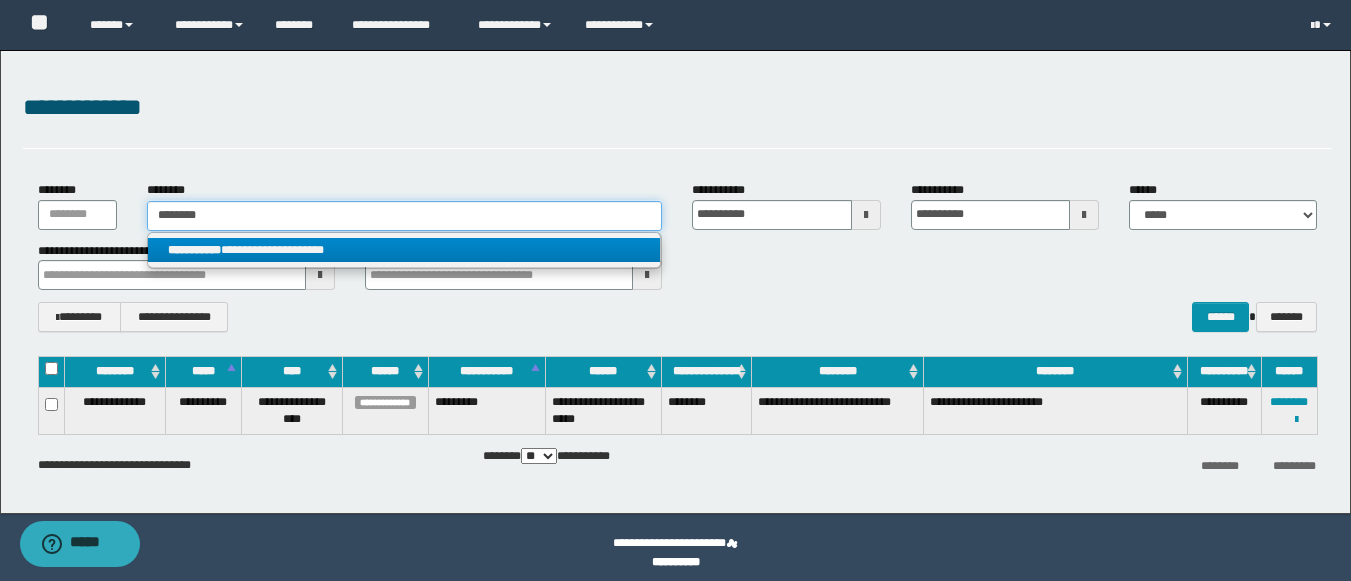 type 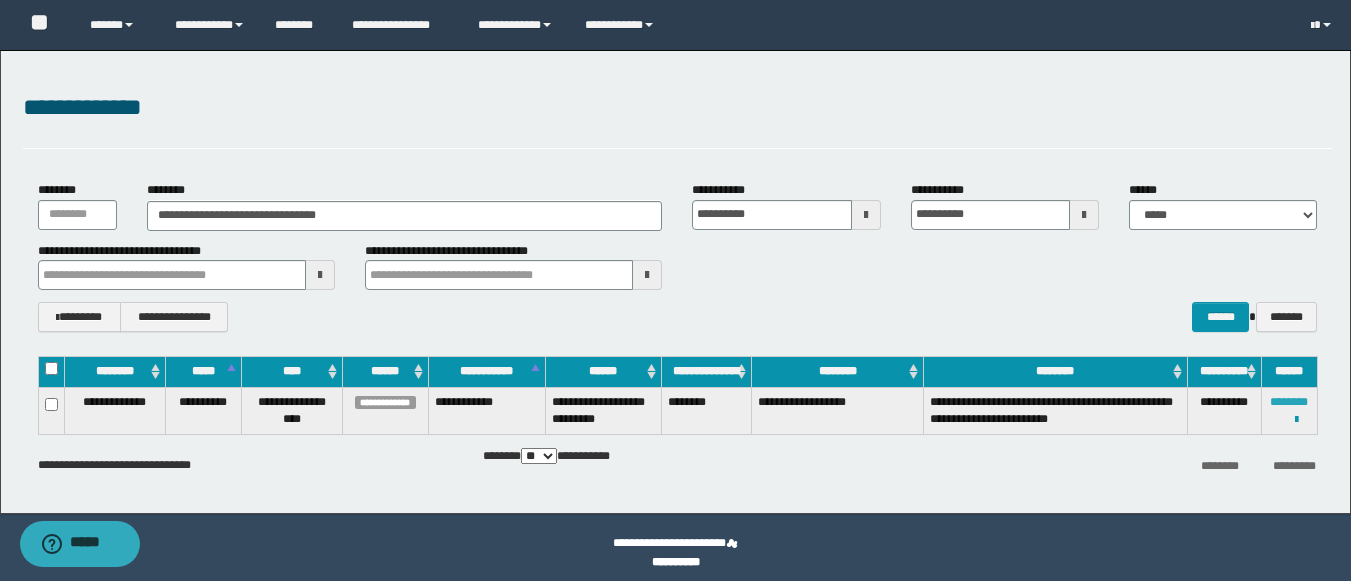 click on "********" at bounding box center [1289, 402] 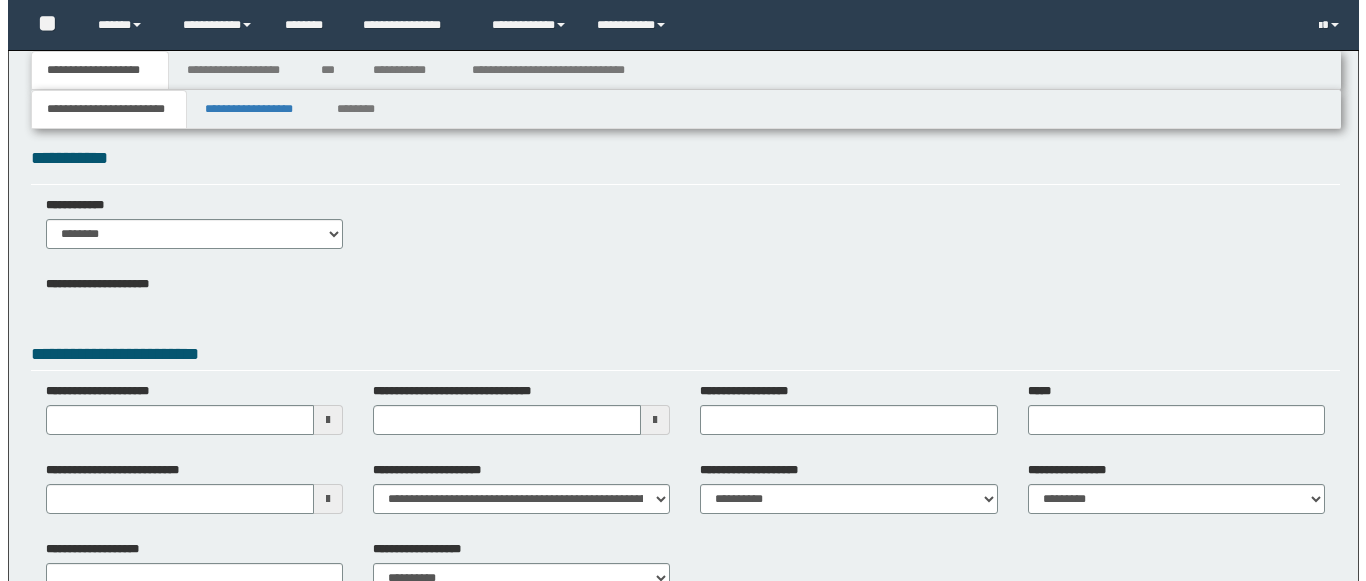 scroll, scrollTop: 0, scrollLeft: 0, axis: both 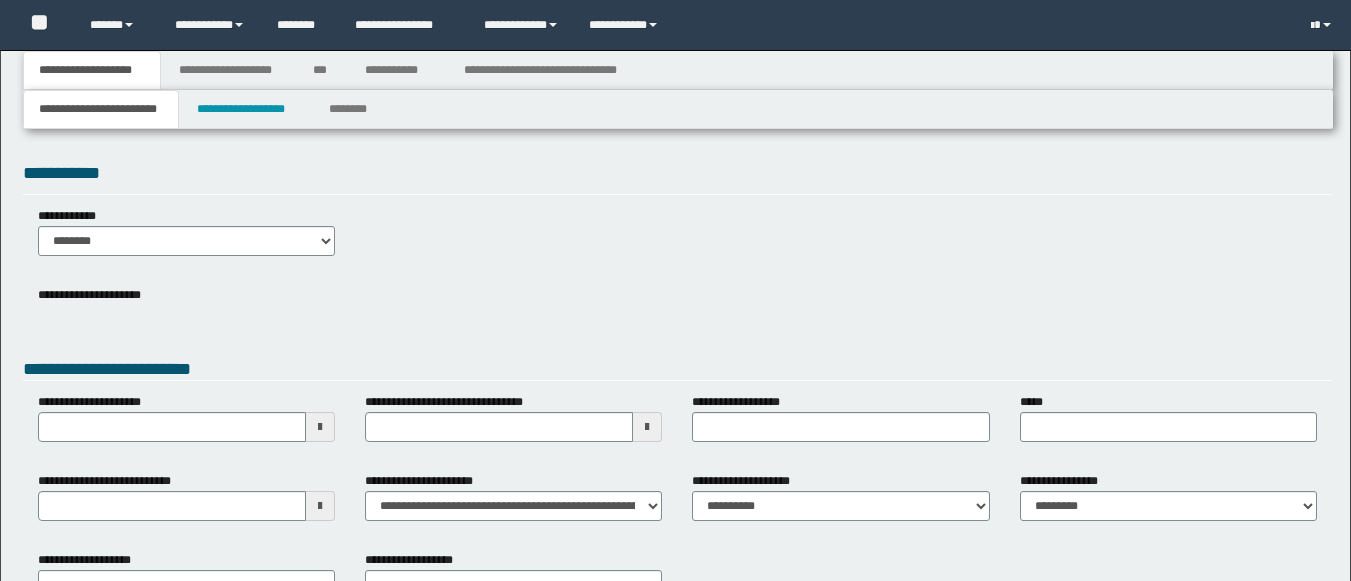 type 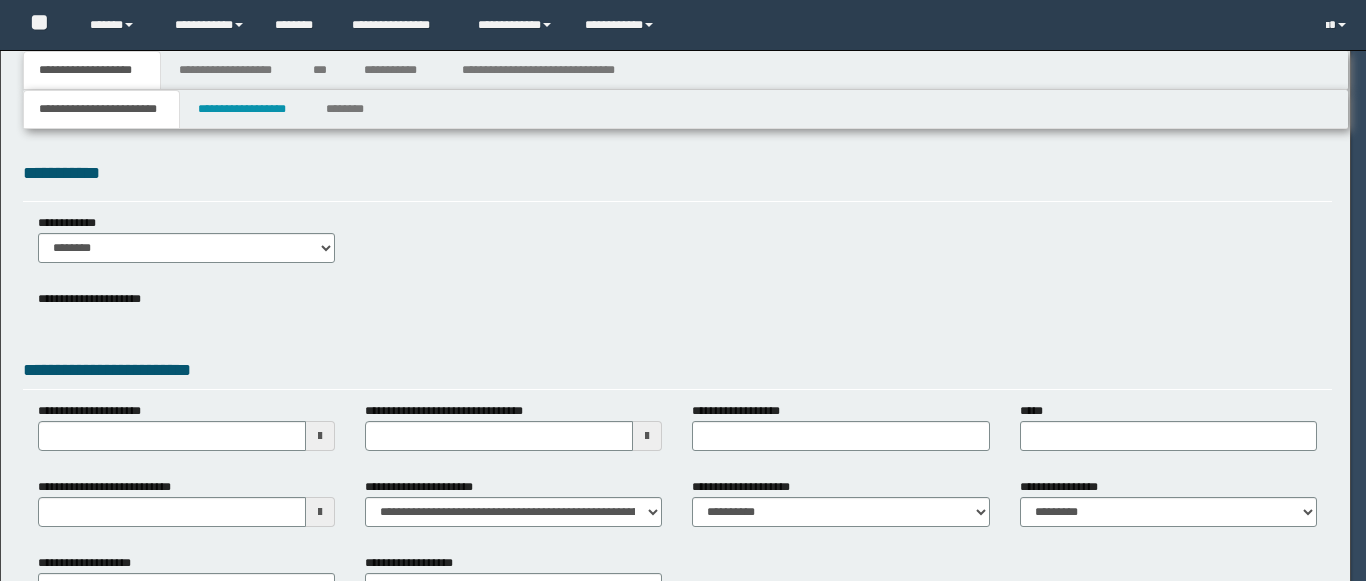 scroll, scrollTop: 0, scrollLeft: 0, axis: both 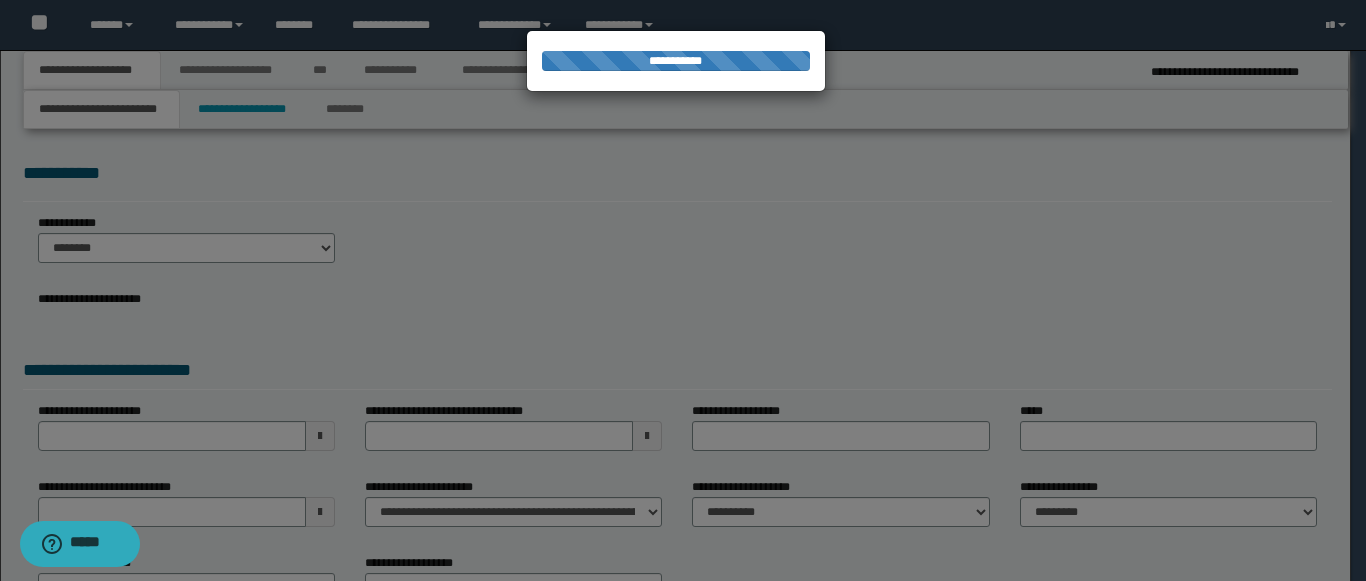 type on "**********" 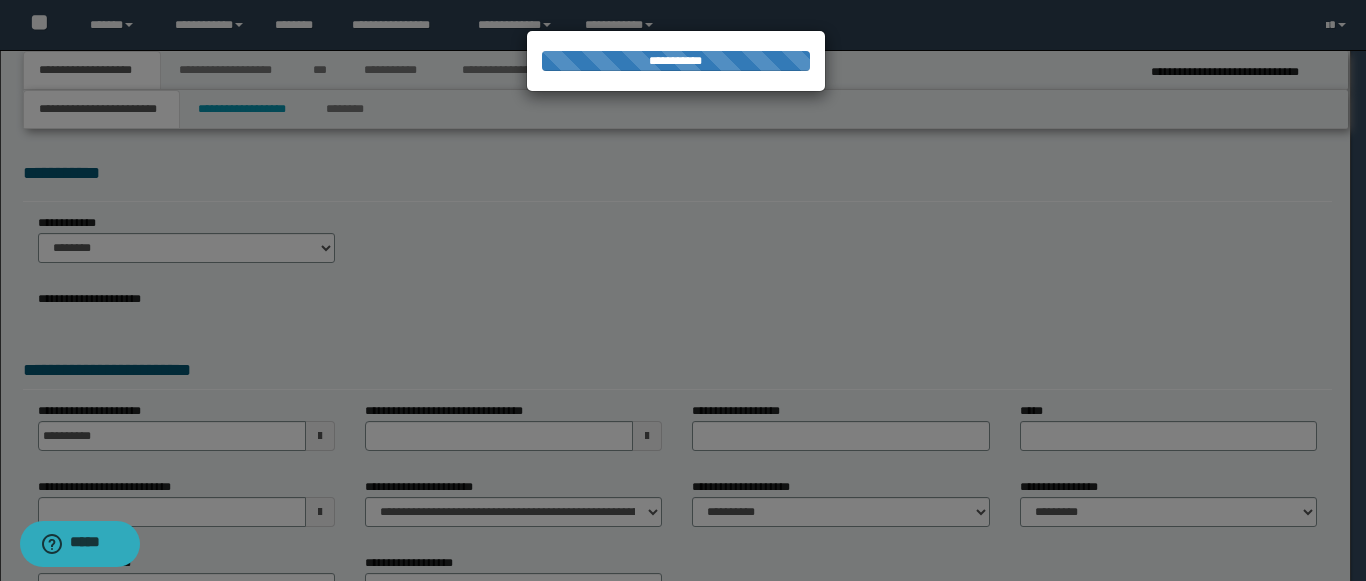 type on "**********" 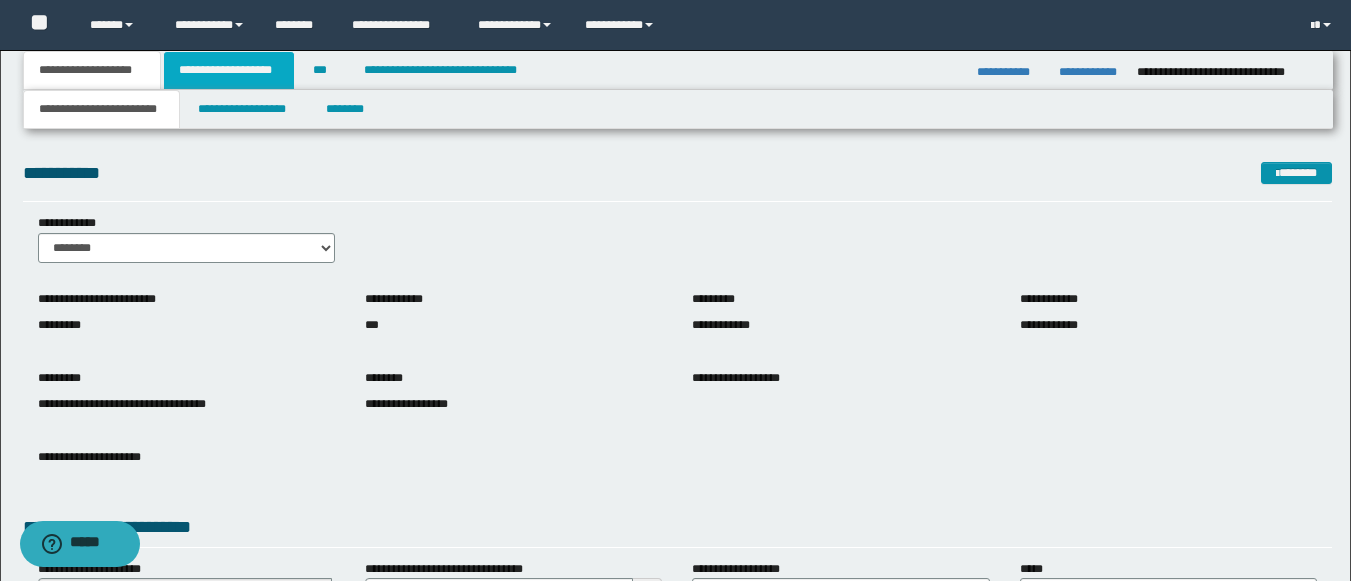 click on "**********" at bounding box center [229, 70] 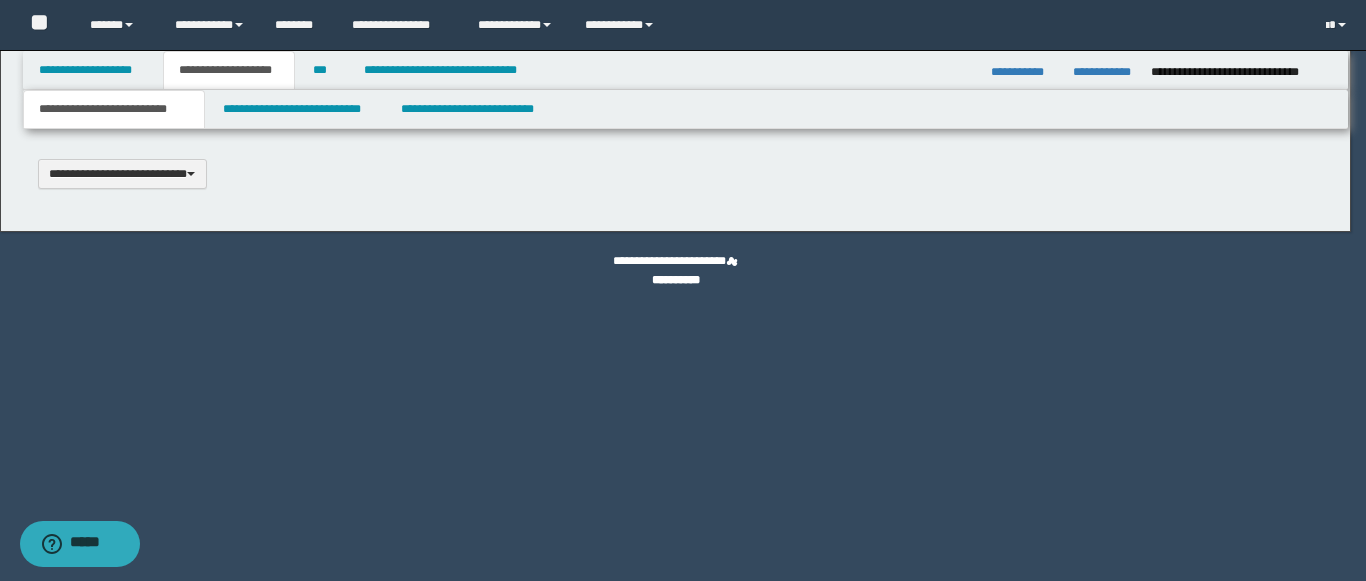scroll, scrollTop: 0, scrollLeft: 0, axis: both 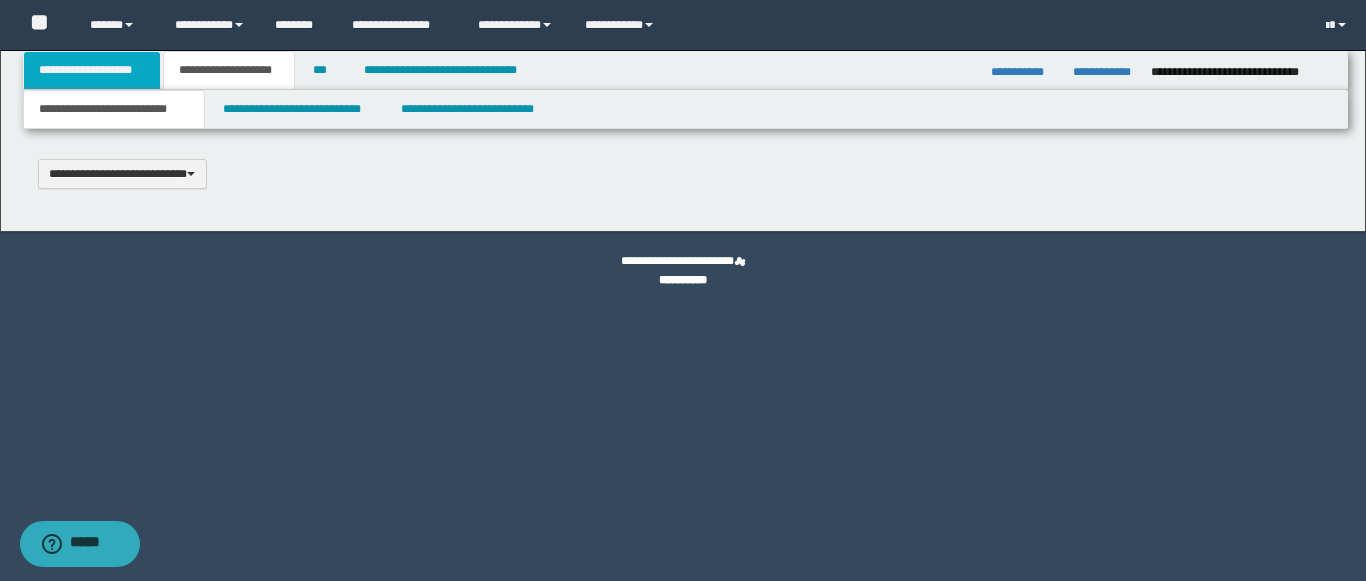 type 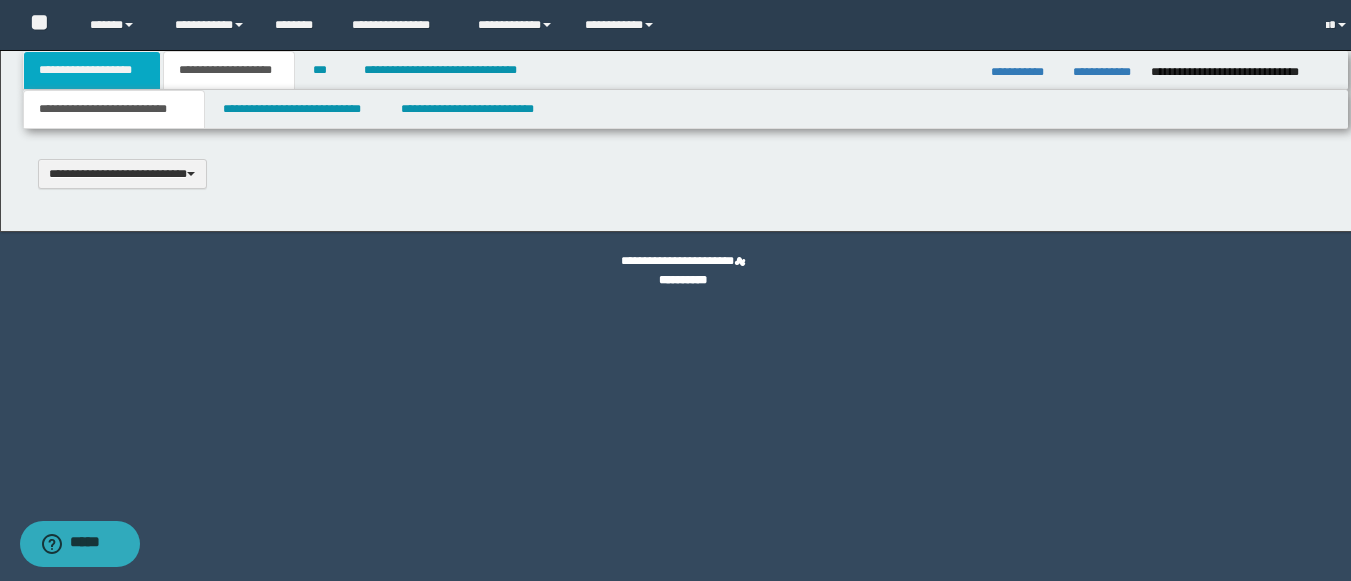 click on "**********" at bounding box center (92, 70) 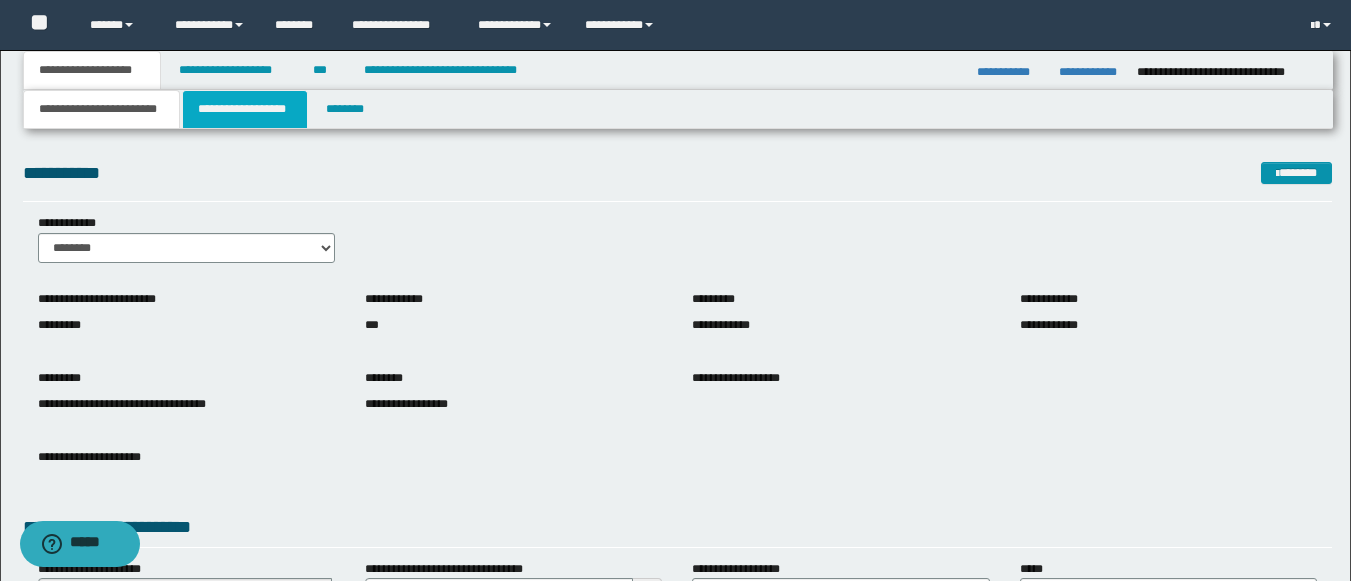 click on "**********" at bounding box center [245, 109] 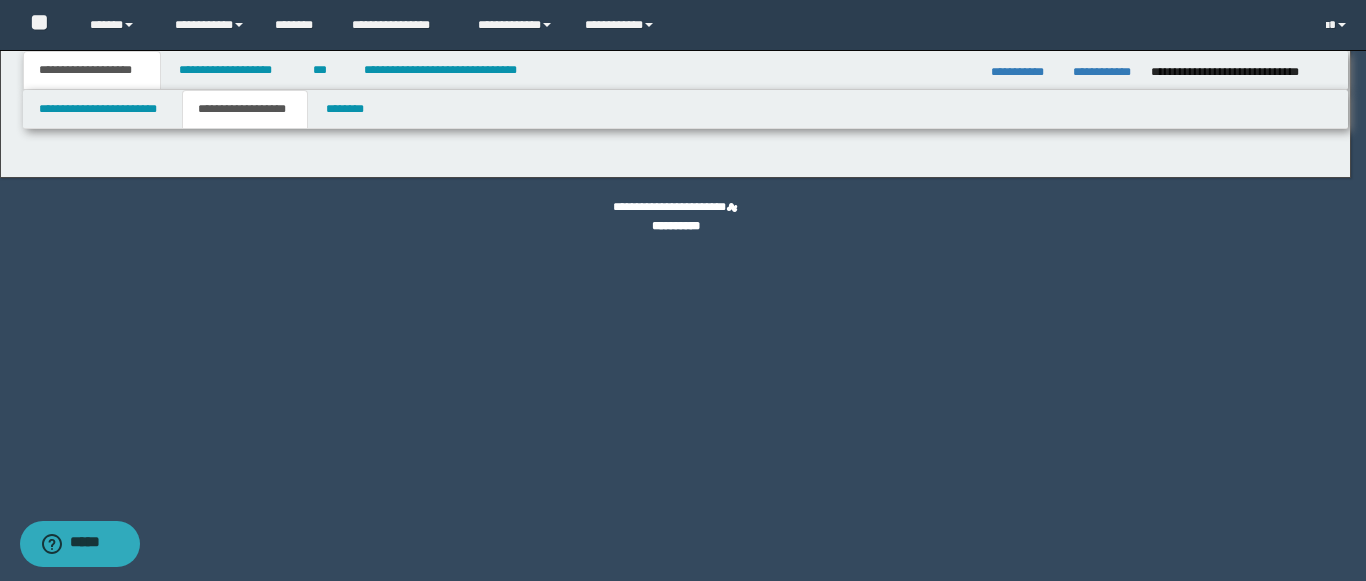 type on "********" 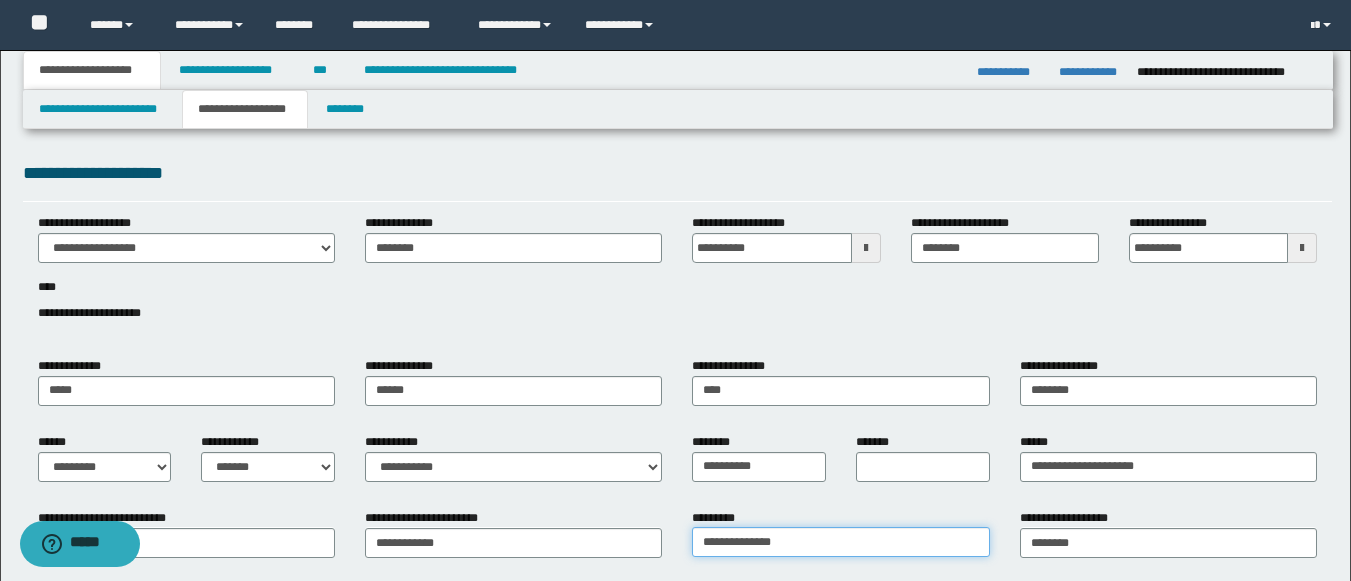 drag, startPoint x: 812, startPoint y: 543, endPoint x: 581, endPoint y: 552, distance: 231.17526 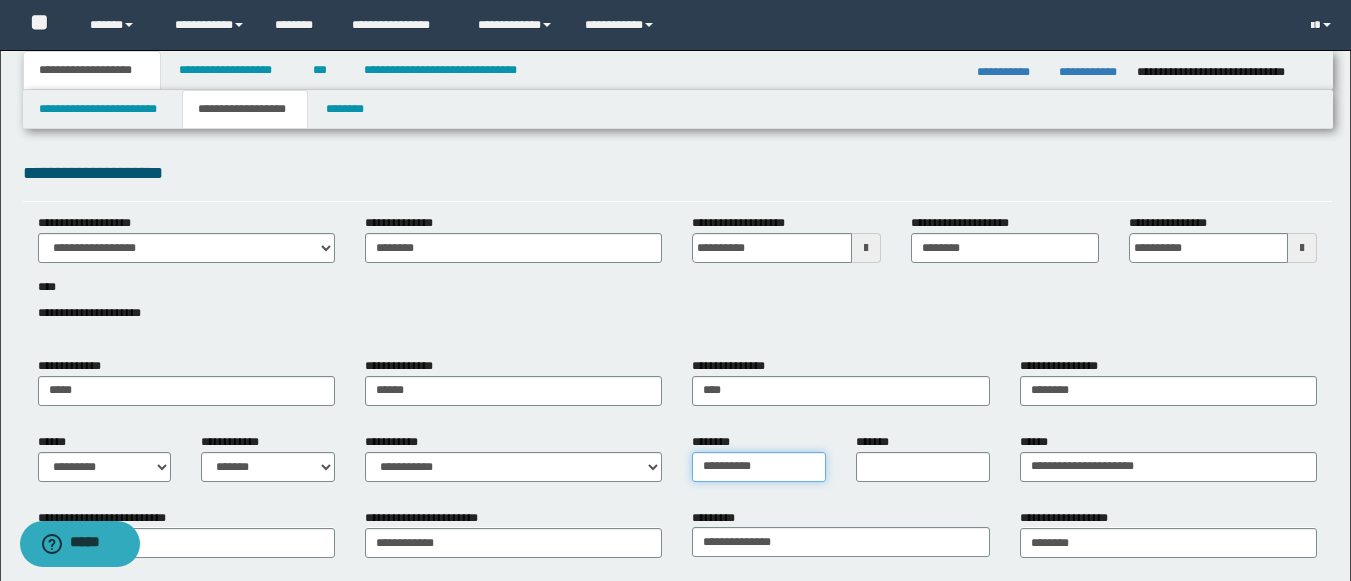 drag, startPoint x: 786, startPoint y: 471, endPoint x: 623, endPoint y: 461, distance: 163.30646 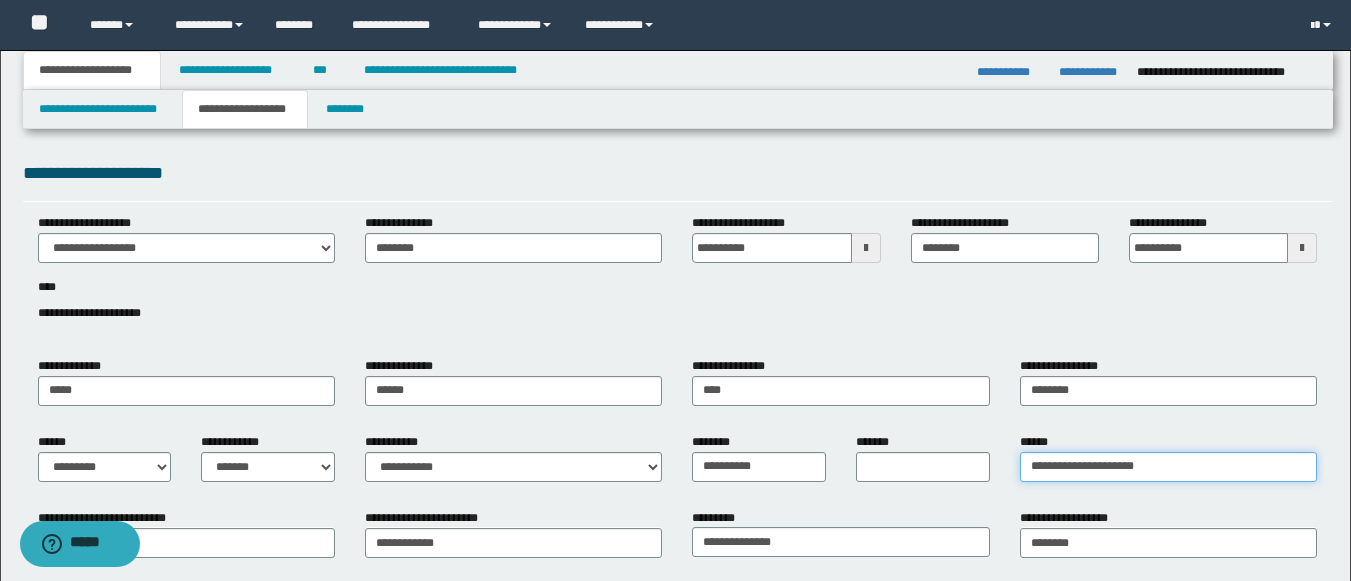 drag, startPoint x: 1205, startPoint y: 477, endPoint x: 934, endPoint y: 466, distance: 271.22314 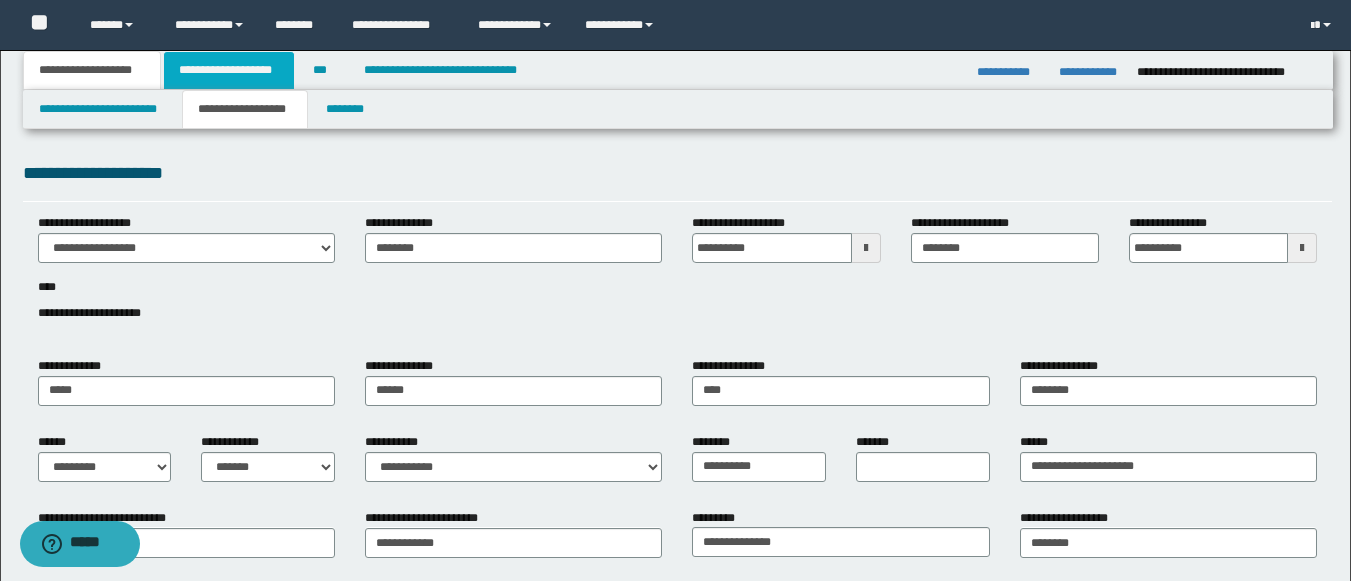 click on "**********" at bounding box center [229, 70] 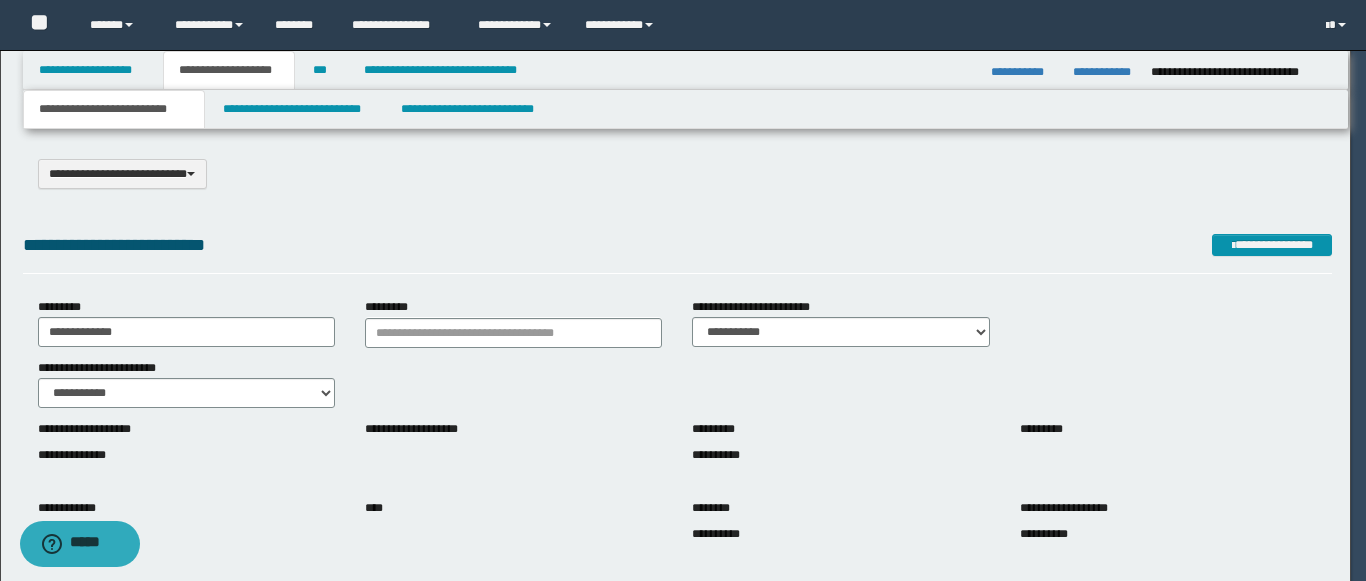 type 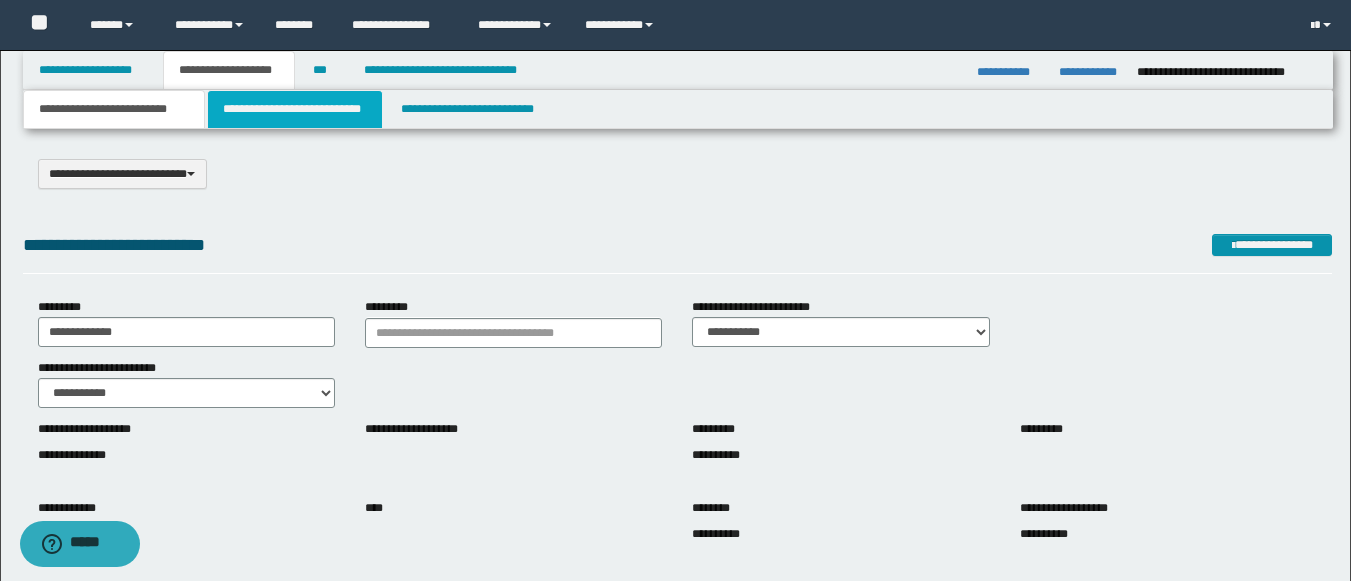 click on "**********" at bounding box center (295, 109) 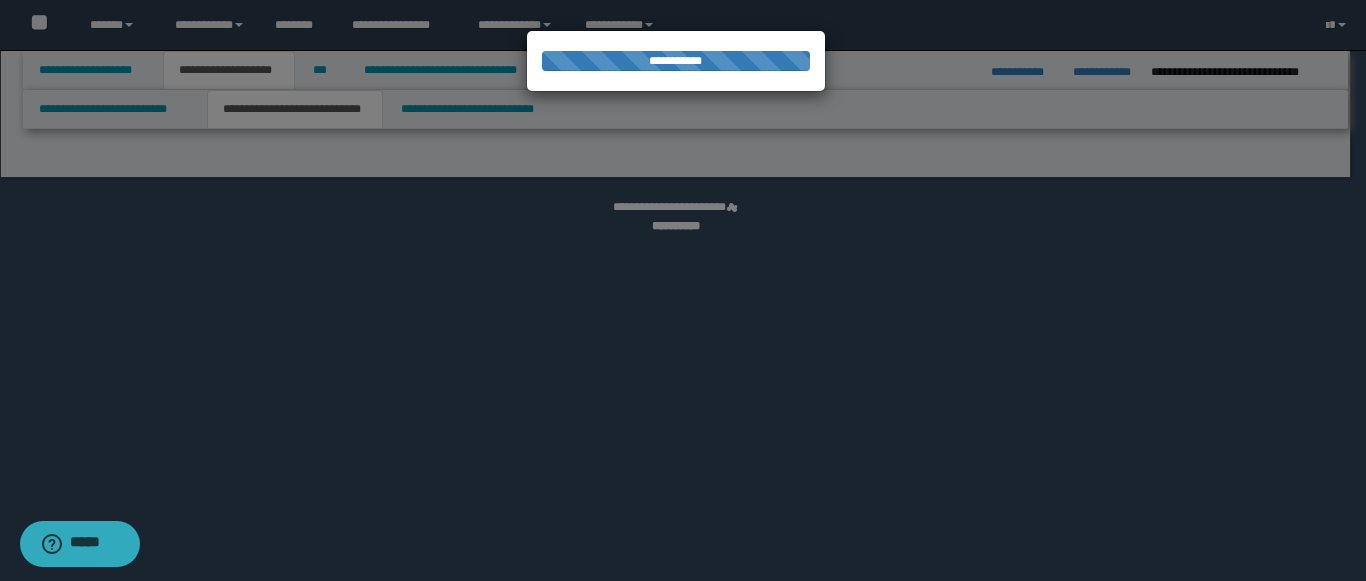 select on "*" 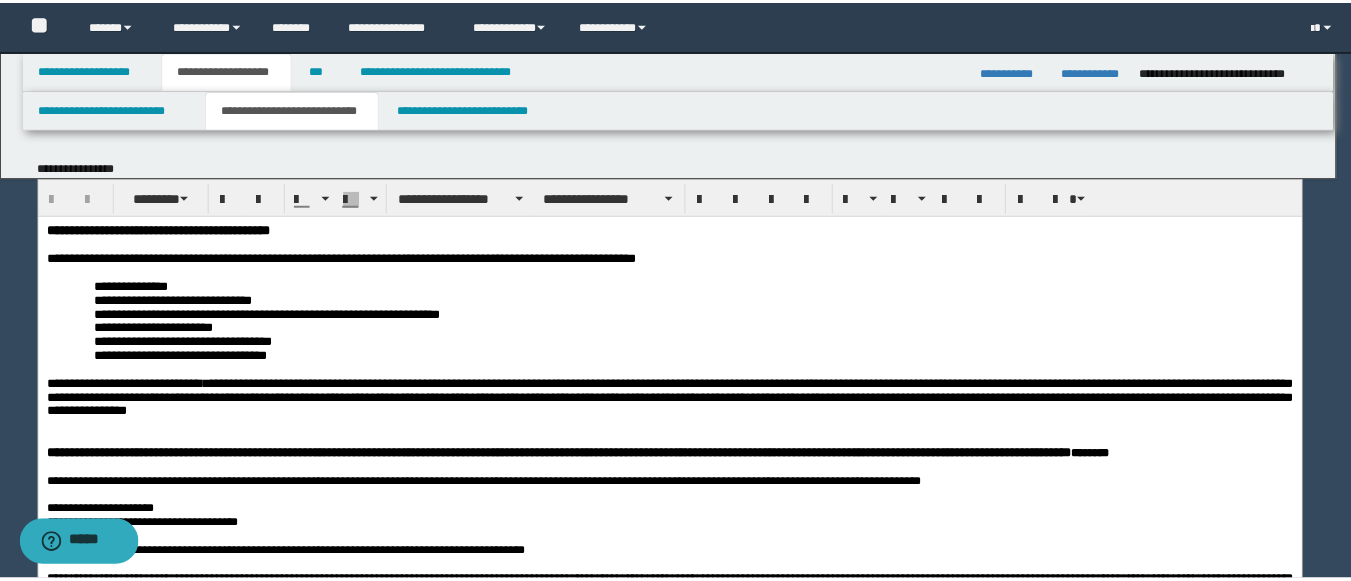 scroll, scrollTop: 0, scrollLeft: 0, axis: both 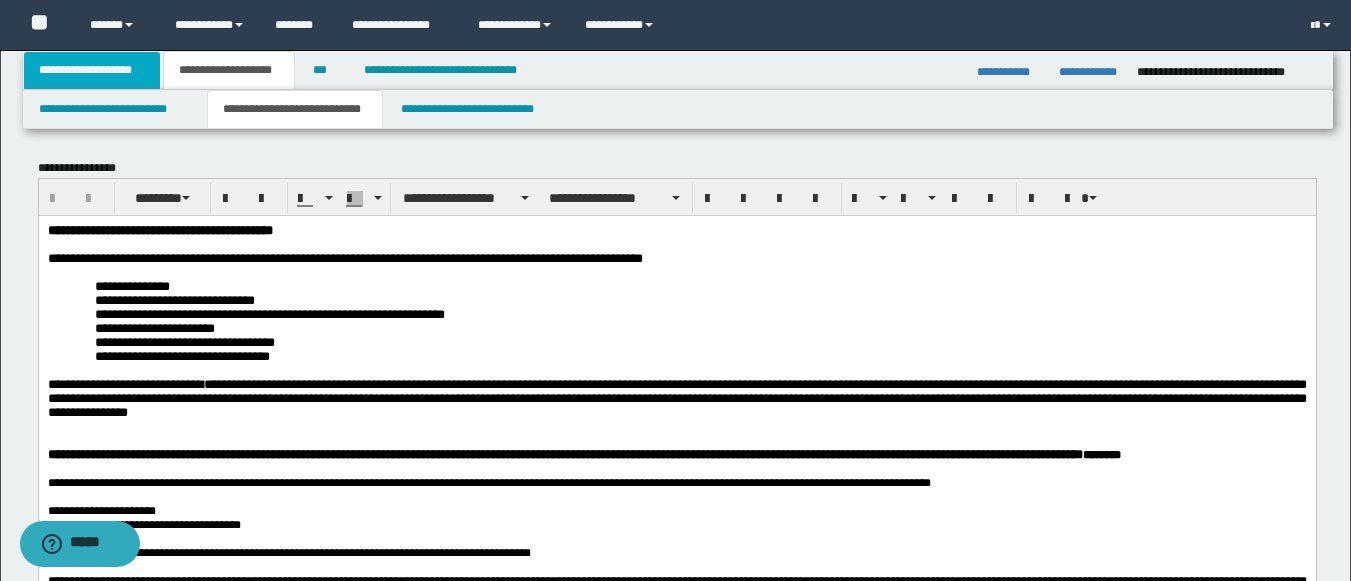 click on "**********" at bounding box center [92, 70] 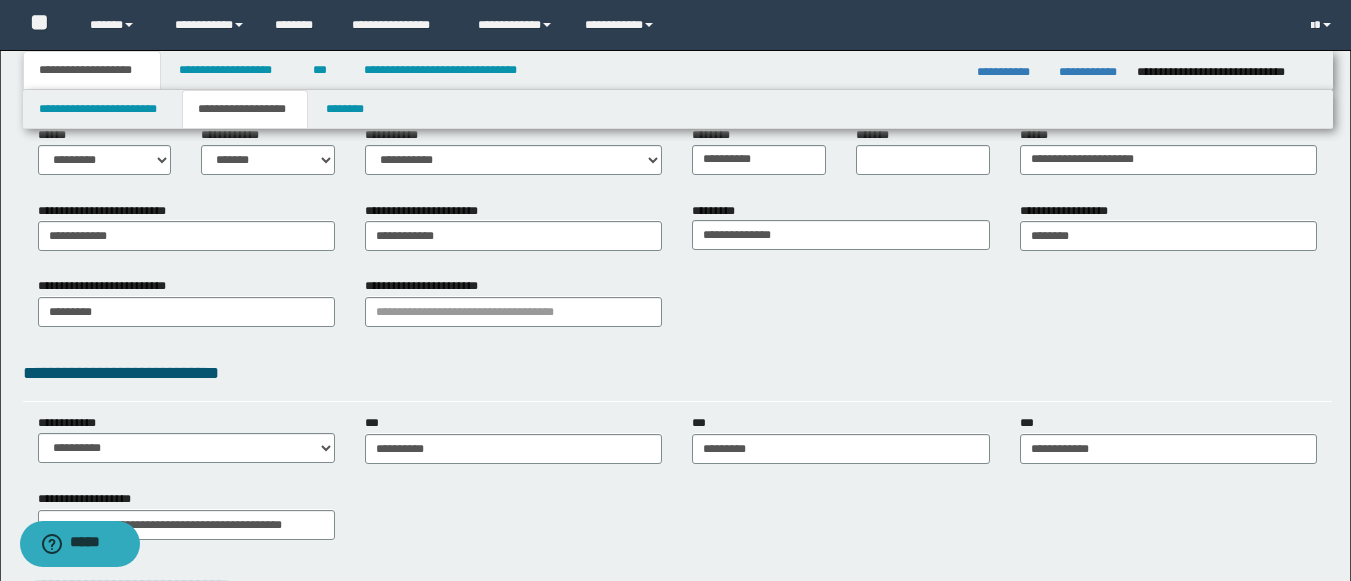scroll, scrollTop: 309, scrollLeft: 0, axis: vertical 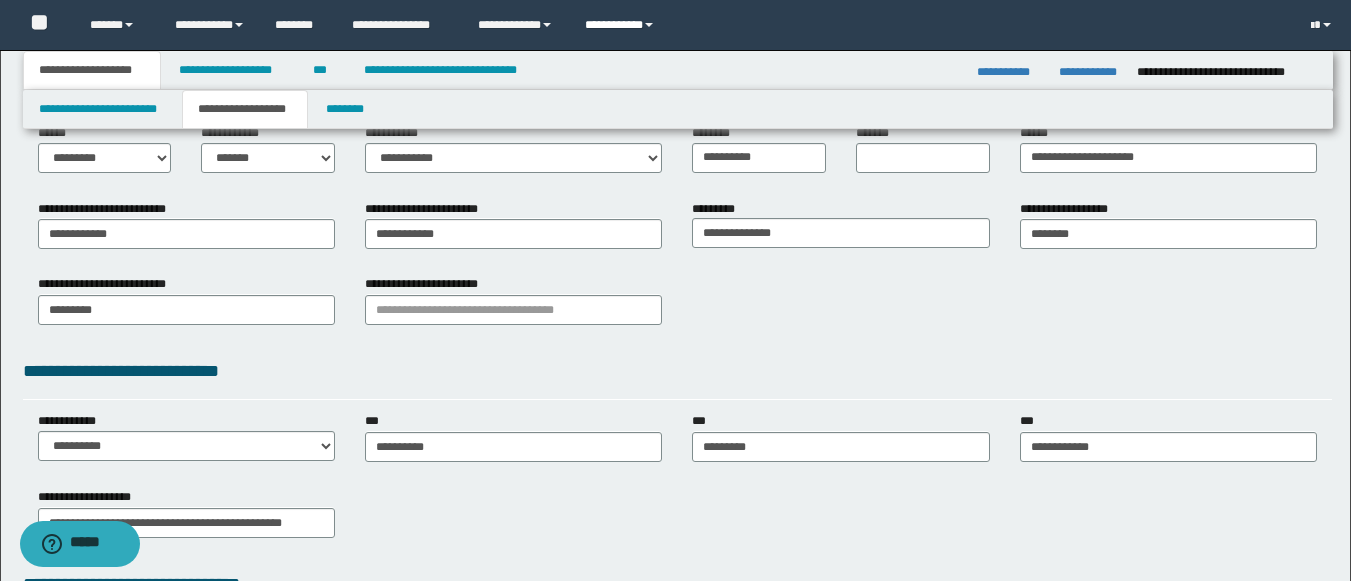 click on "**********" at bounding box center (622, 25) 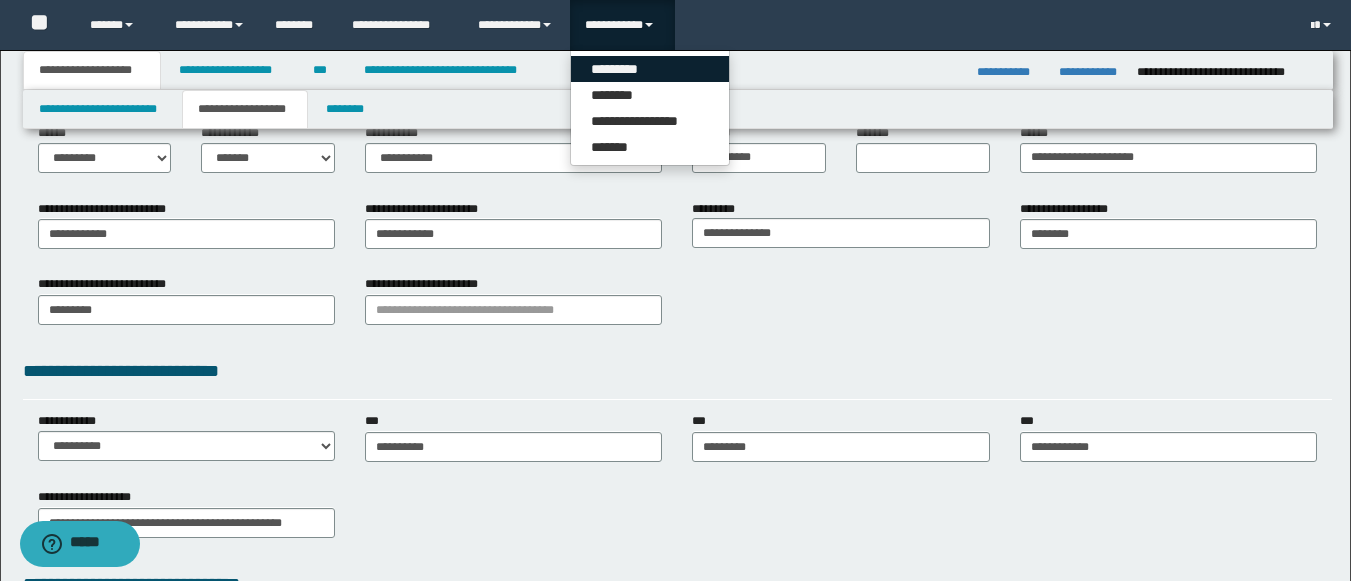 click on "*********" at bounding box center (650, 69) 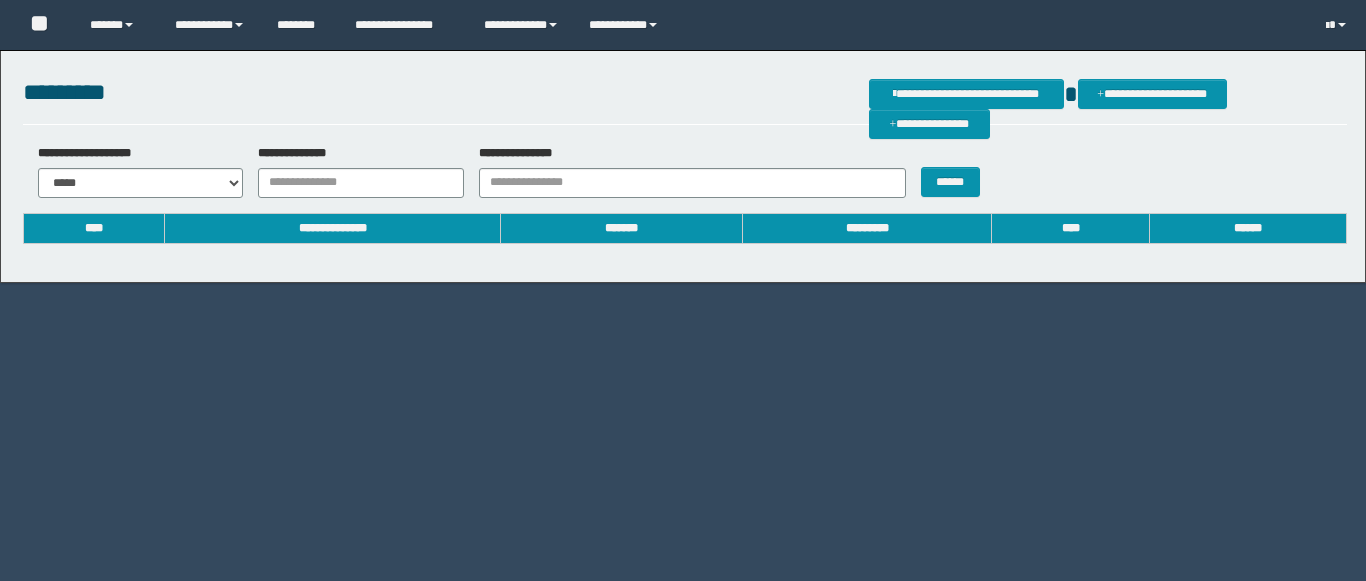 scroll, scrollTop: 0, scrollLeft: 0, axis: both 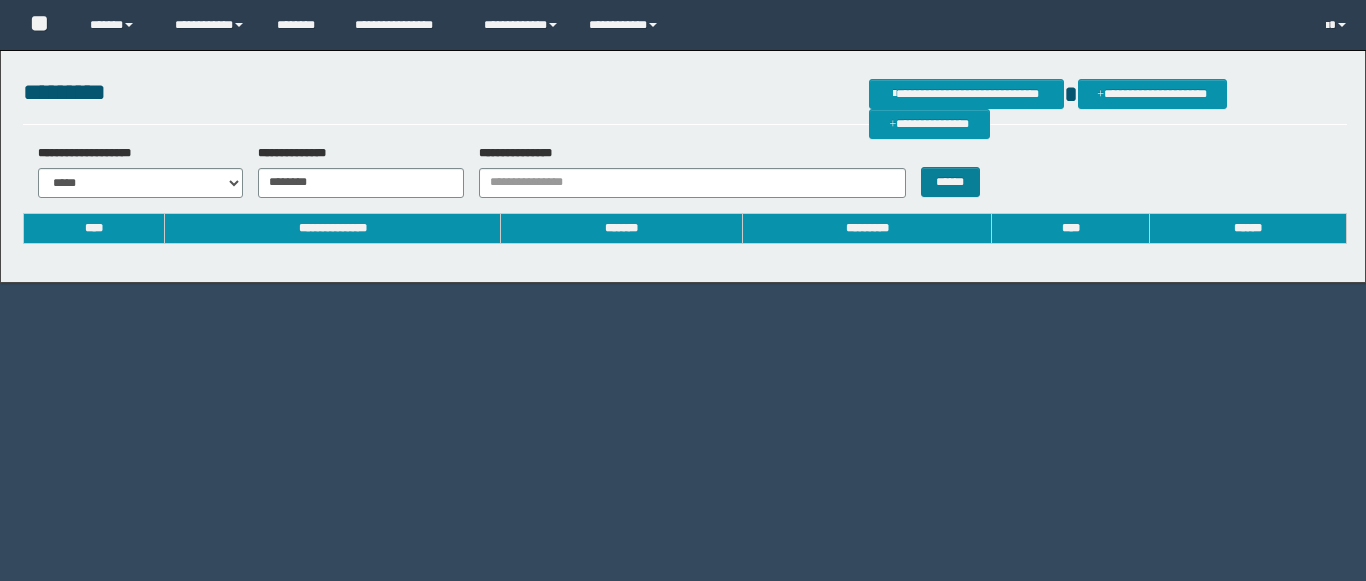 type on "********" 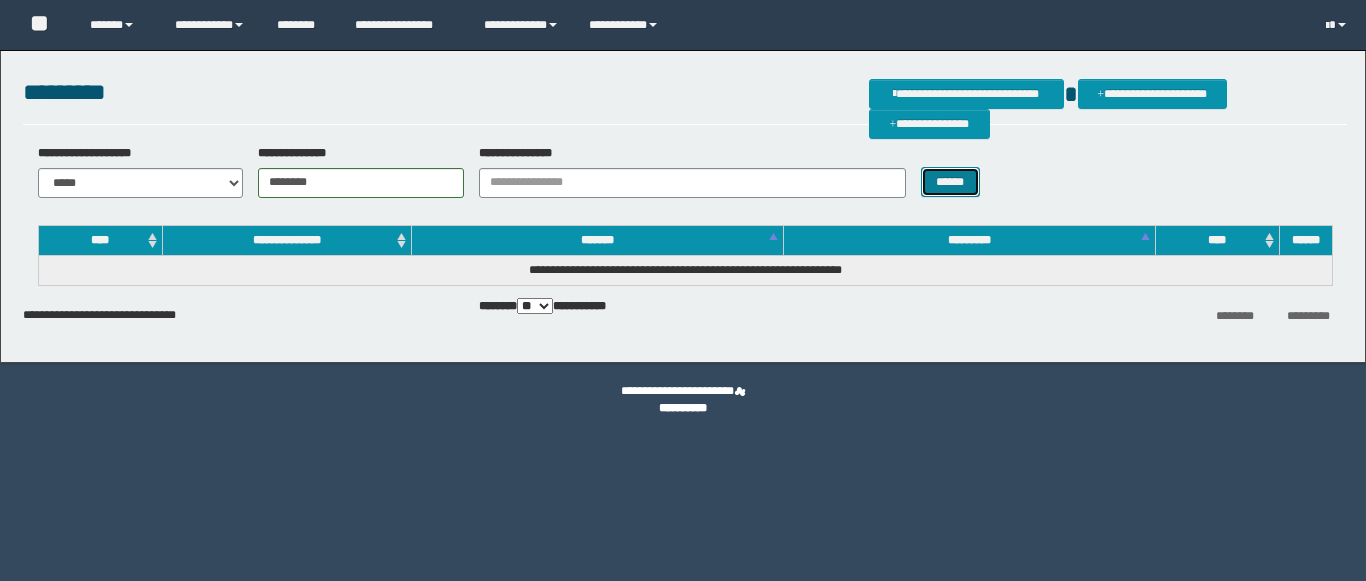click on "******" at bounding box center (950, 182) 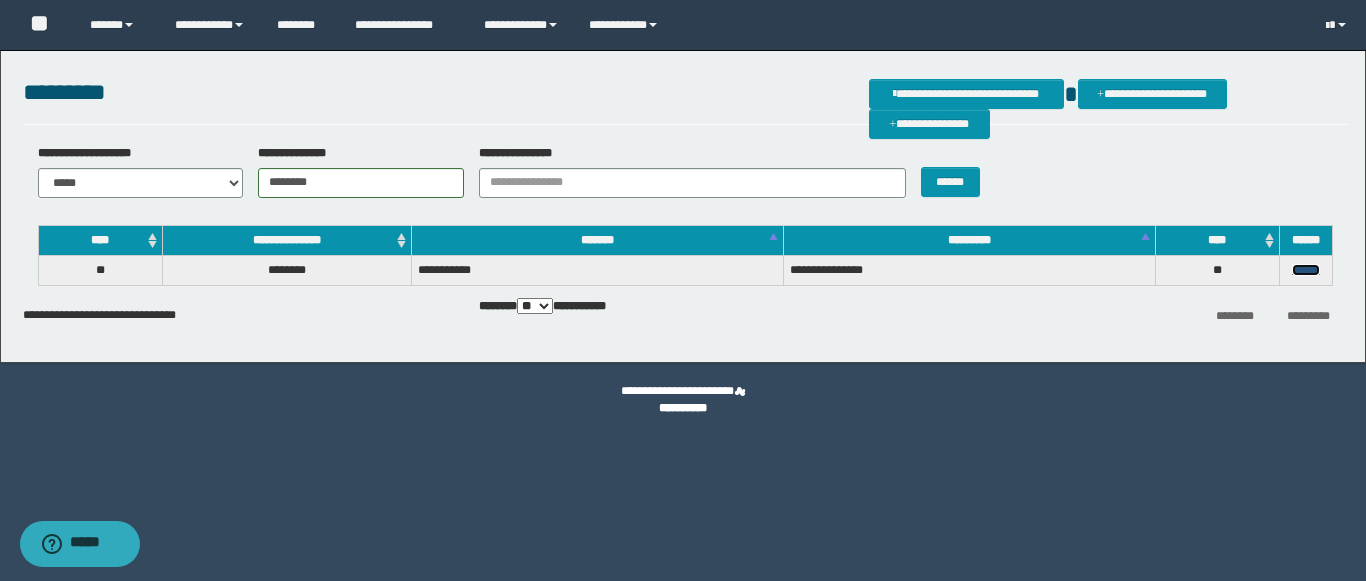 click on "******" at bounding box center (1306, 270) 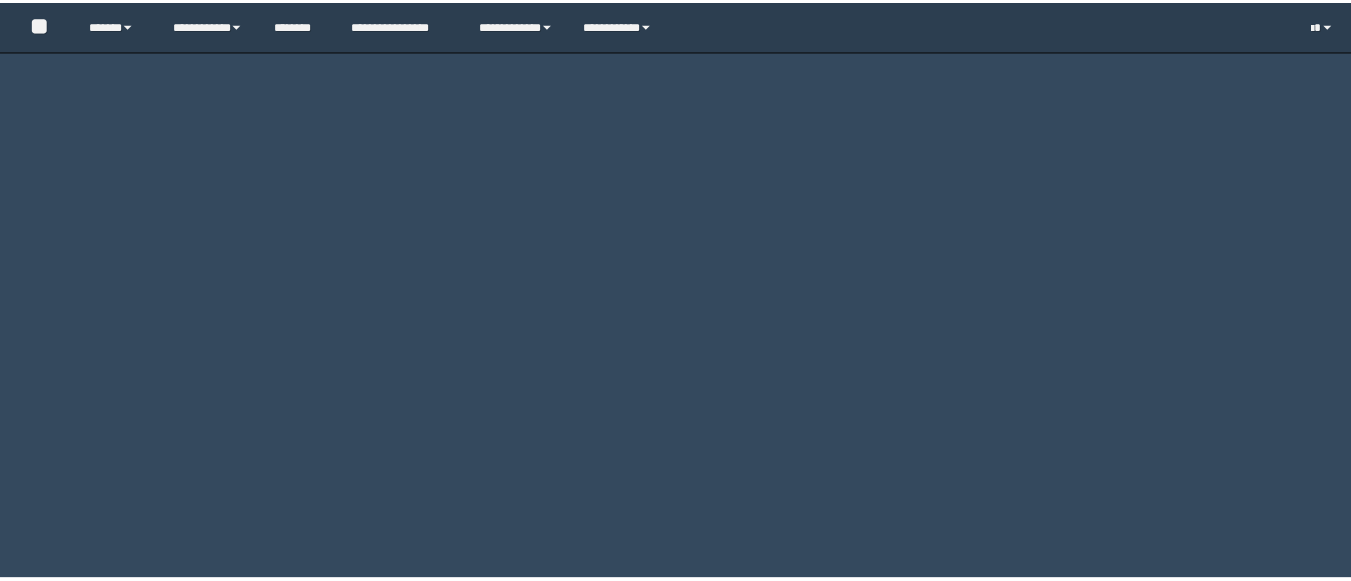 scroll, scrollTop: 0, scrollLeft: 0, axis: both 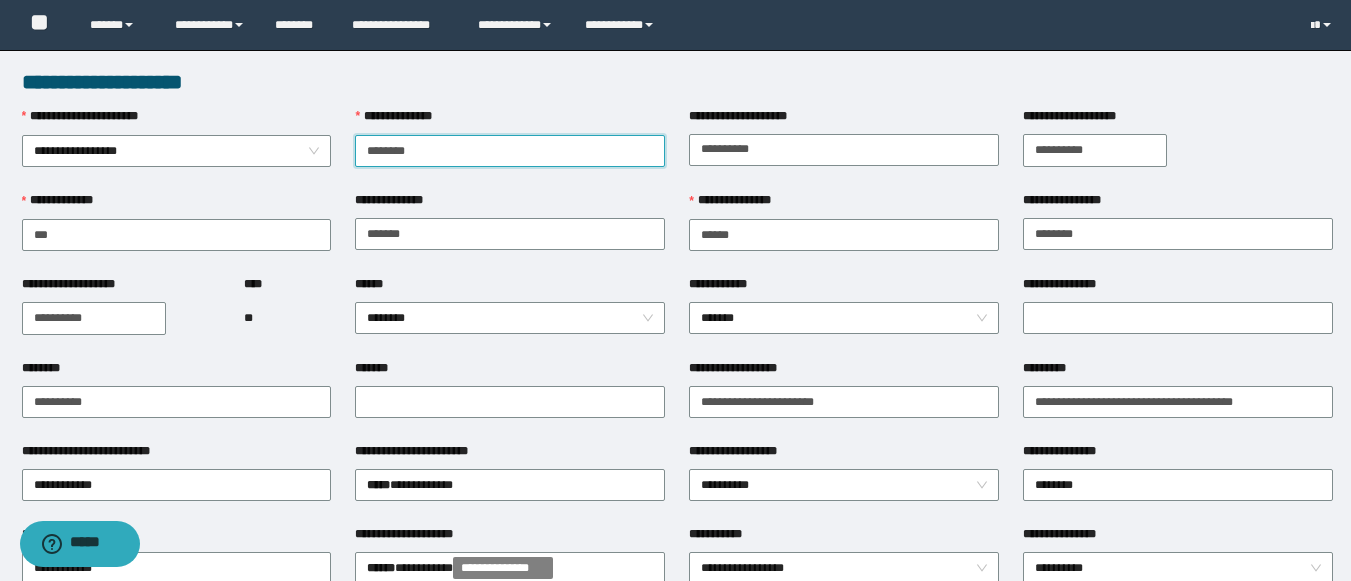 drag, startPoint x: 415, startPoint y: 154, endPoint x: 369, endPoint y: 157, distance: 46.09772 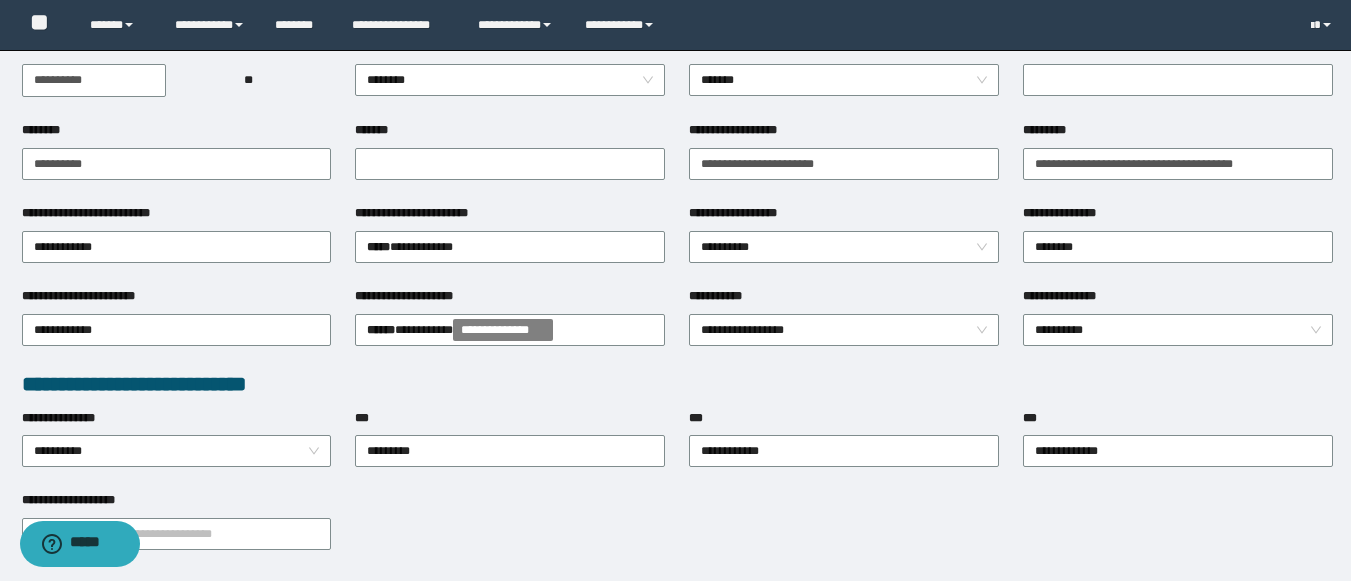 scroll, scrollTop: 241, scrollLeft: 0, axis: vertical 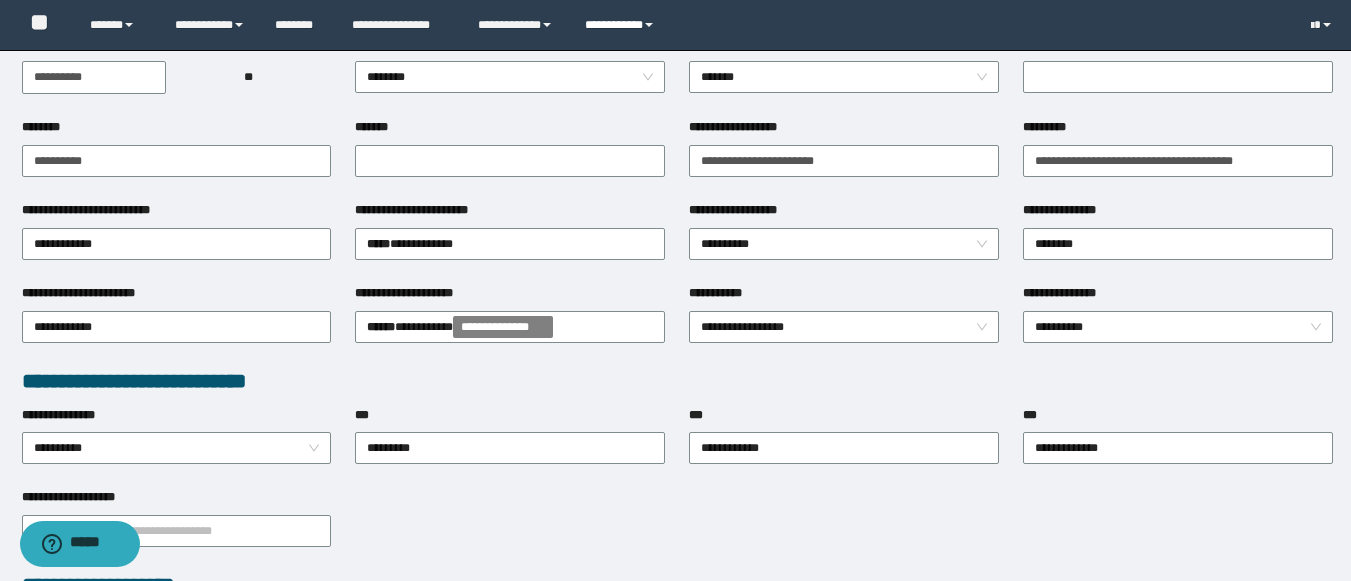 type on "**********" 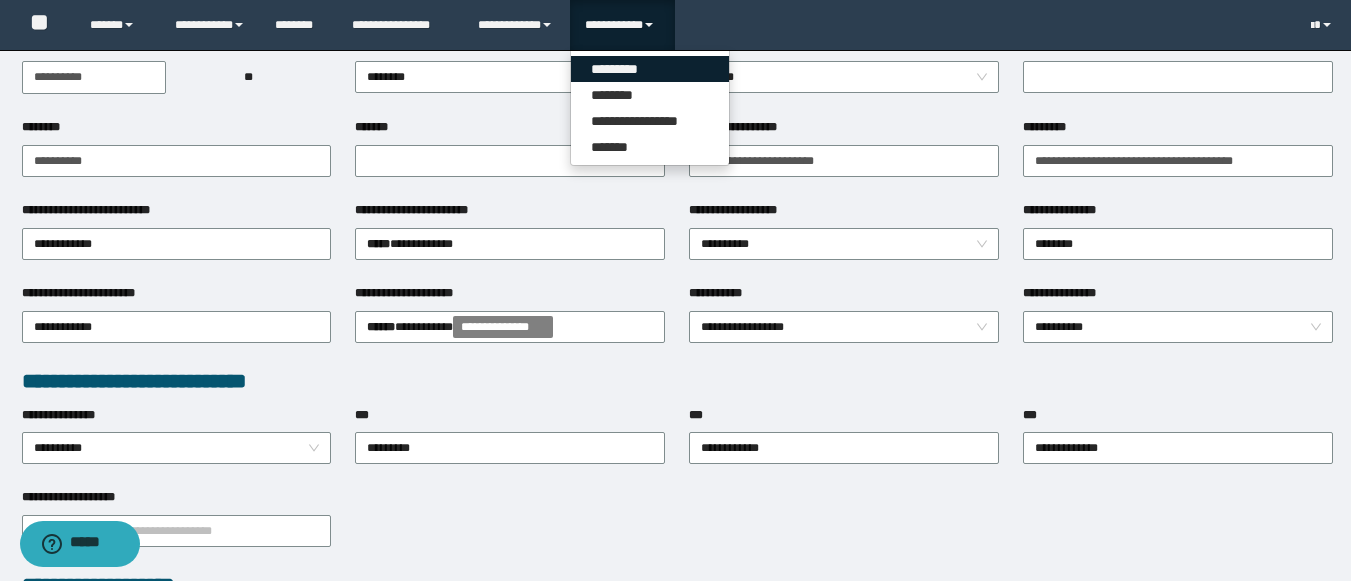 click on "*********" at bounding box center (650, 69) 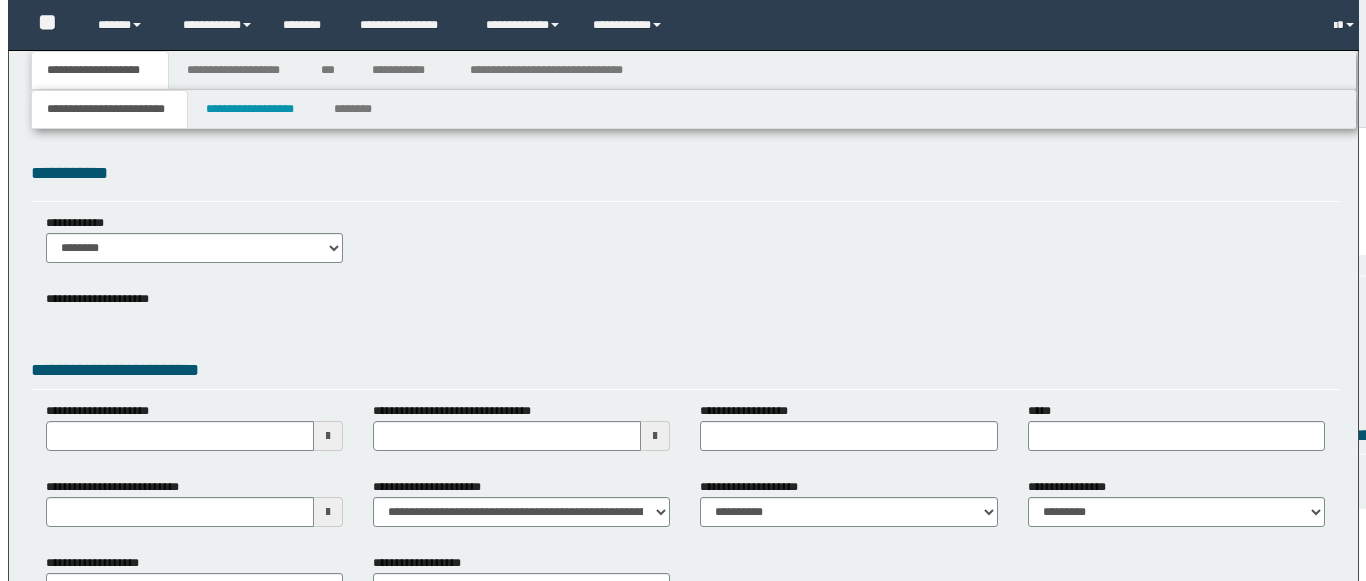 scroll, scrollTop: 0, scrollLeft: 0, axis: both 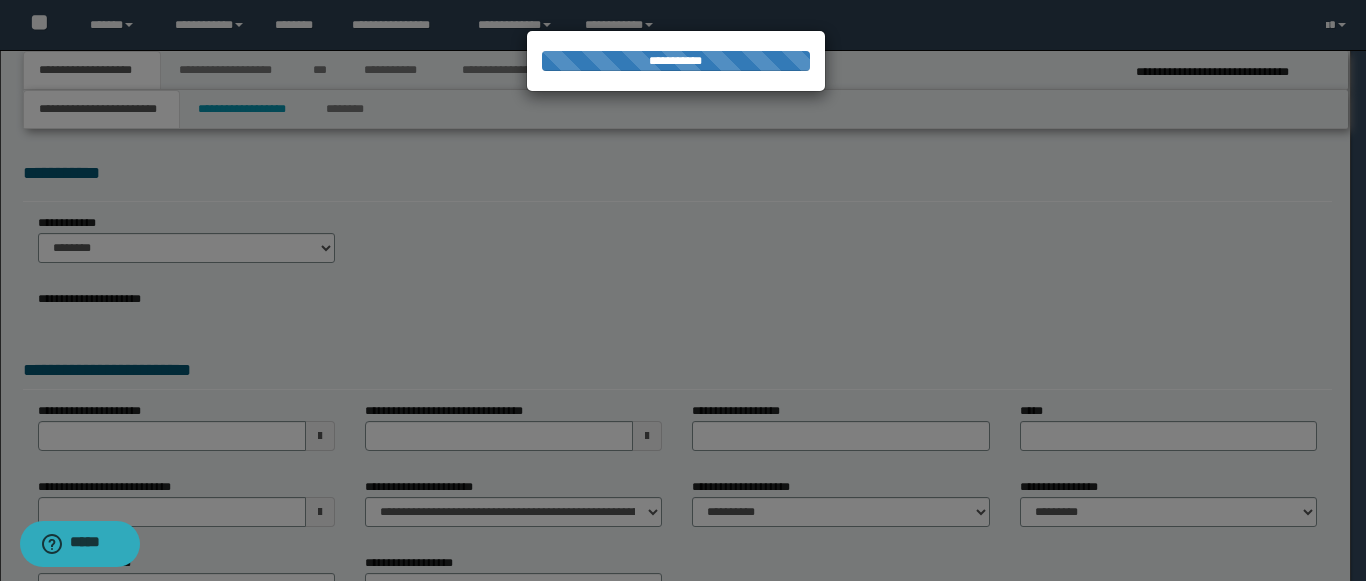 click at bounding box center (683, 290) 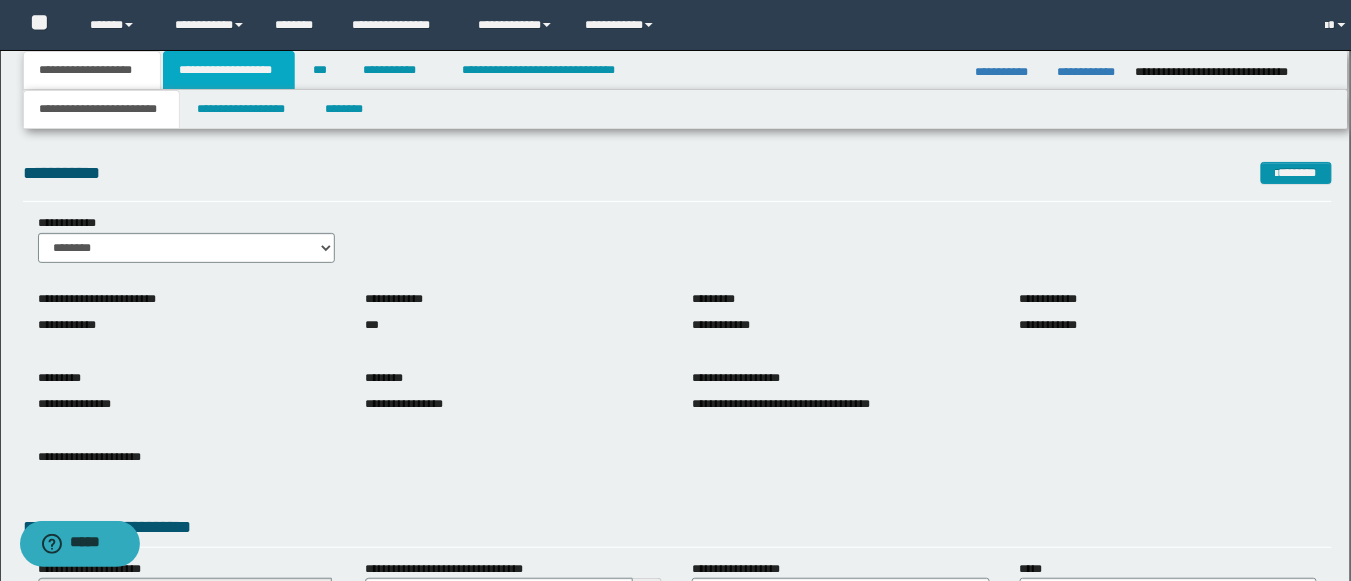 click on "**********" at bounding box center (229, 70) 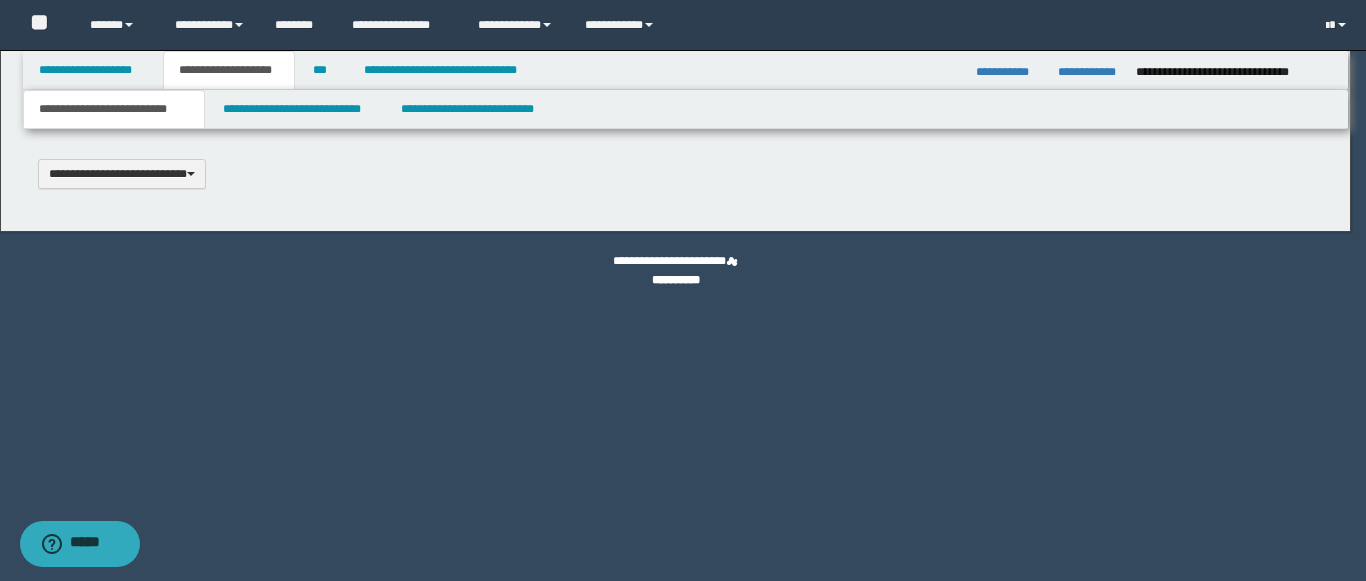 type 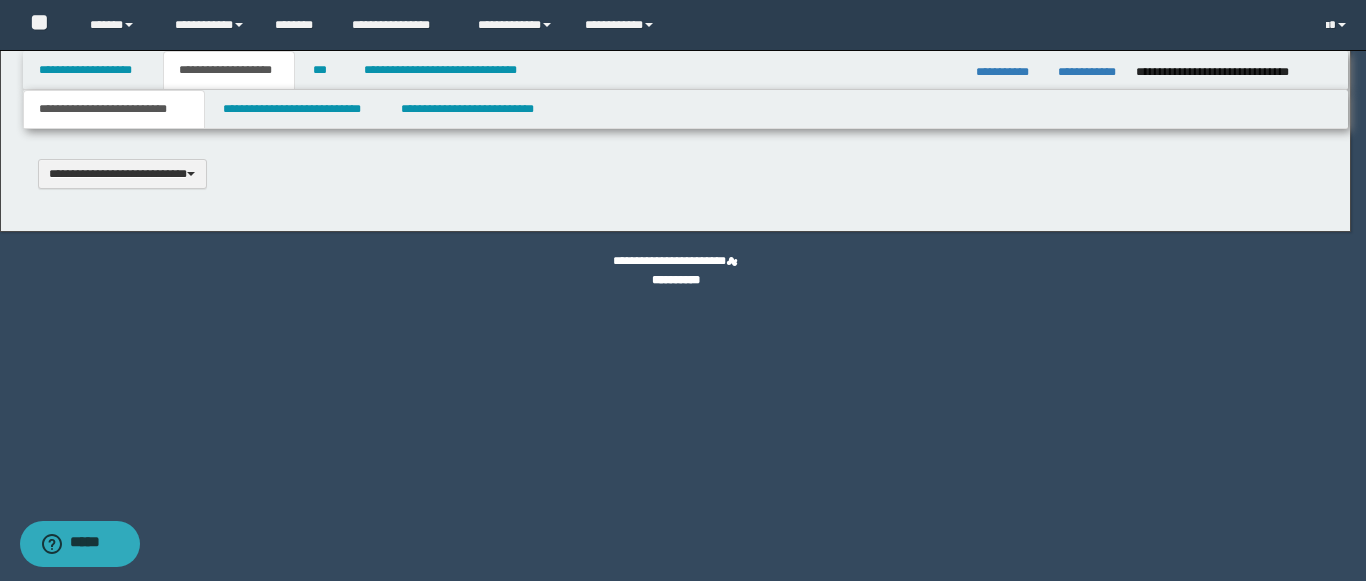 type on "**********" 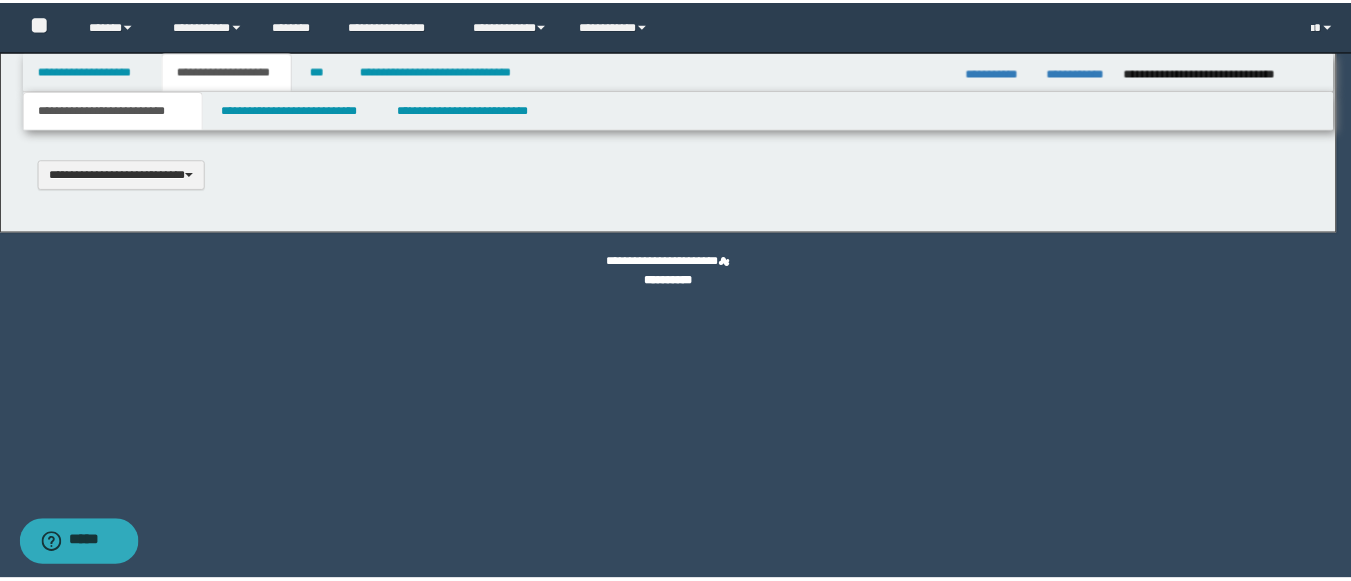 scroll, scrollTop: 0, scrollLeft: 0, axis: both 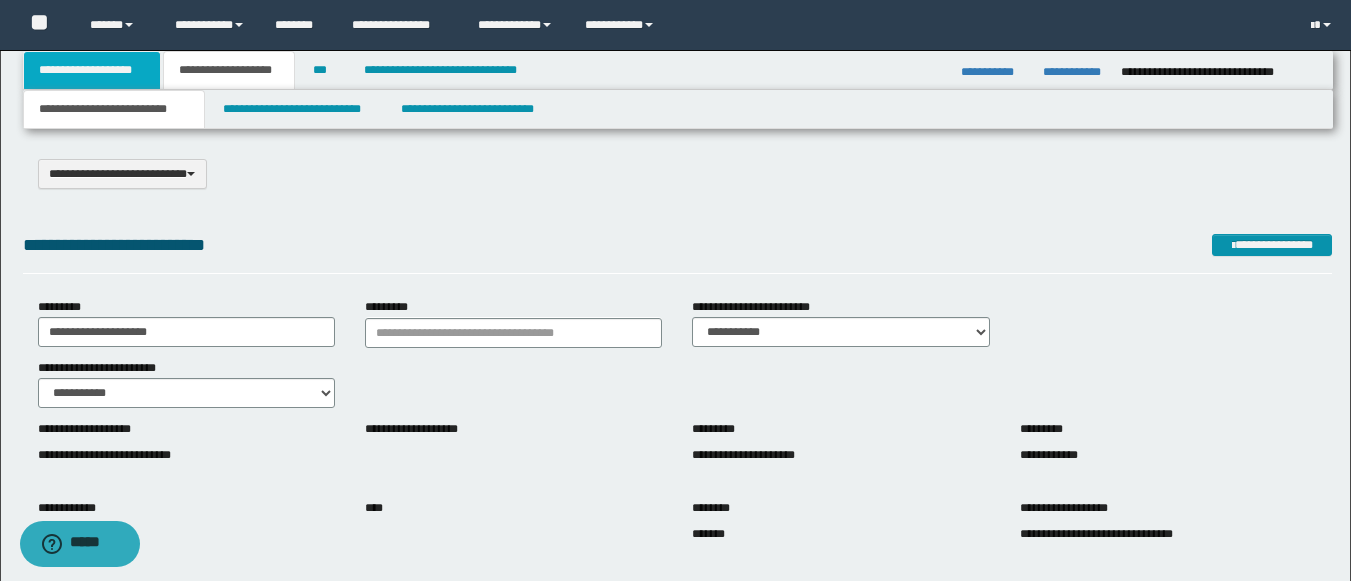 click on "**********" at bounding box center (92, 70) 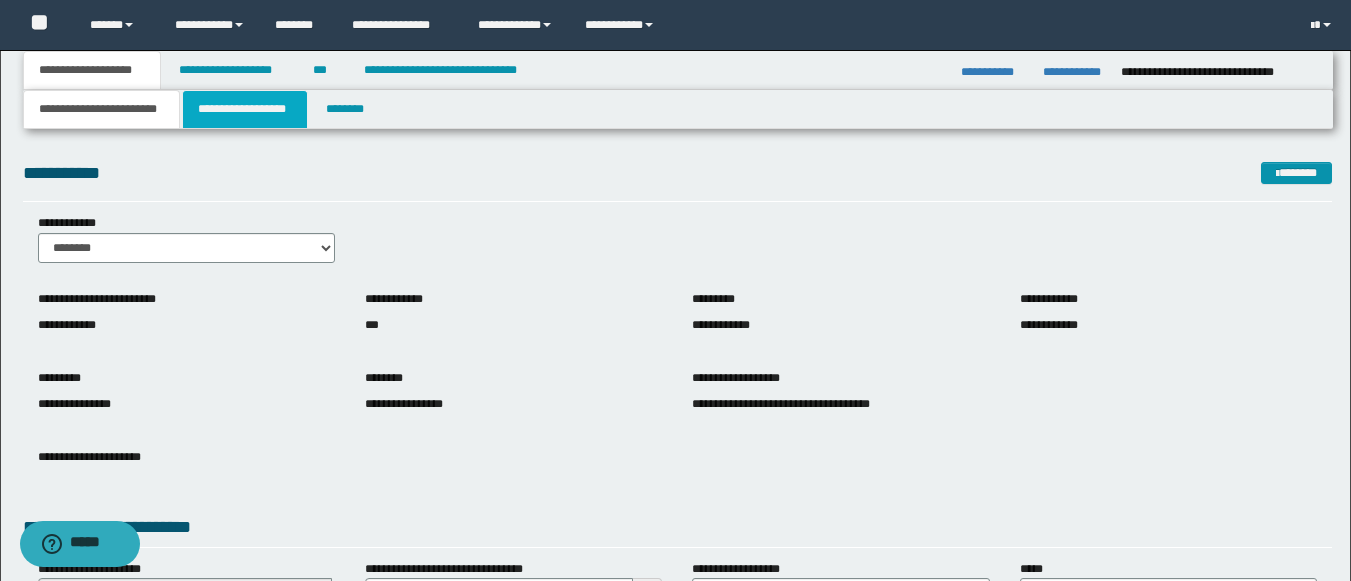 click on "**********" at bounding box center [245, 109] 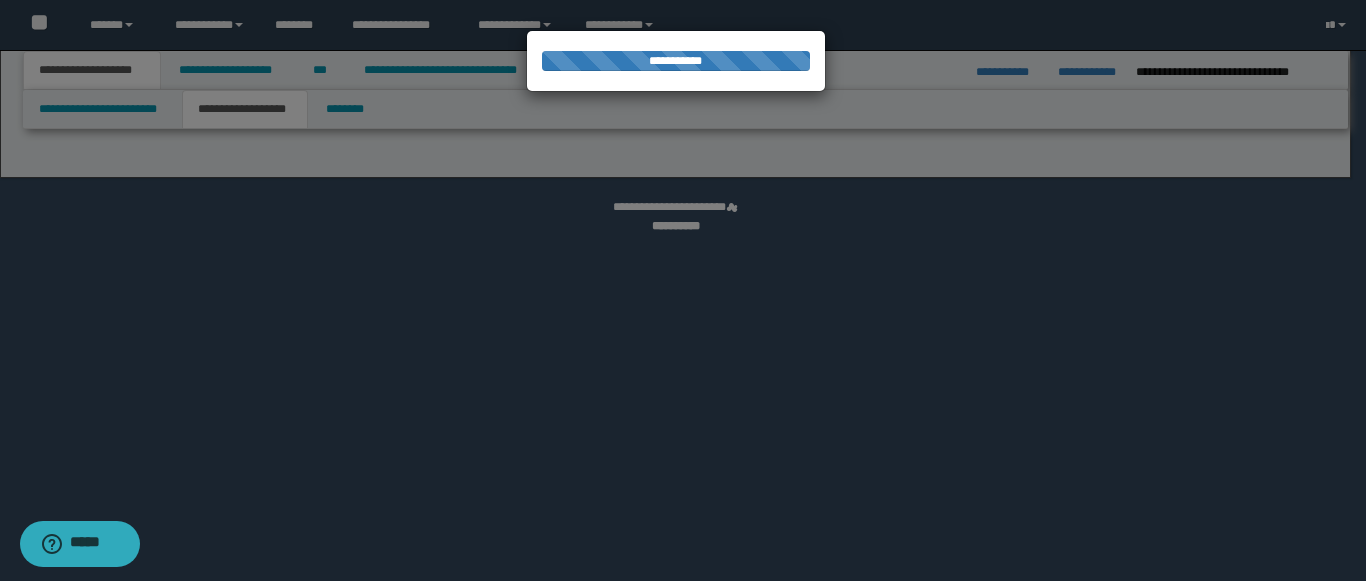 select on "*" 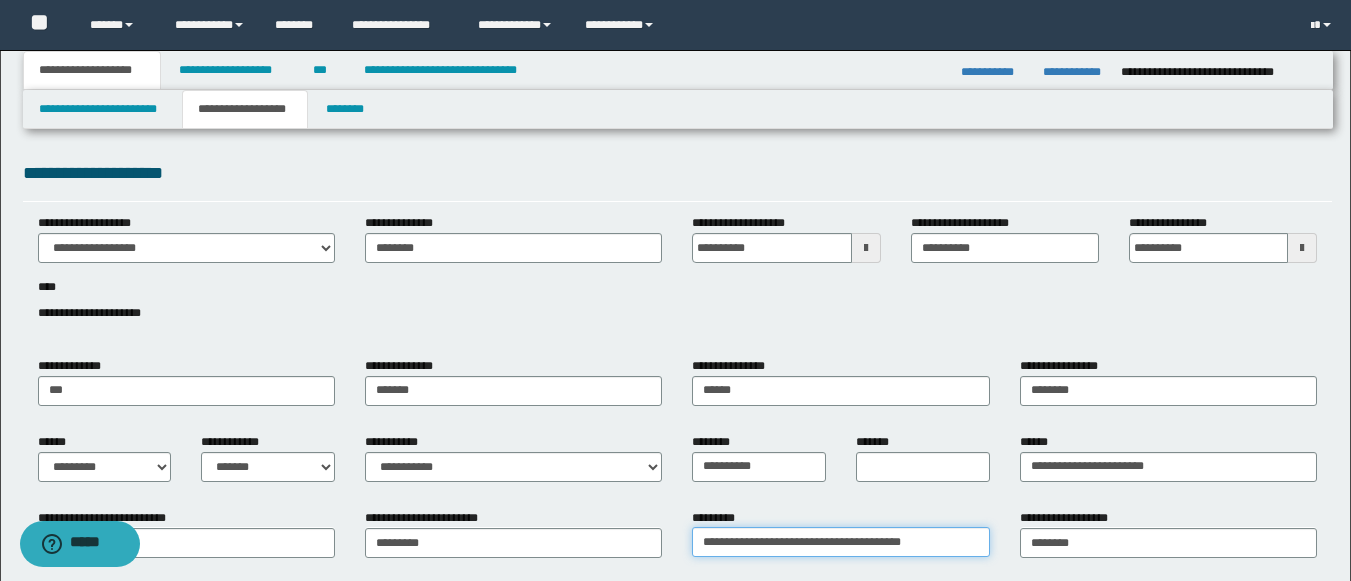 click on "**********" at bounding box center [840, 542] 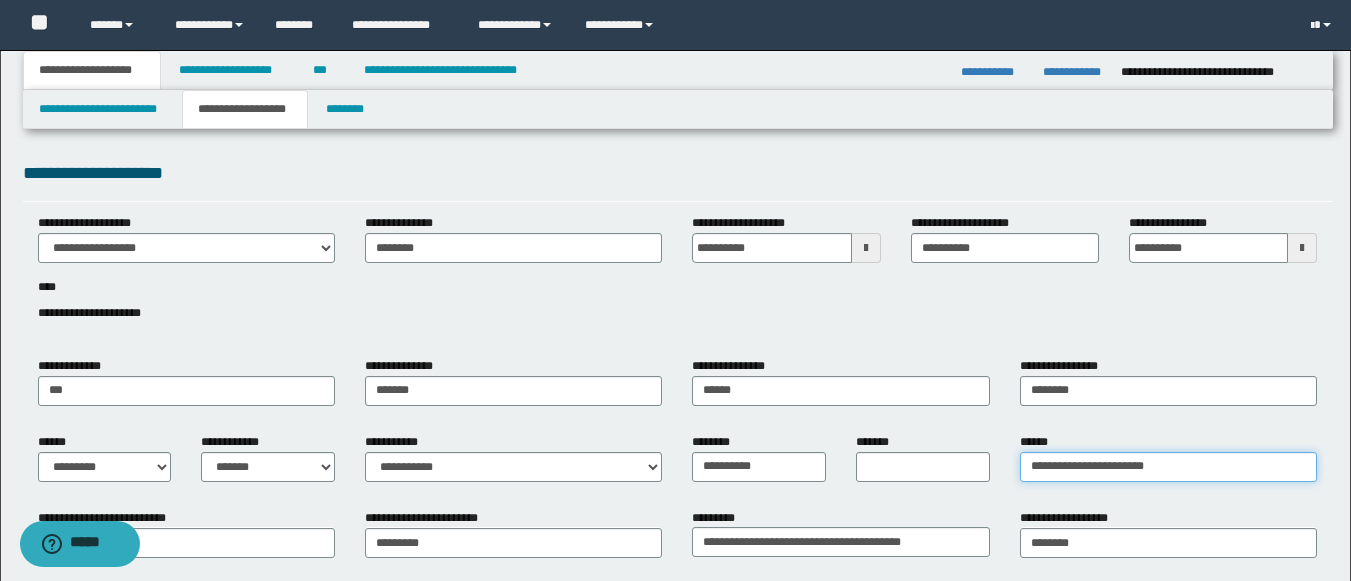 drag, startPoint x: 1192, startPoint y: 465, endPoint x: 975, endPoint y: 463, distance: 217.00922 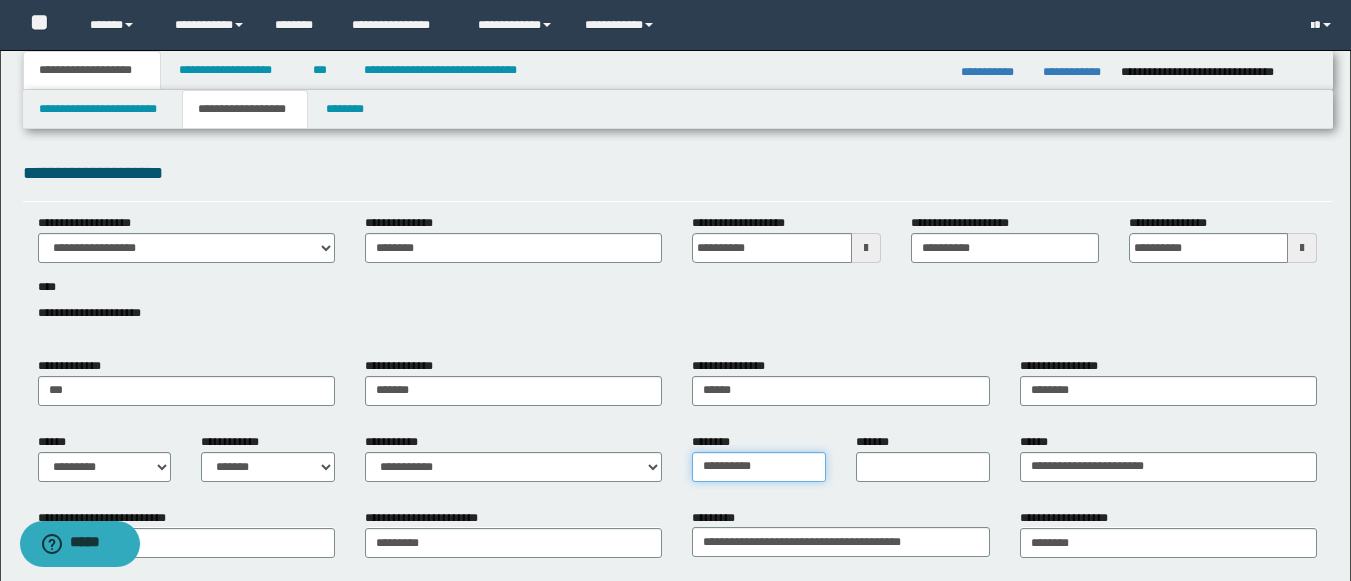 click on "**********" at bounding box center (759, 467) 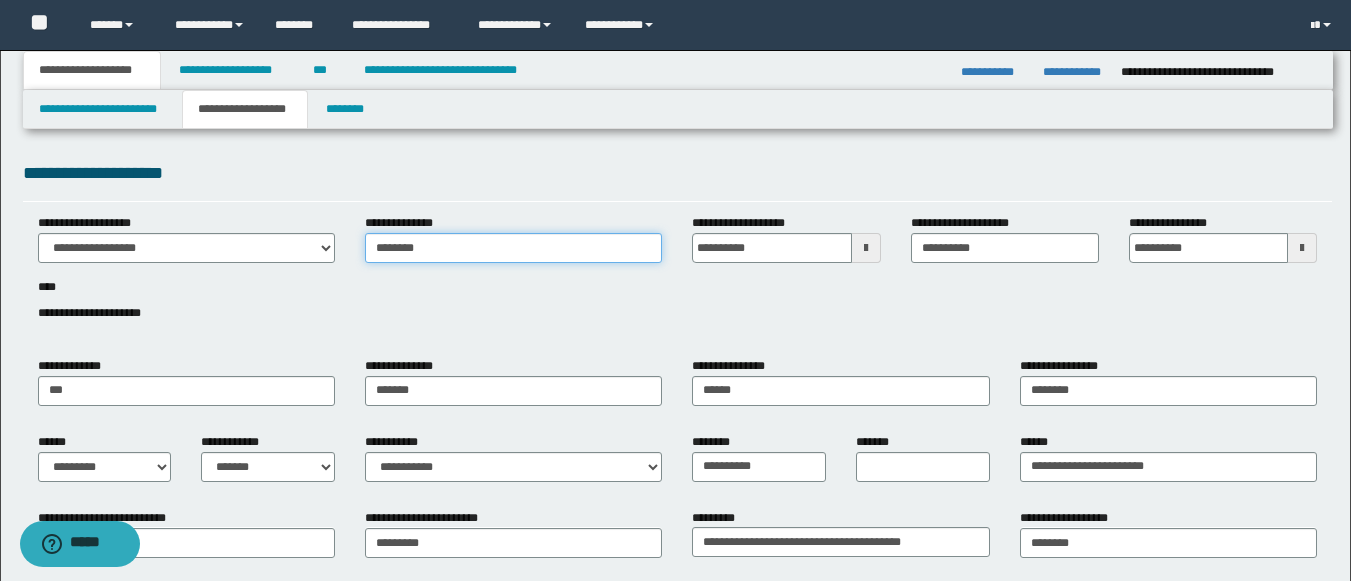 drag, startPoint x: 636, startPoint y: 255, endPoint x: 264, endPoint y: 238, distance: 372.38824 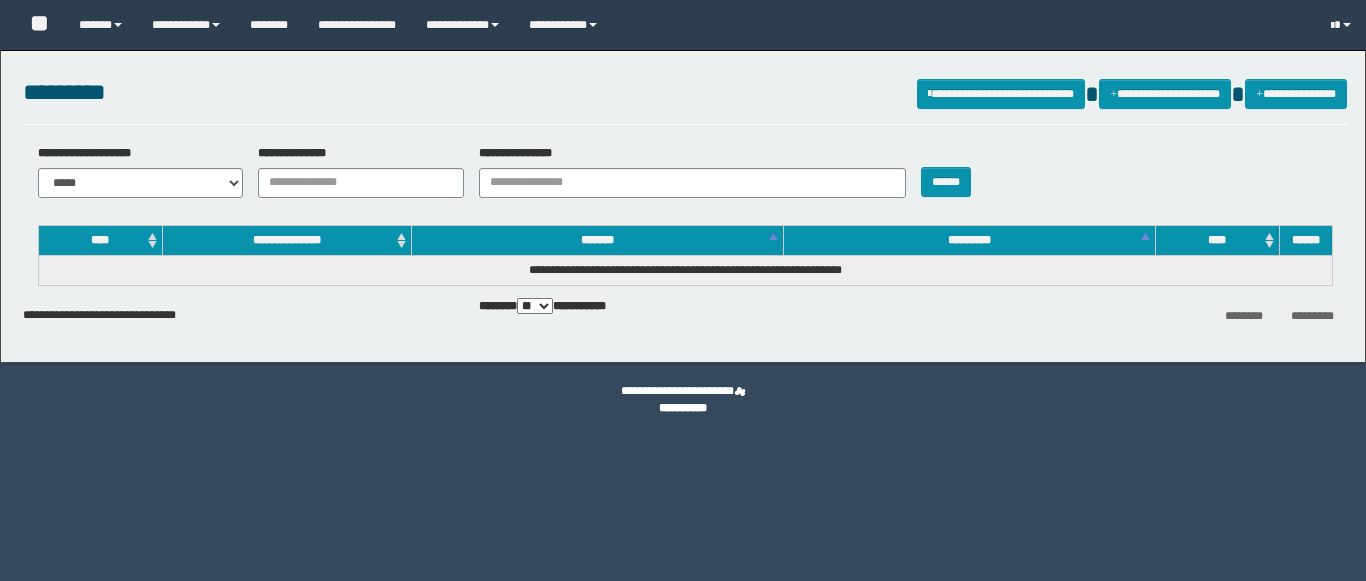 scroll, scrollTop: 0, scrollLeft: 0, axis: both 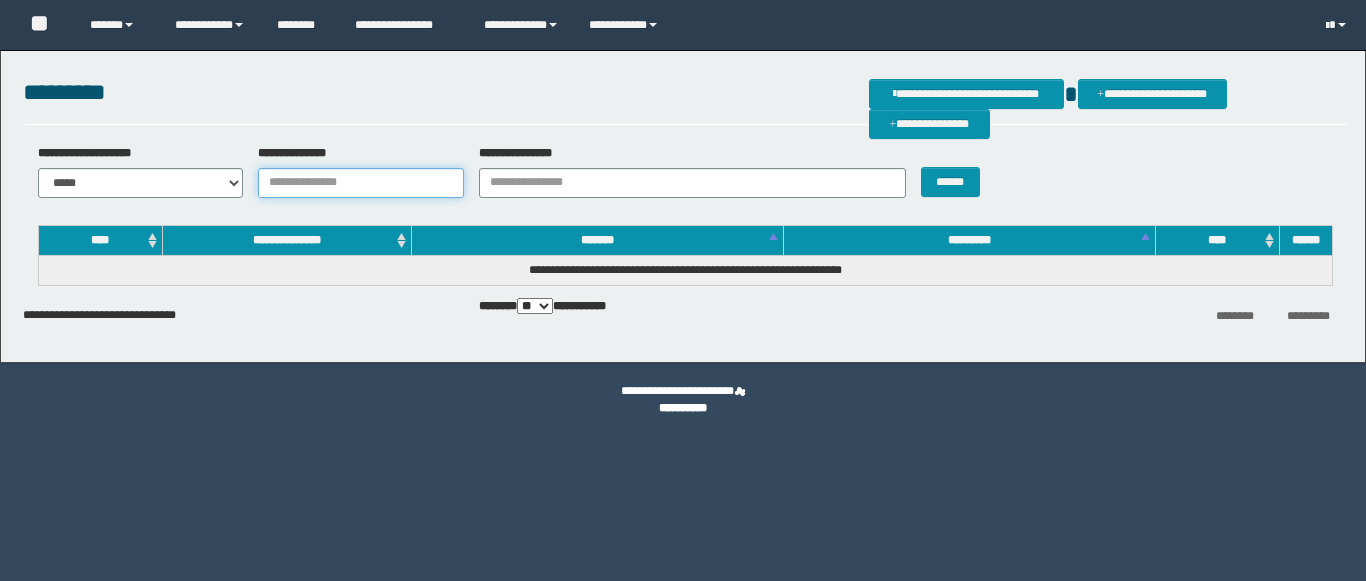 click on "**********" at bounding box center [361, 183] 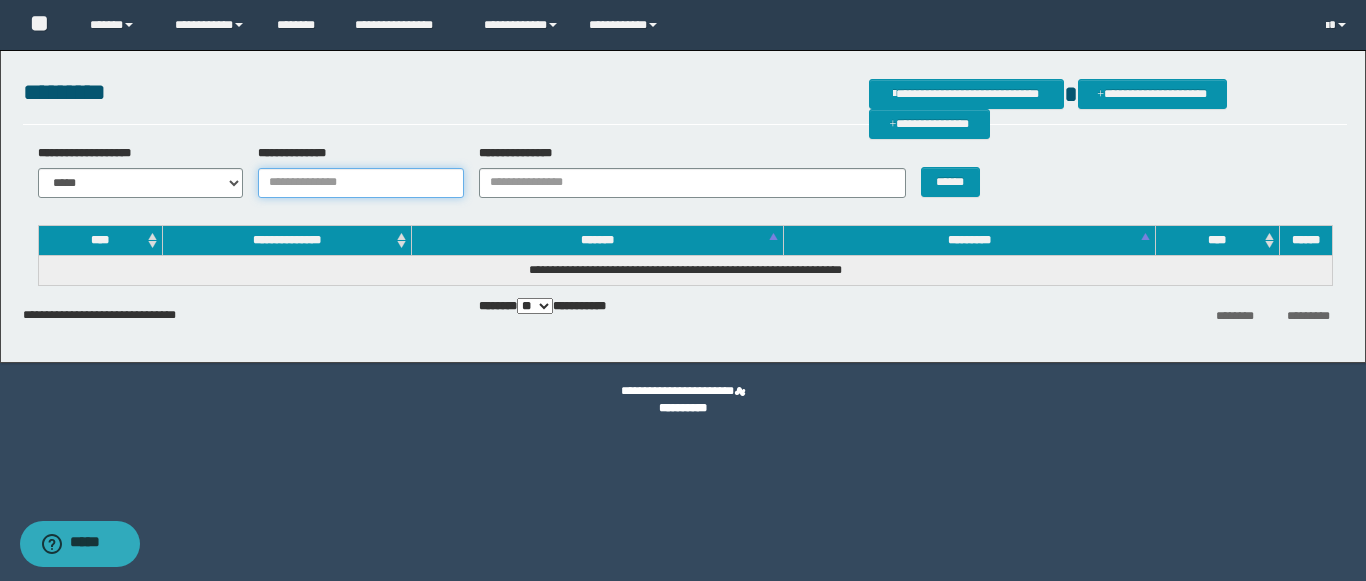 paste on "********" 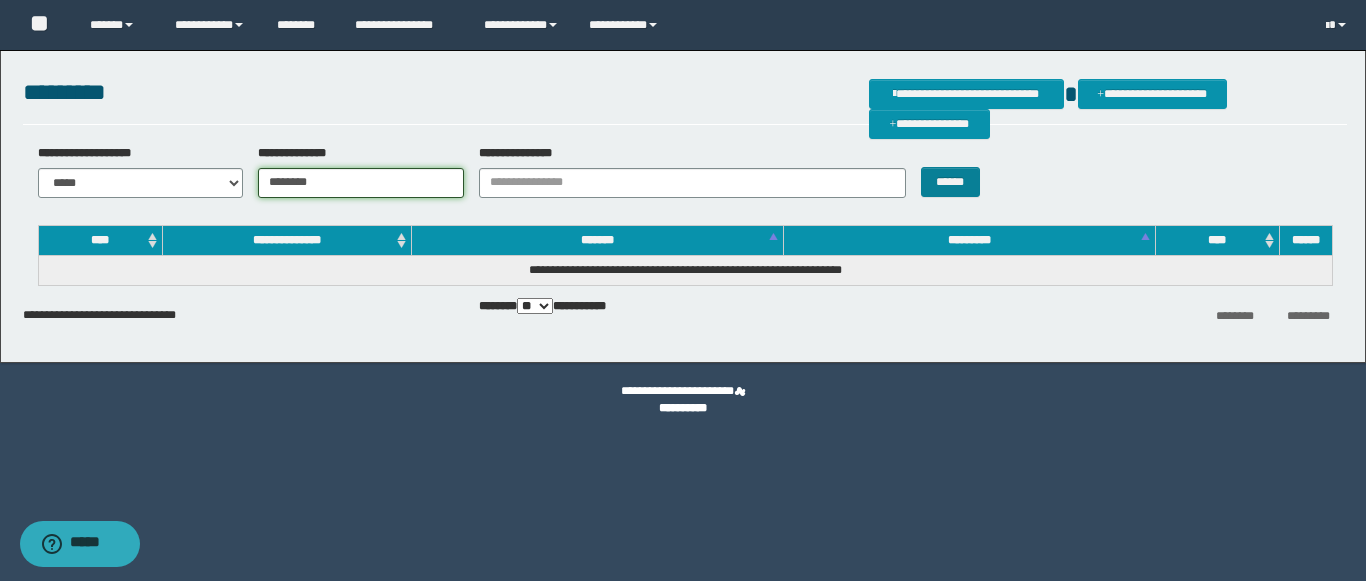 type on "********" 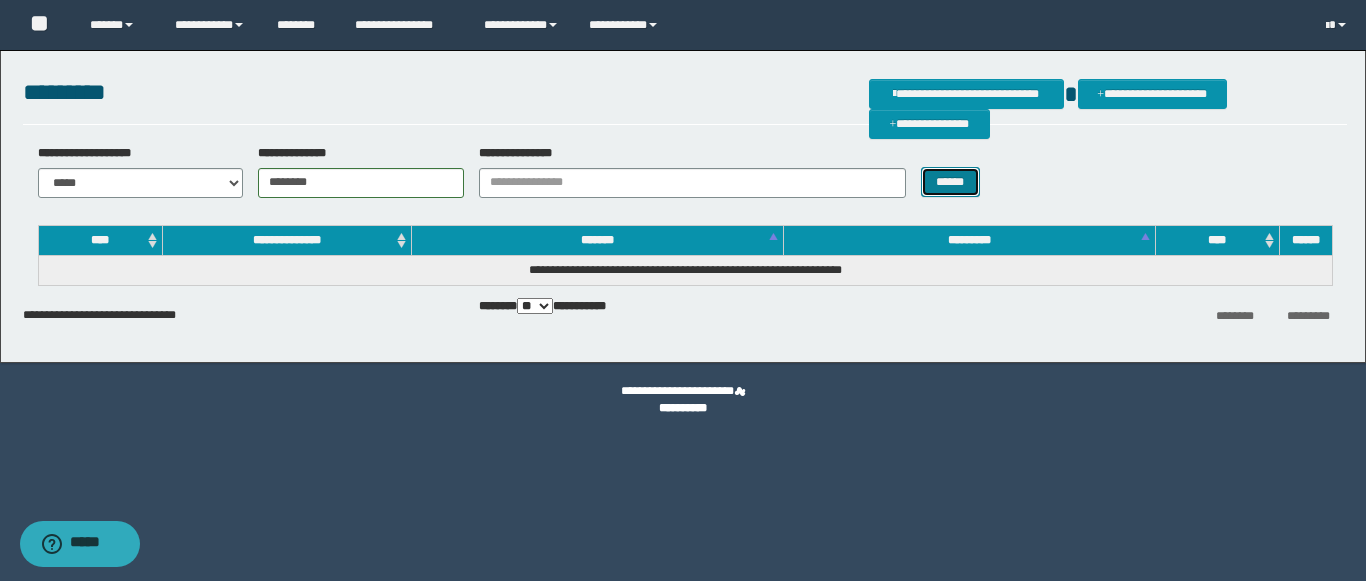 click on "******" at bounding box center [950, 182] 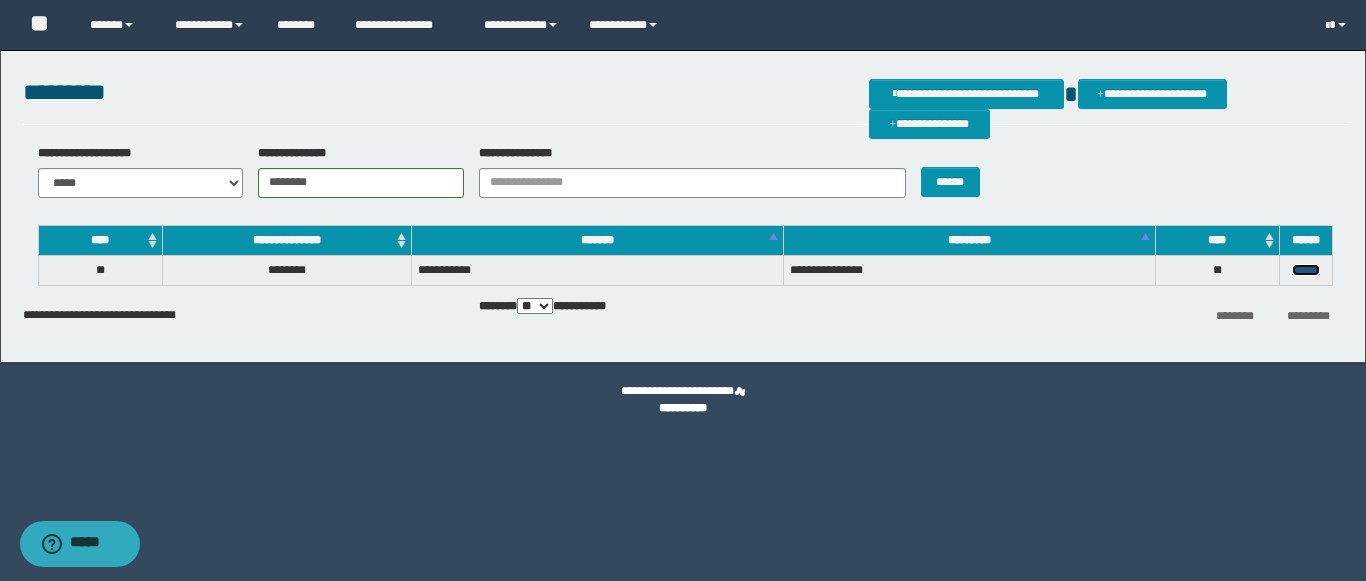 click on "******" at bounding box center [1306, 270] 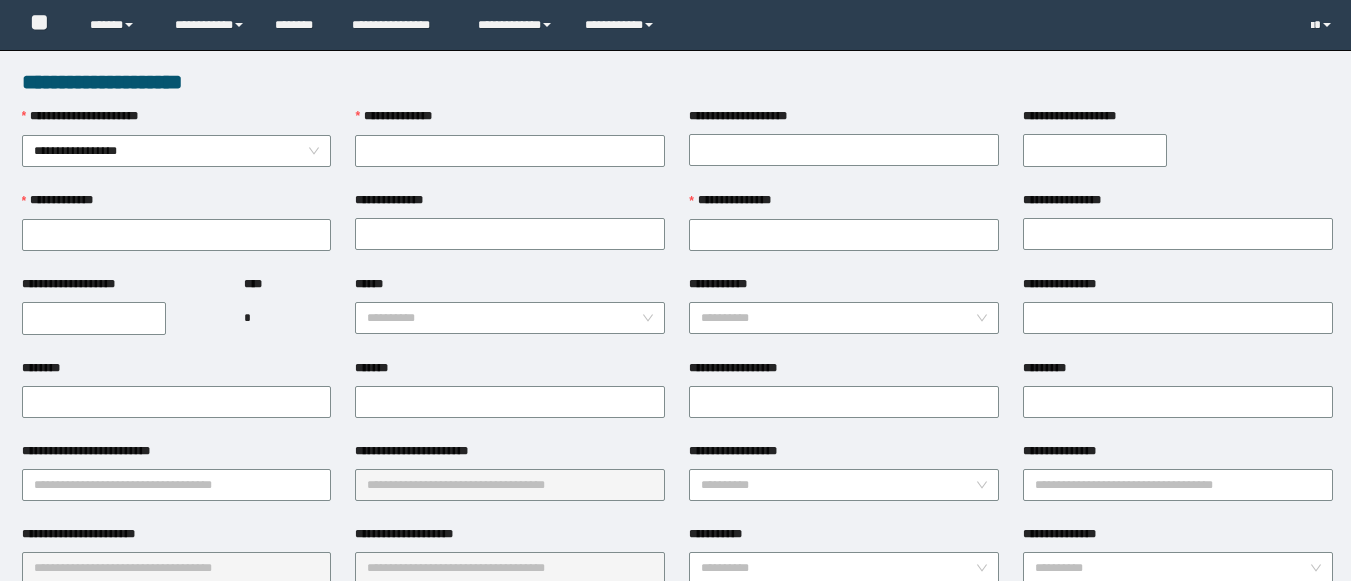 scroll, scrollTop: 0, scrollLeft: 0, axis: both 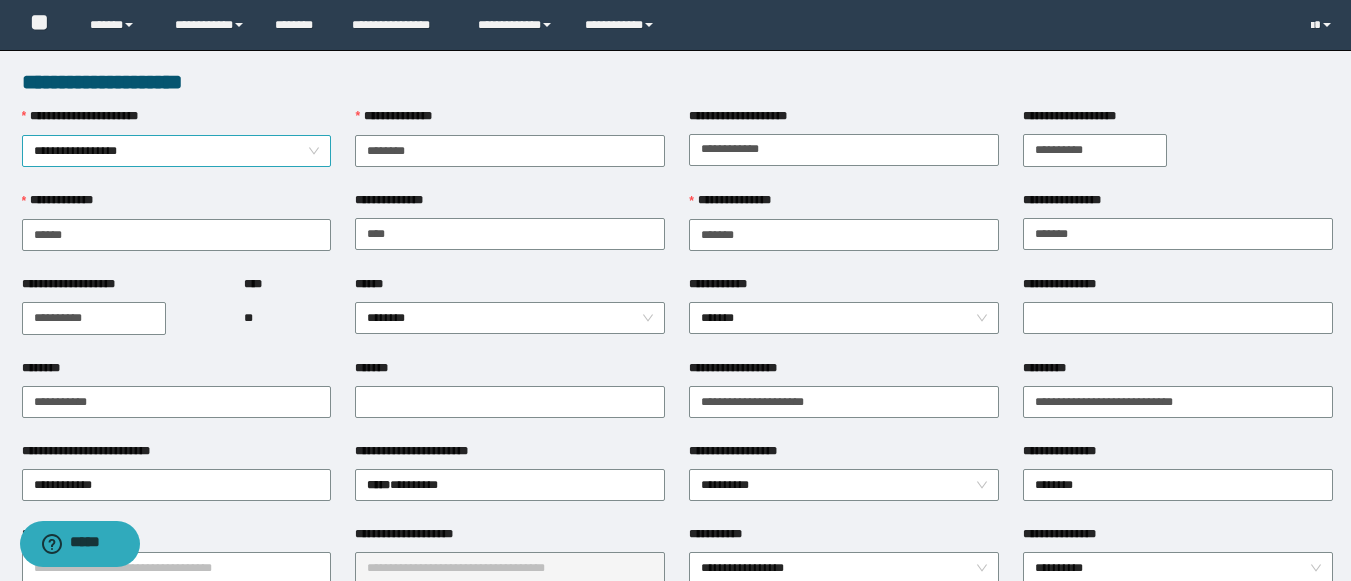 drag, startPoint x: 471, startPoint y: 142, endPoint x: 290, endPoint y: 153, distance: 181.33394 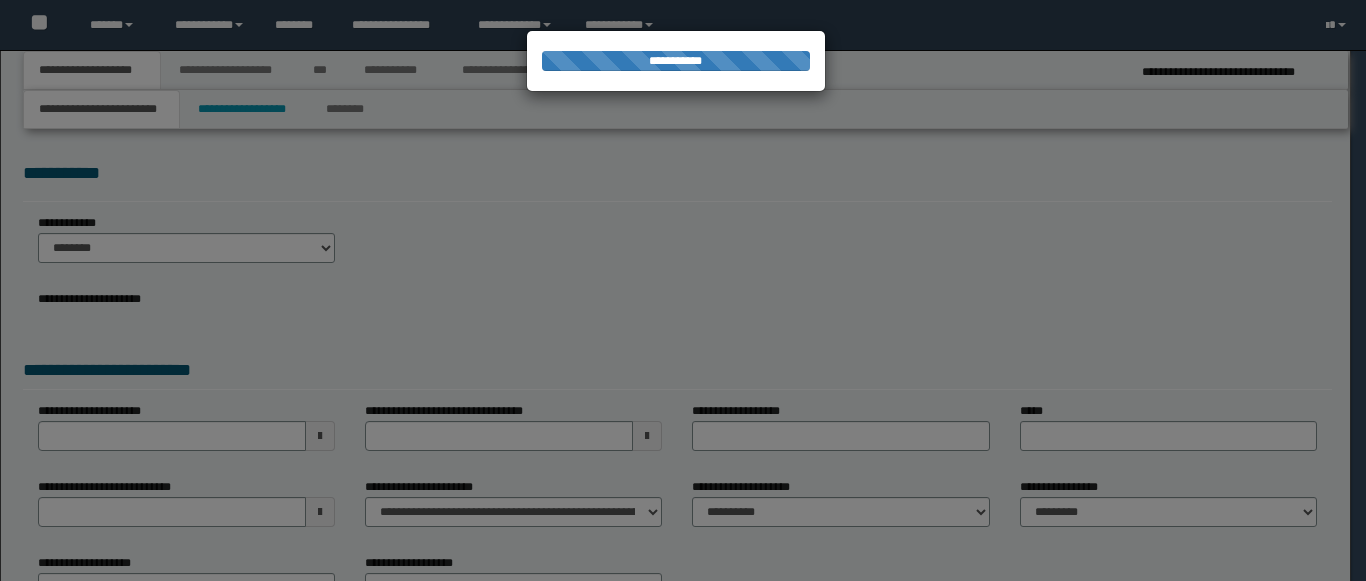 scroll, scrollTop: 0, scrollLeft: 0, axis: both 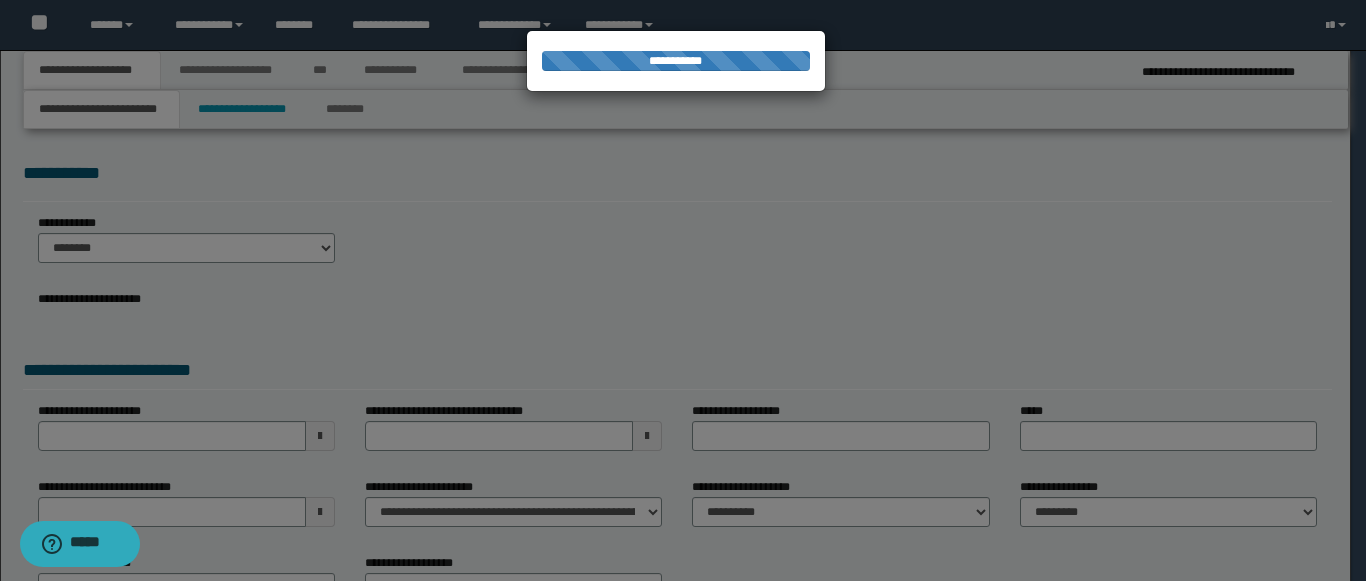 click at bounding box center (683, 290) 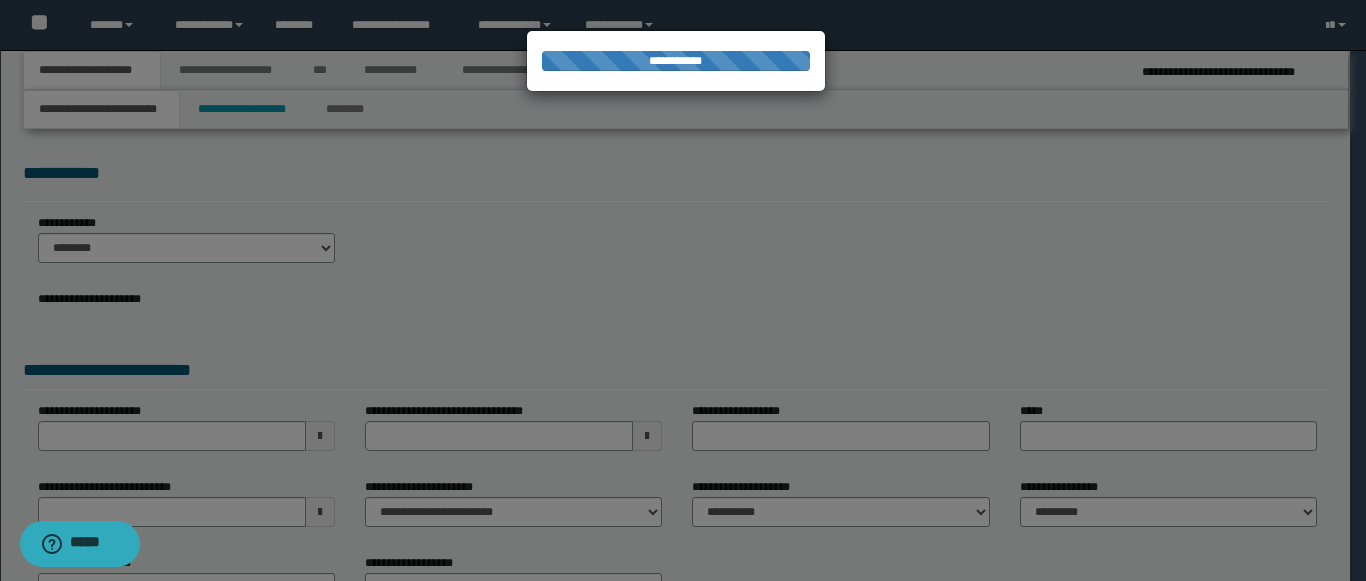 type on "*********" 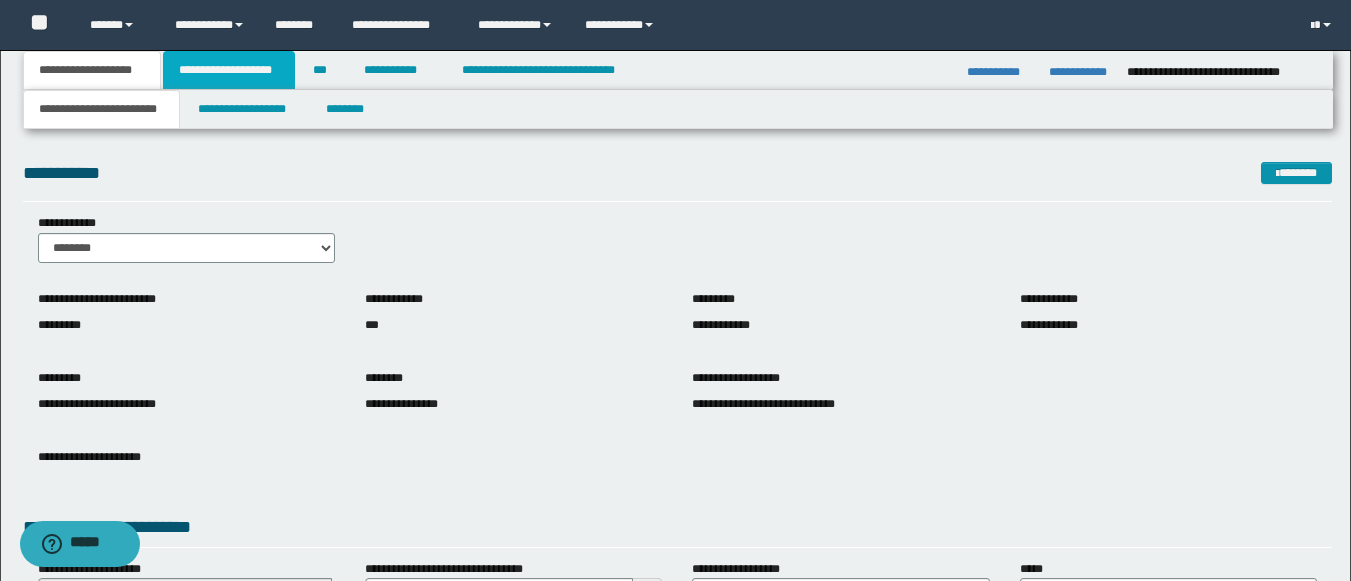 click on "**********" at bounding box center (229, 70) 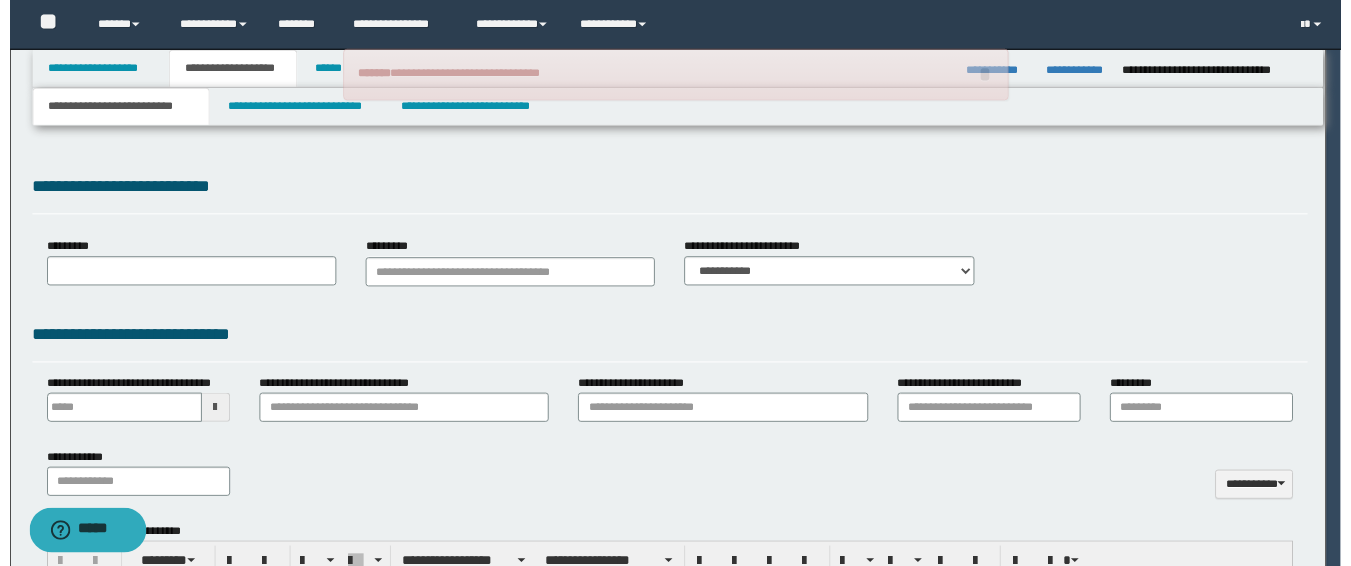 scroll, scrollTop: 0, scrollLeft: 0, axis: both 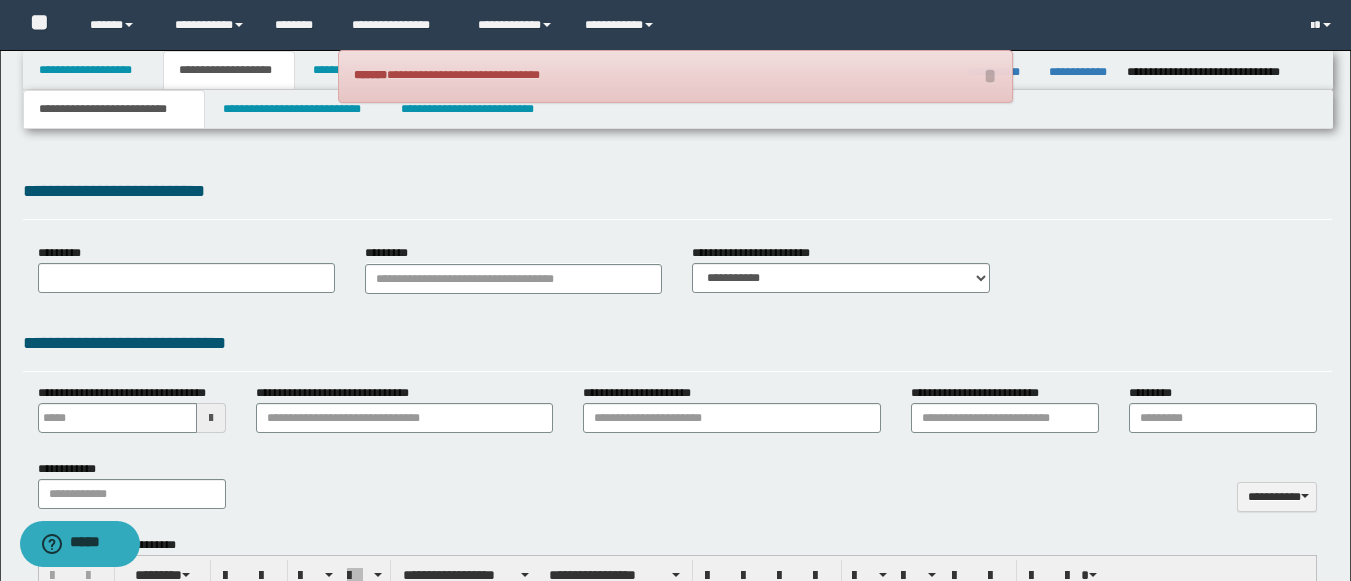 type 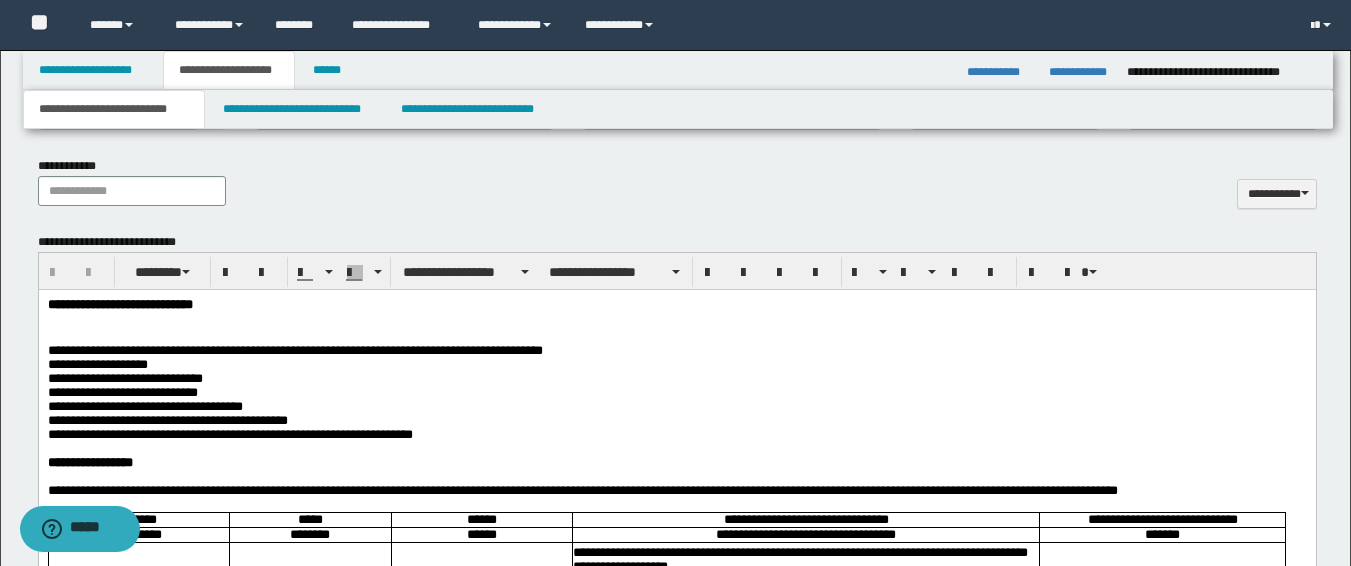 scroll, scrollTop: 981, scrollLeft: 0, axis: vertical 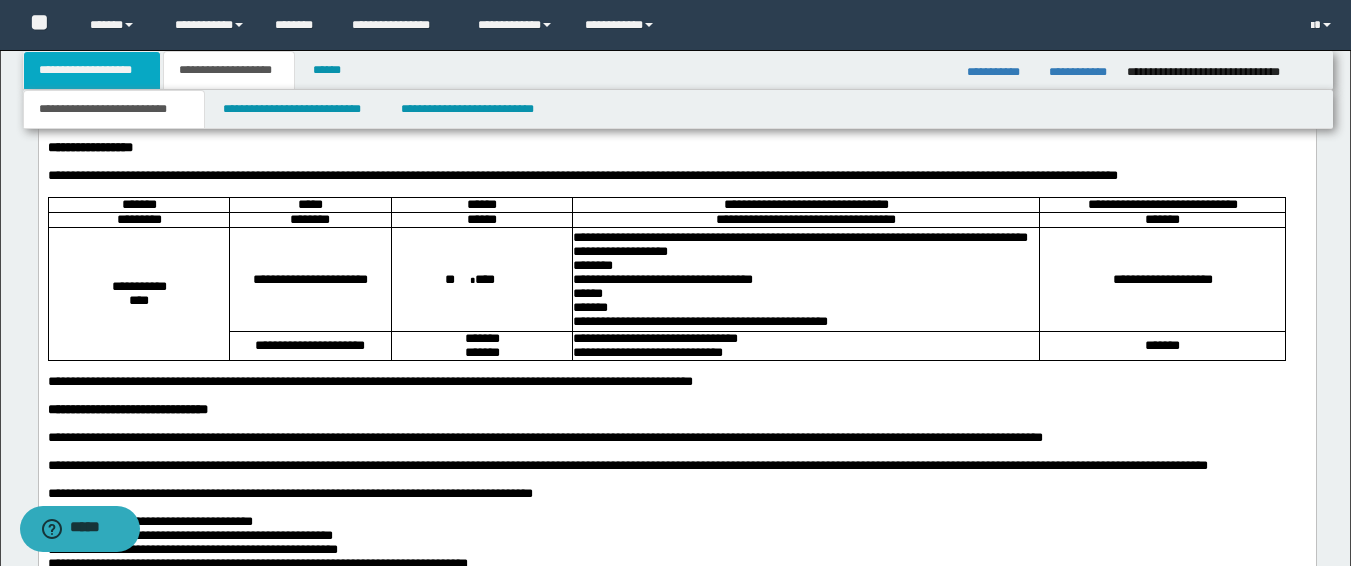 click on "**********" at bounding box center (92, 70) 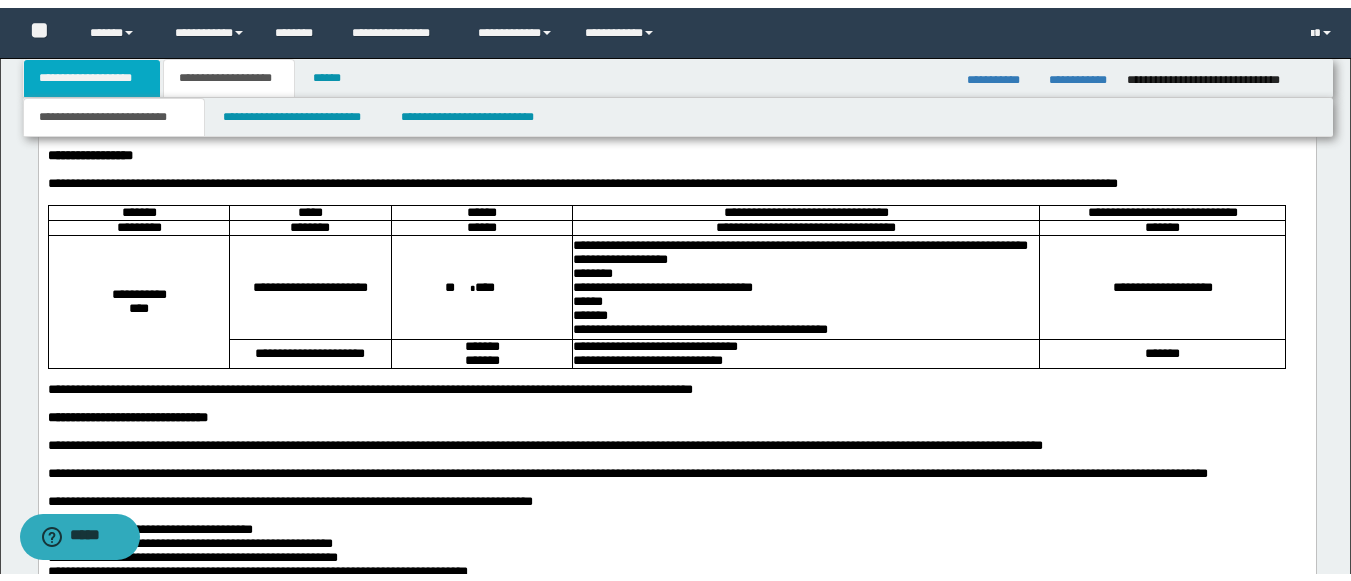 scroll, scrollTop: 303, scrollLeft: 0, axis: vertical 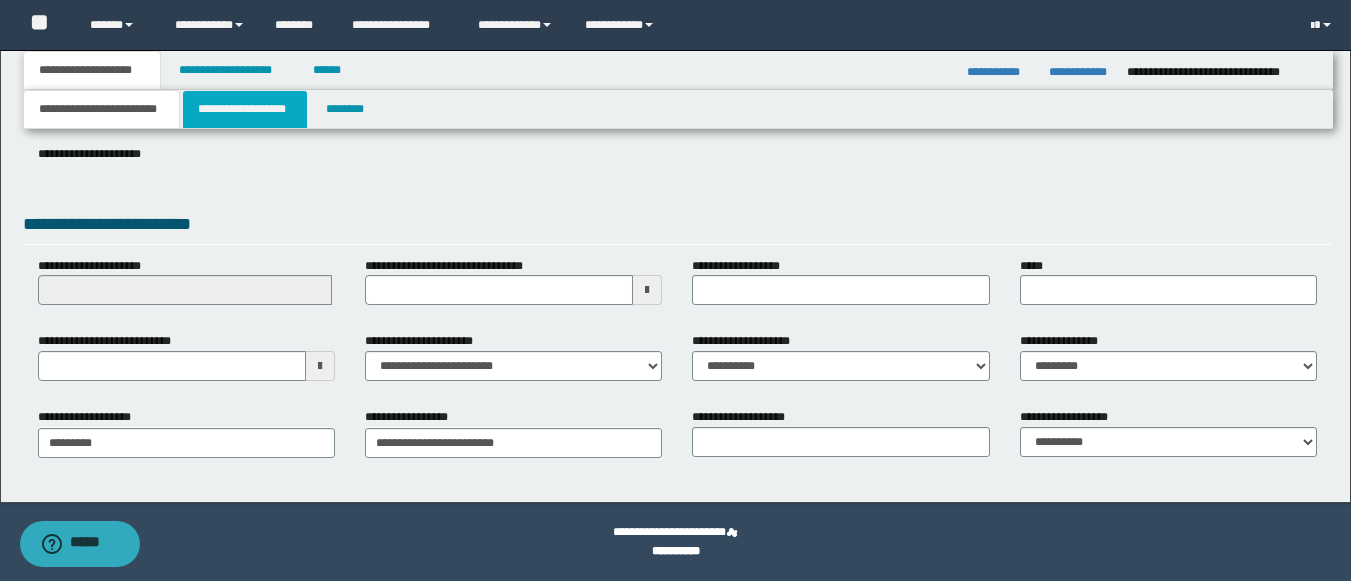 click on "**********" at bounding box center (245, 109) 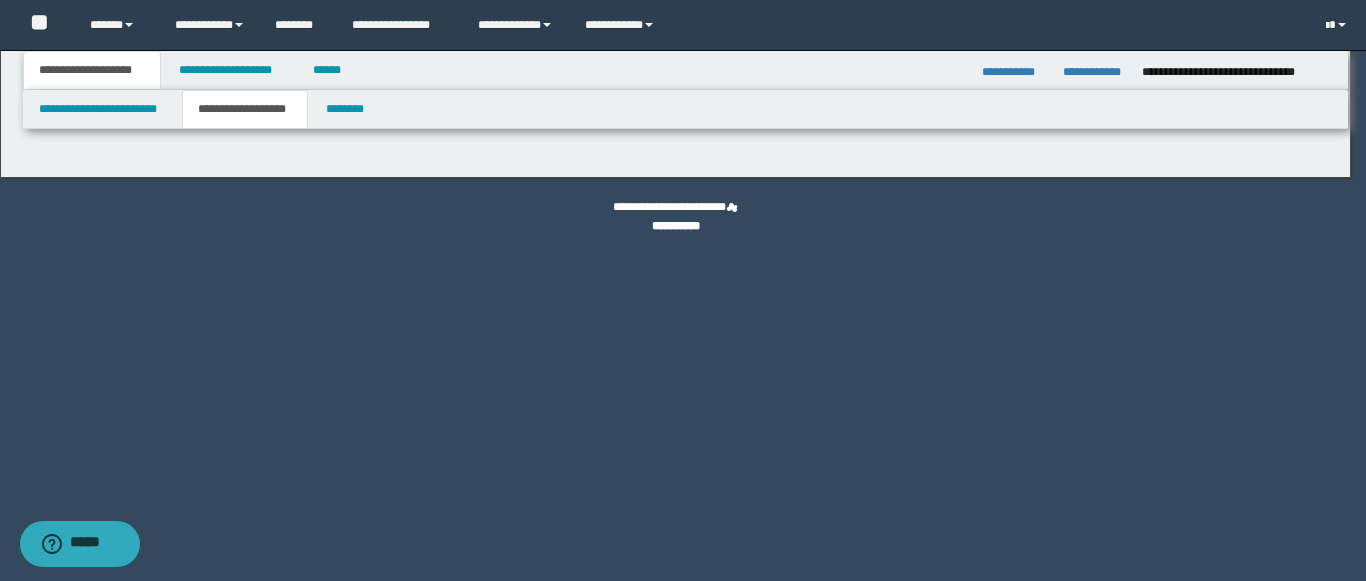 type on "********" 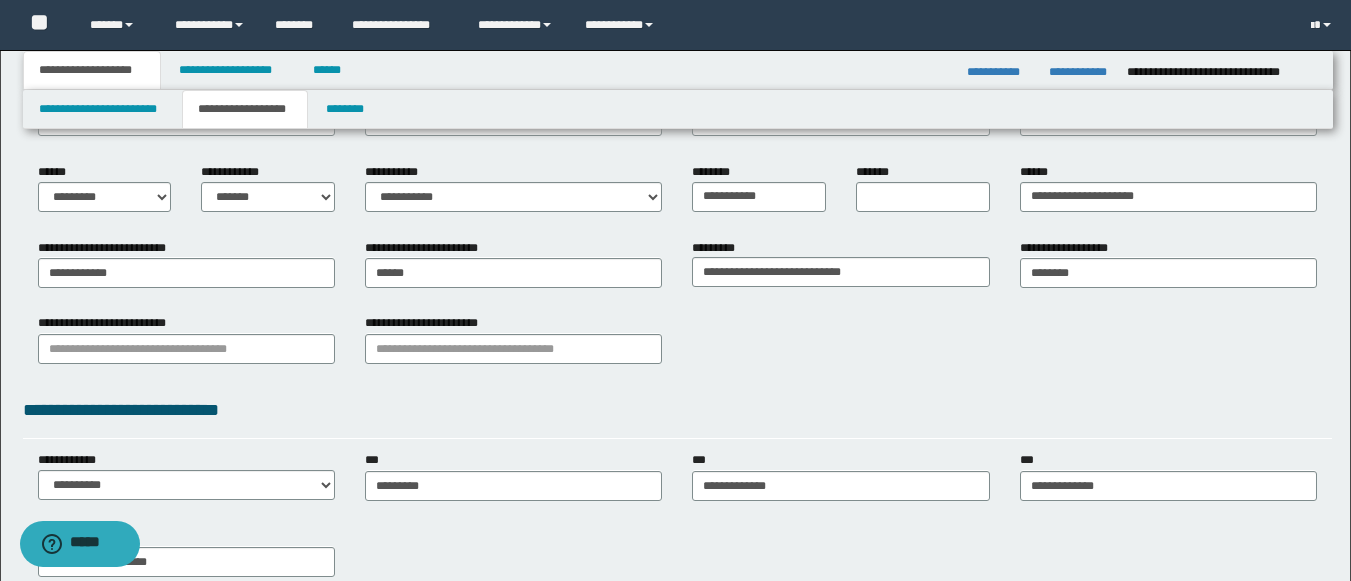 scroll, scrollTop: 272, scrollLeft: 0, axis: vertical 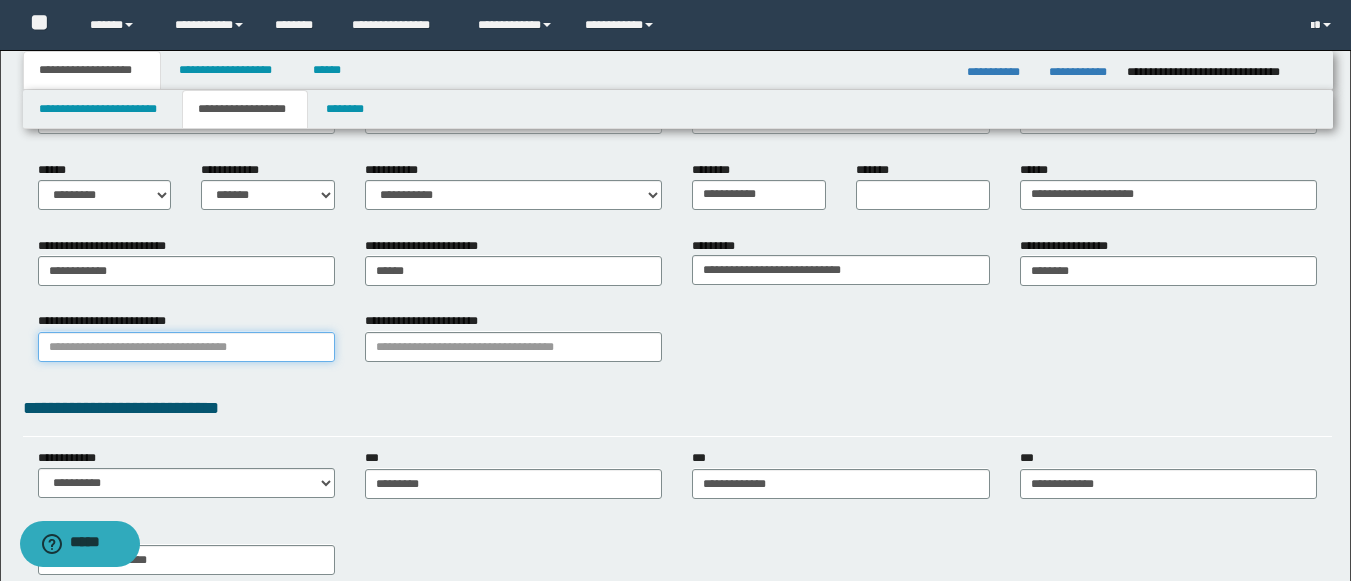 click on "**********" at bounding box center (186, 347) 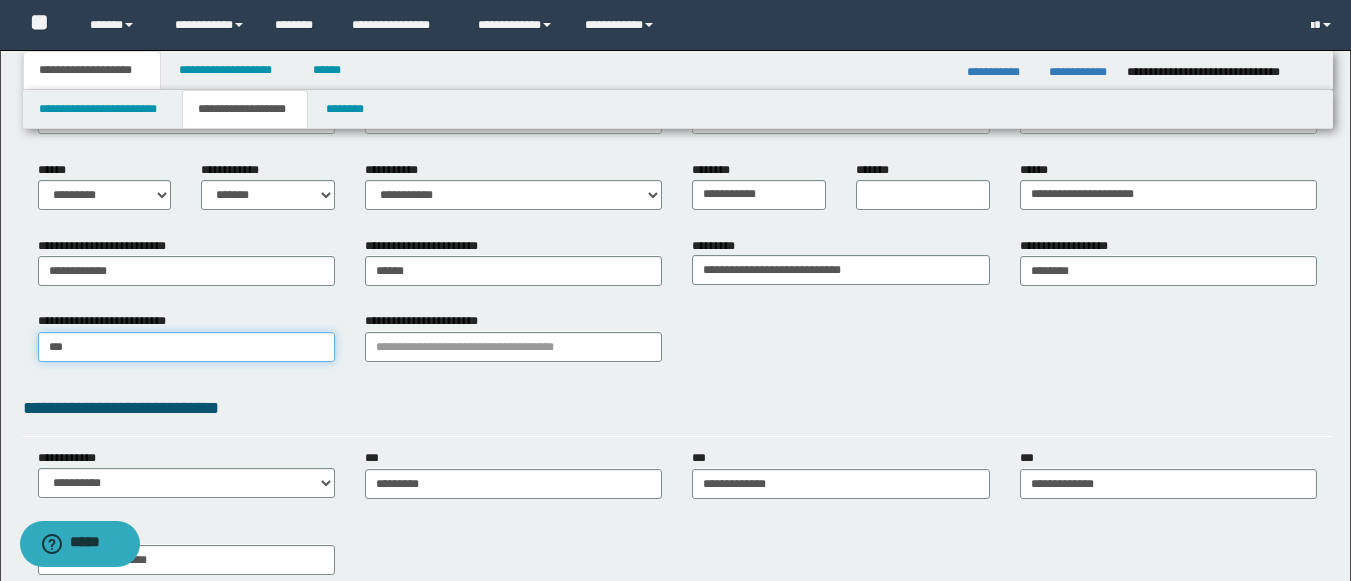 type on "****" 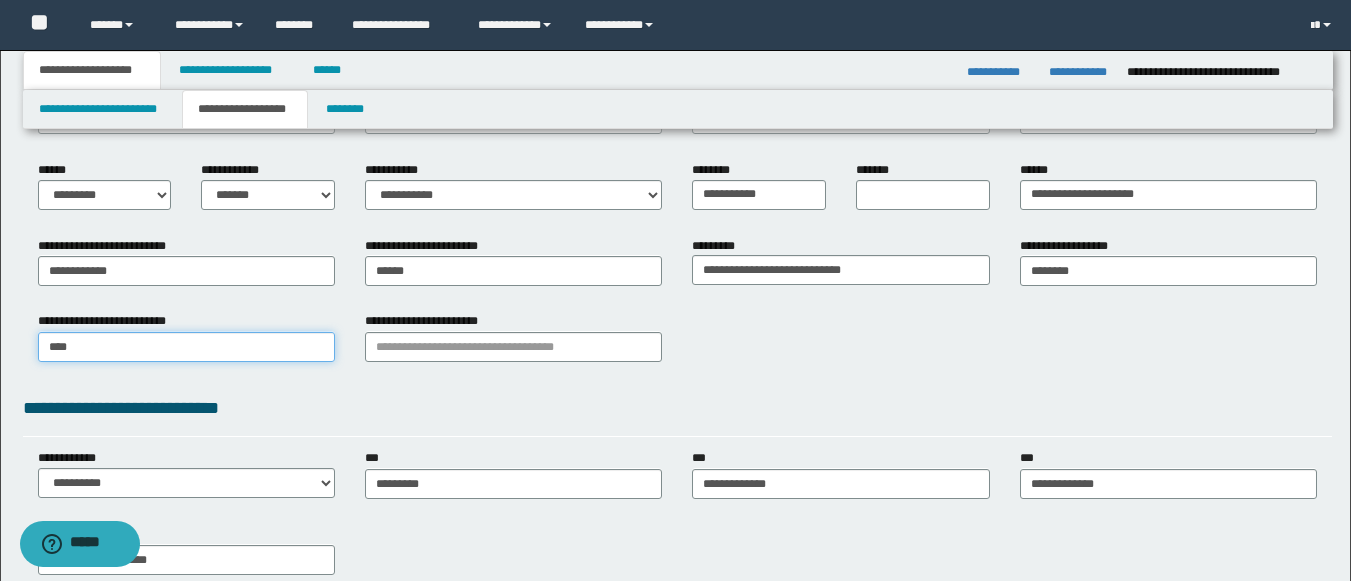 type on "**********" 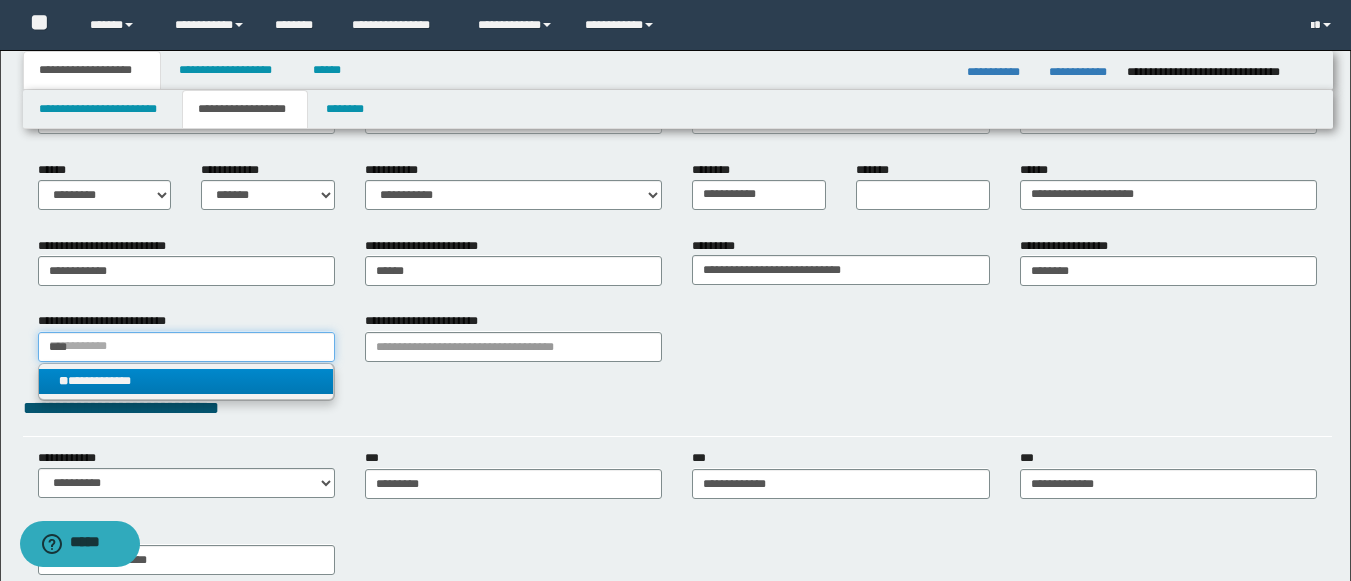 type on "****" 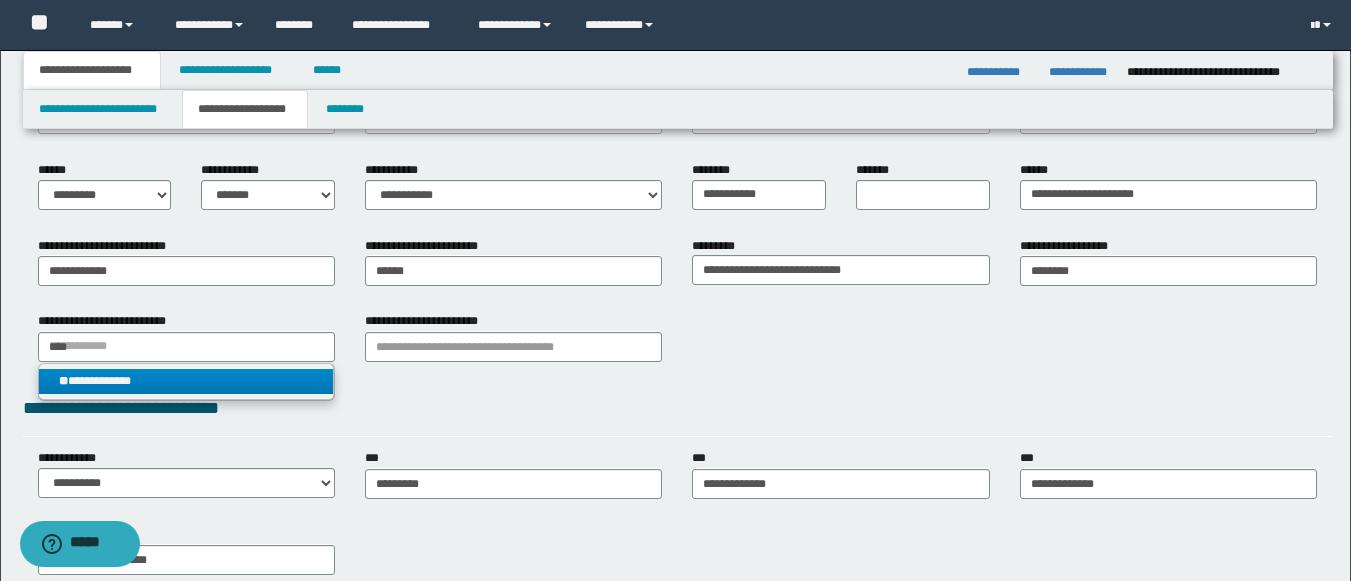 type 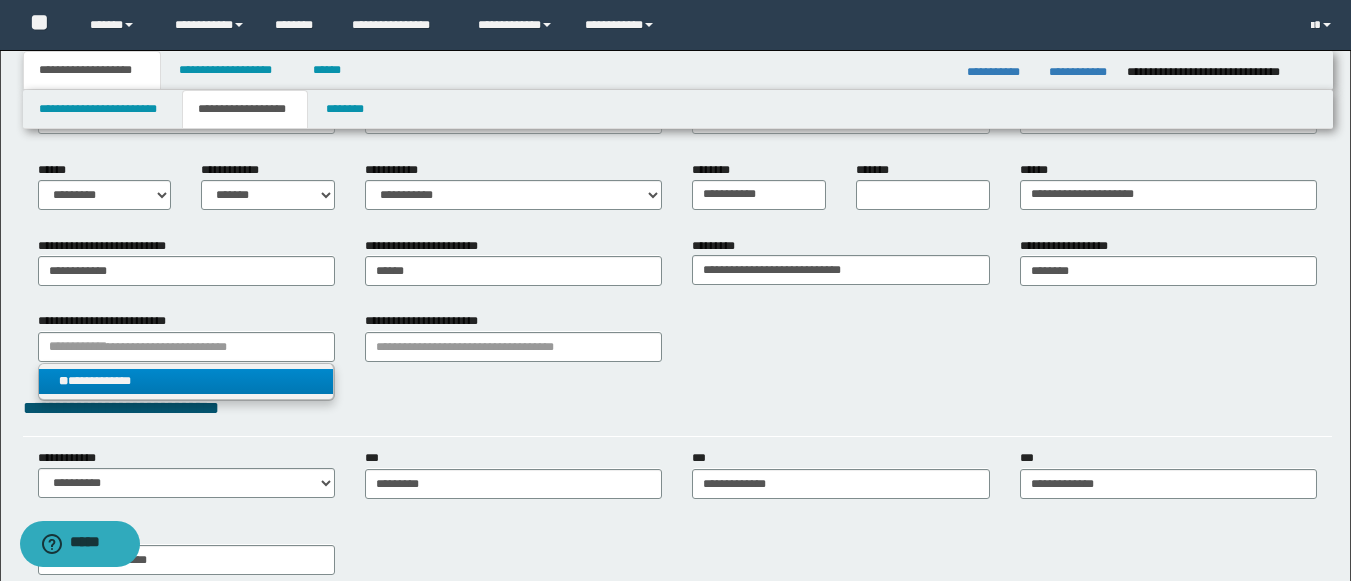 click on "**********" at bounding box center (186, 381) 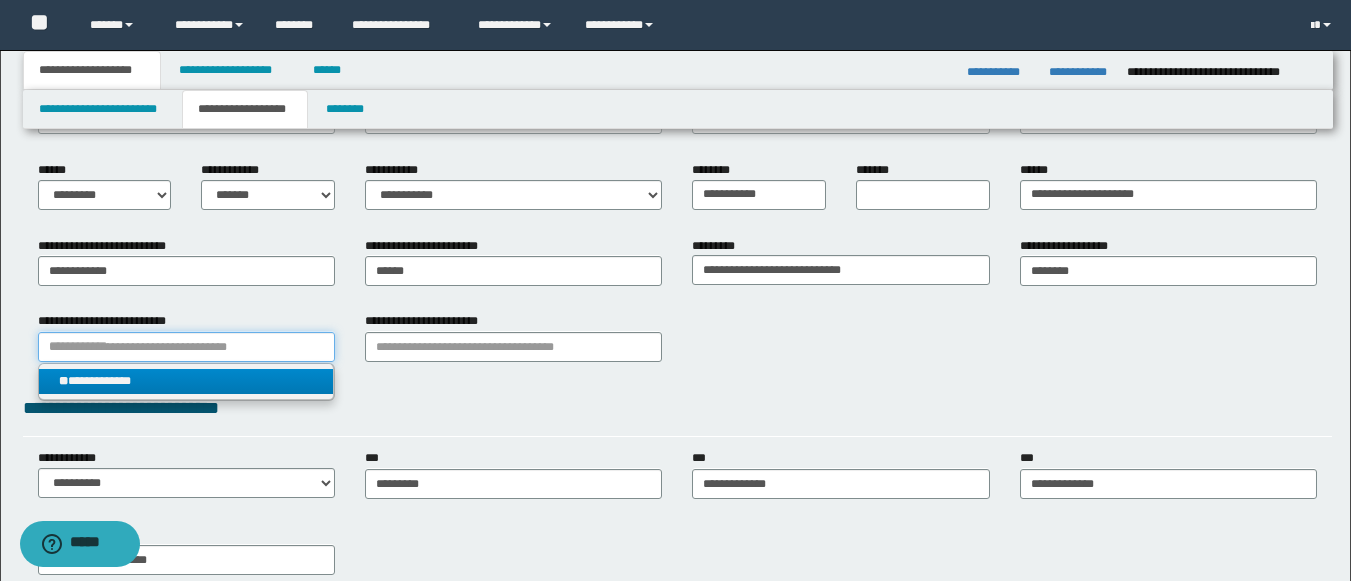 type 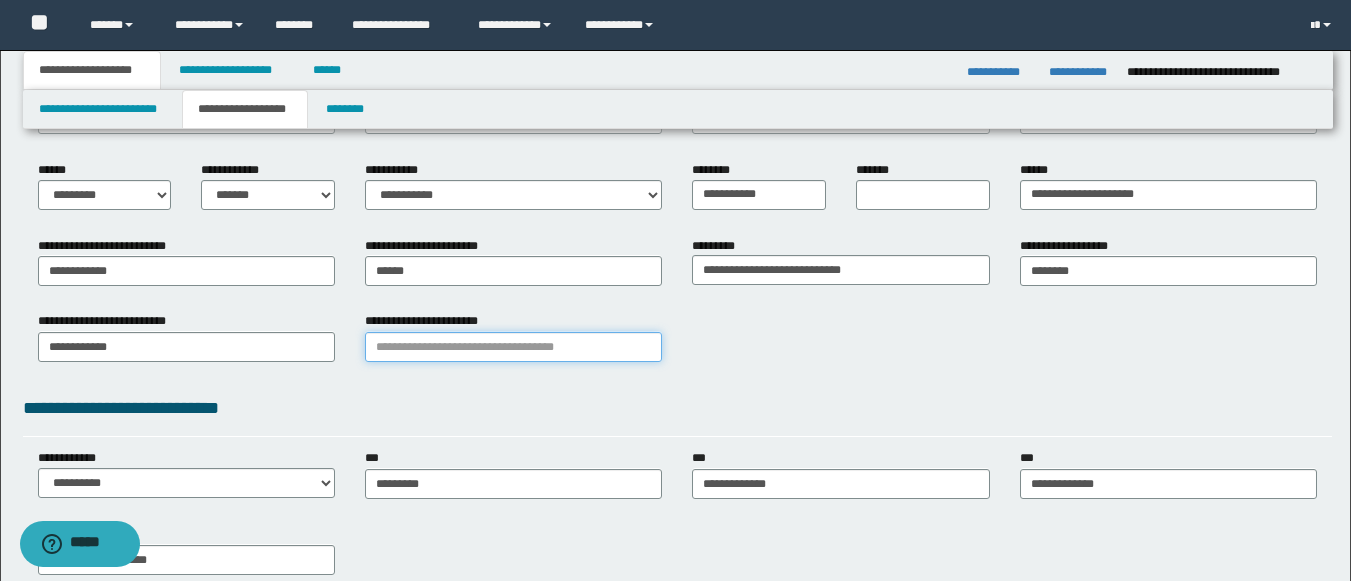 click on "**********" at bounding box center [513, 347] 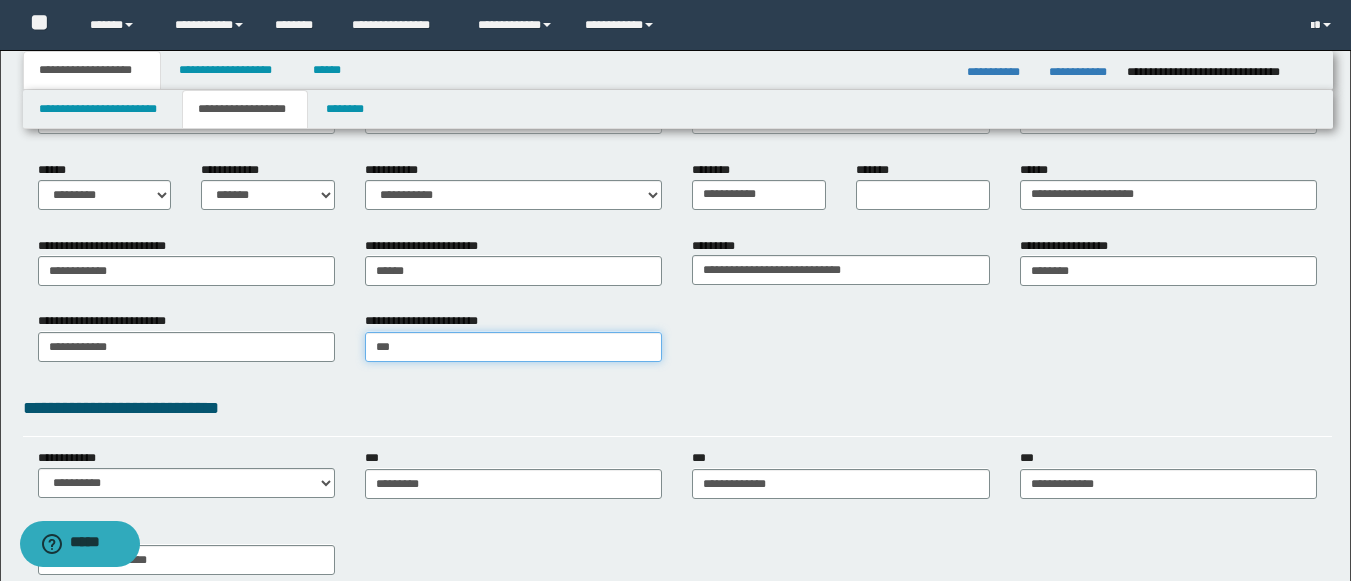 type on "****" 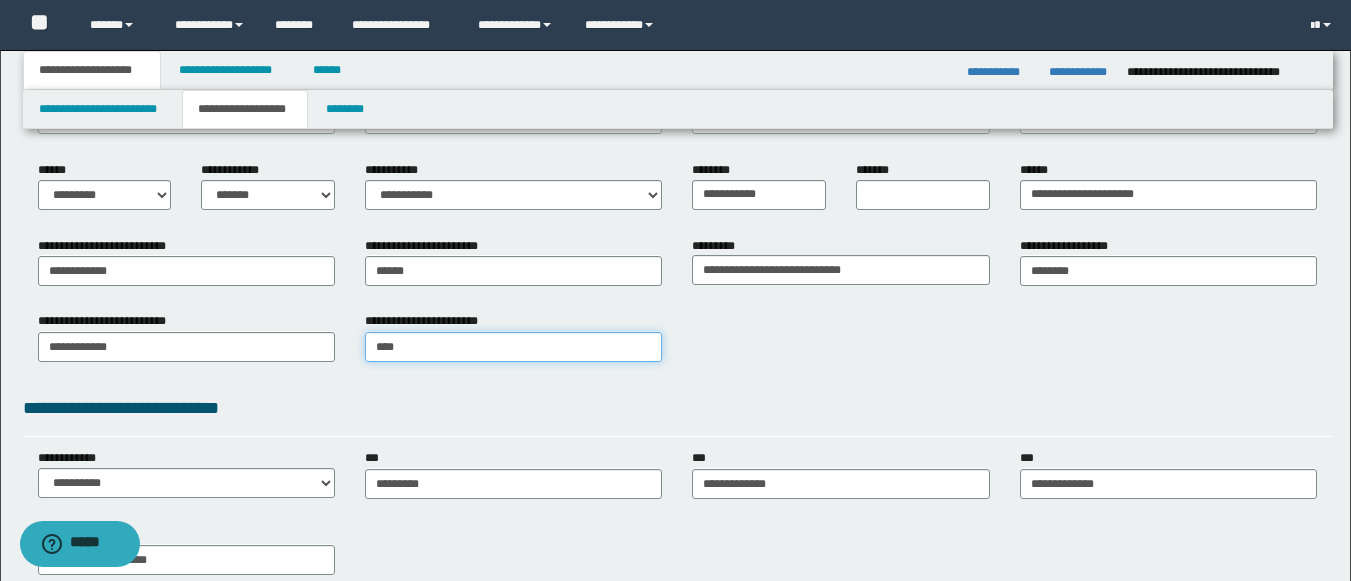 type on "**********" 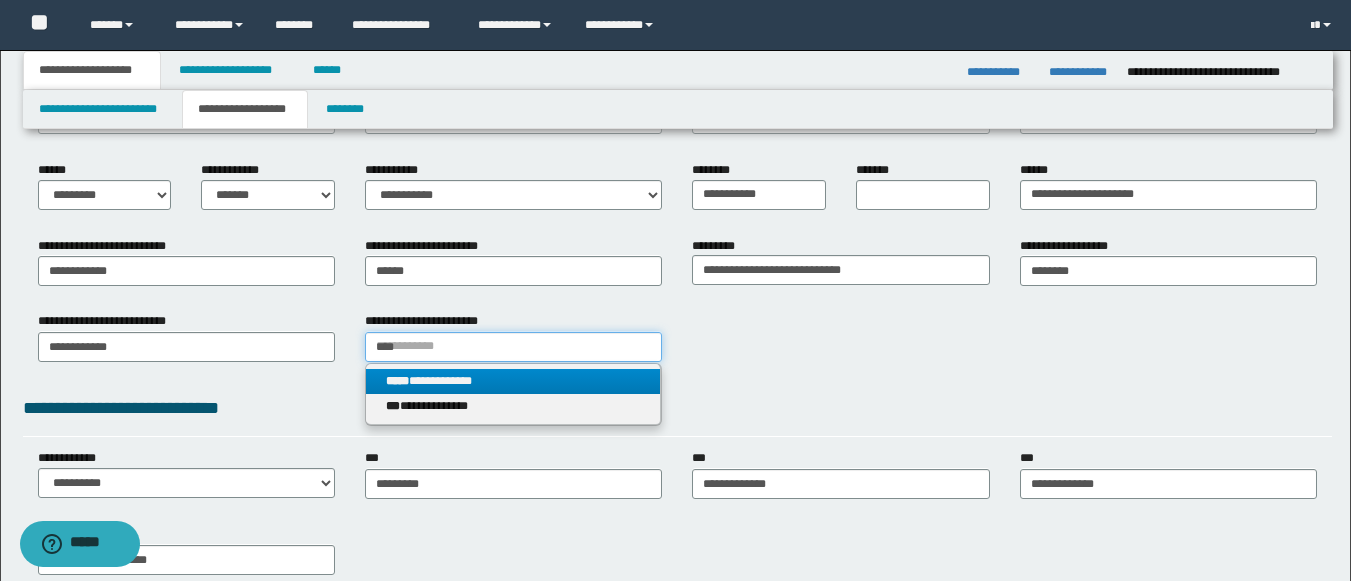 type on "****" 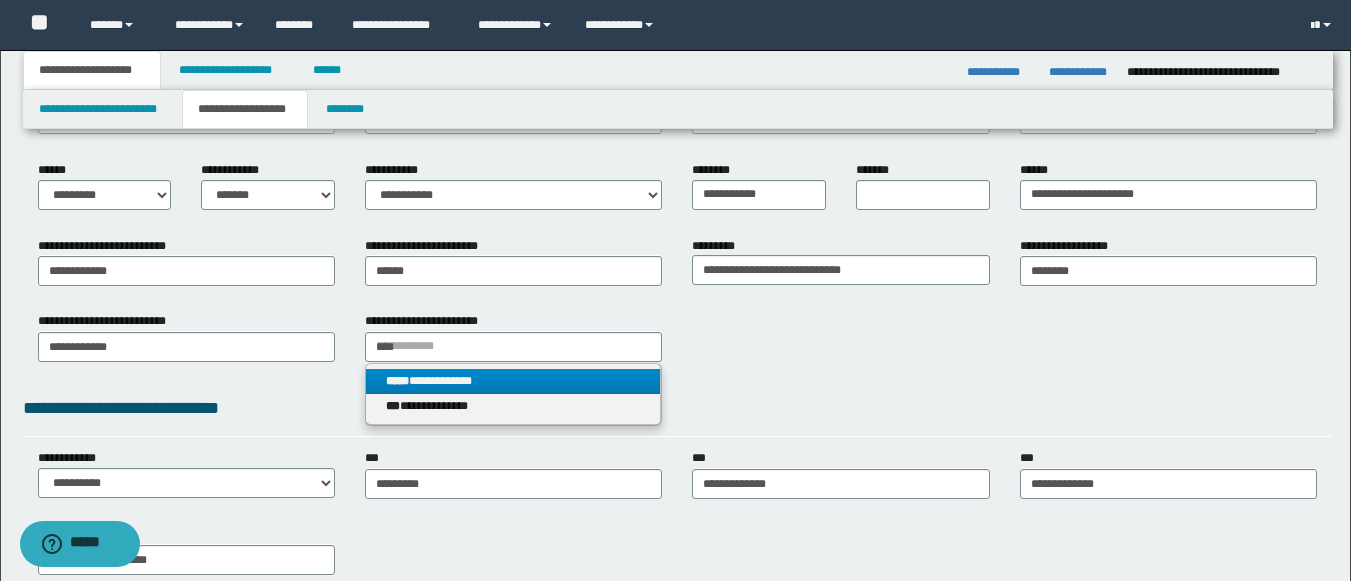type 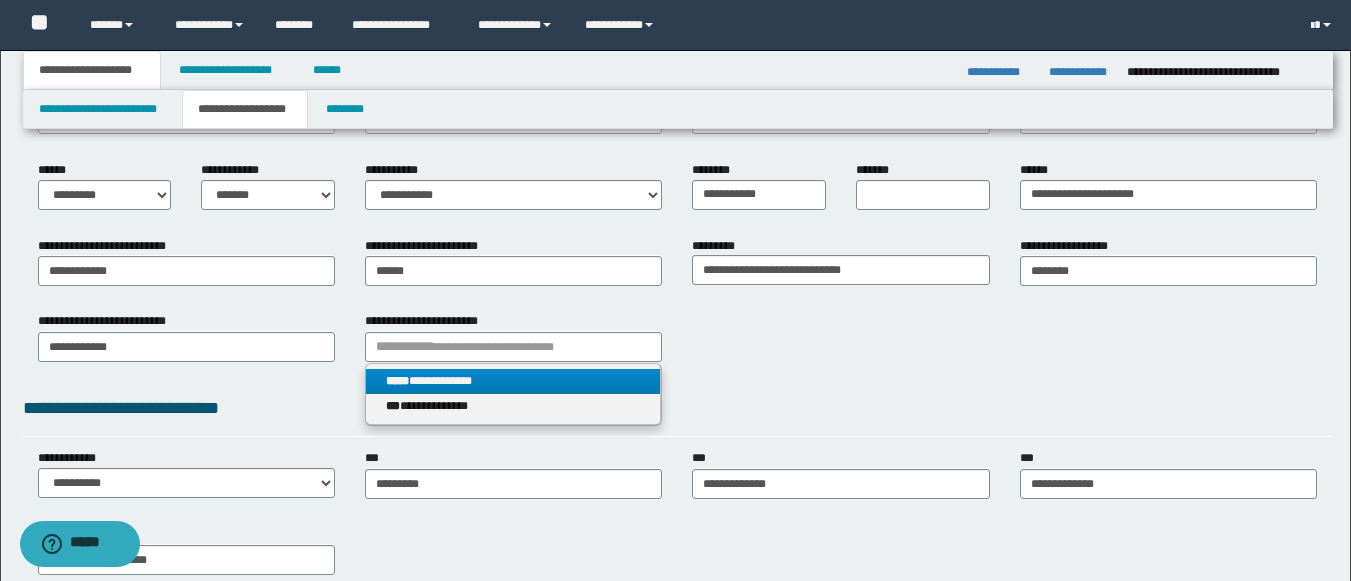 click on "**********" at bounding box center [513, 381] 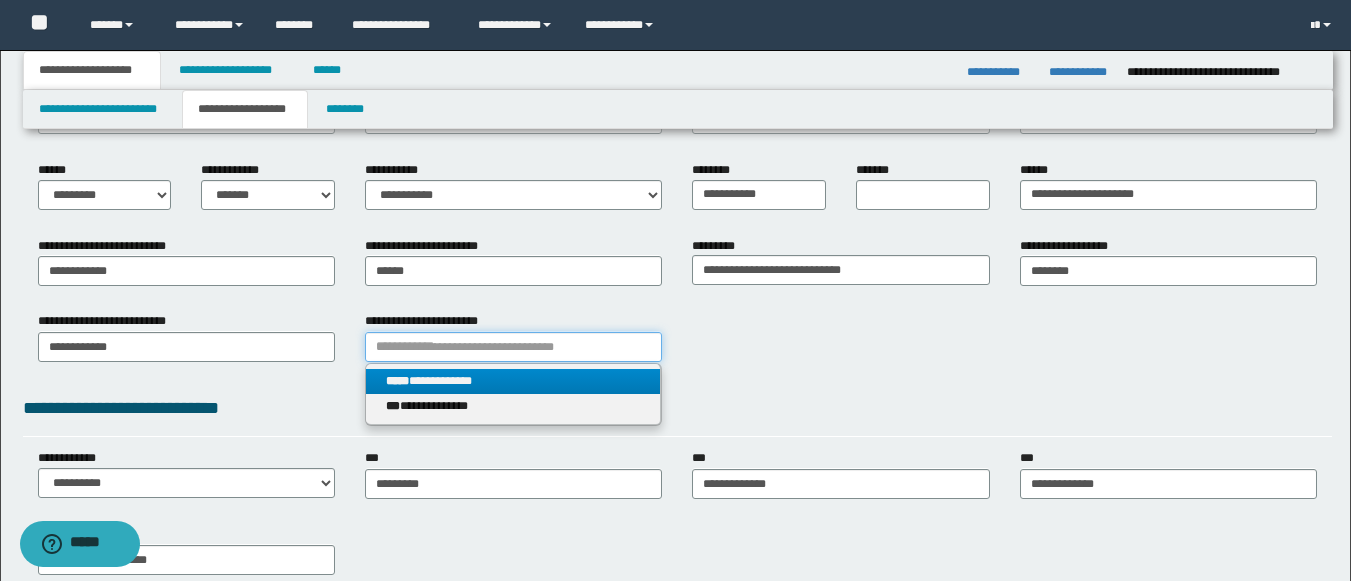 type 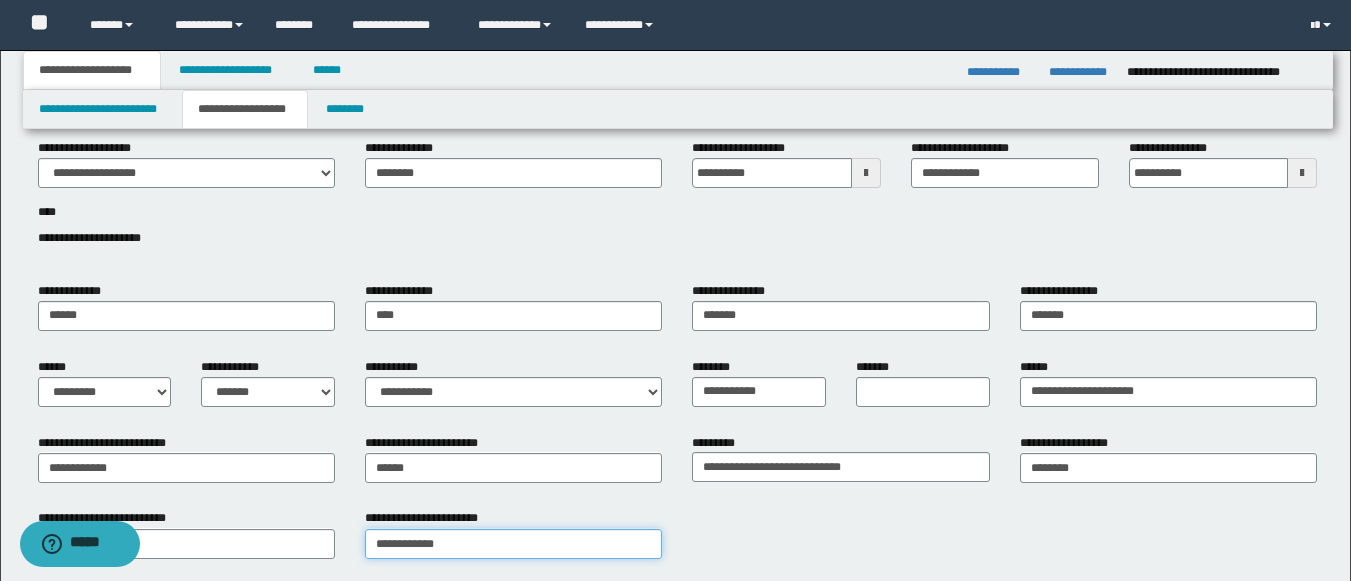 scroll, scrollTop: 71, scrollLeft: 0, axis: vertical 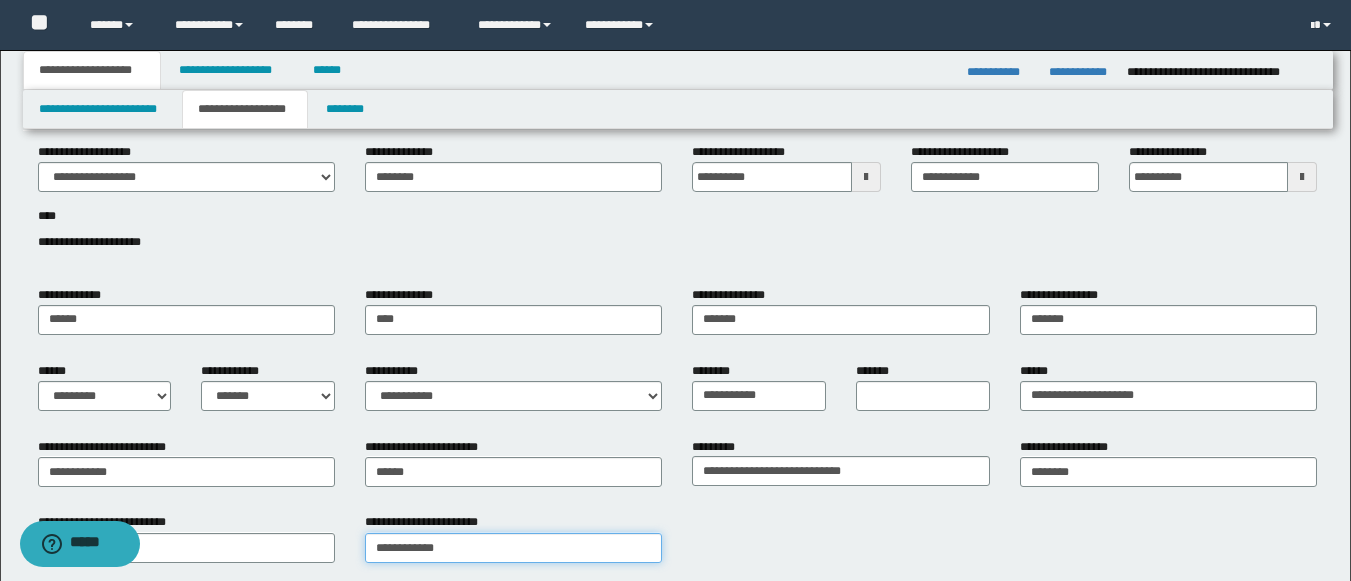 type on "**********" 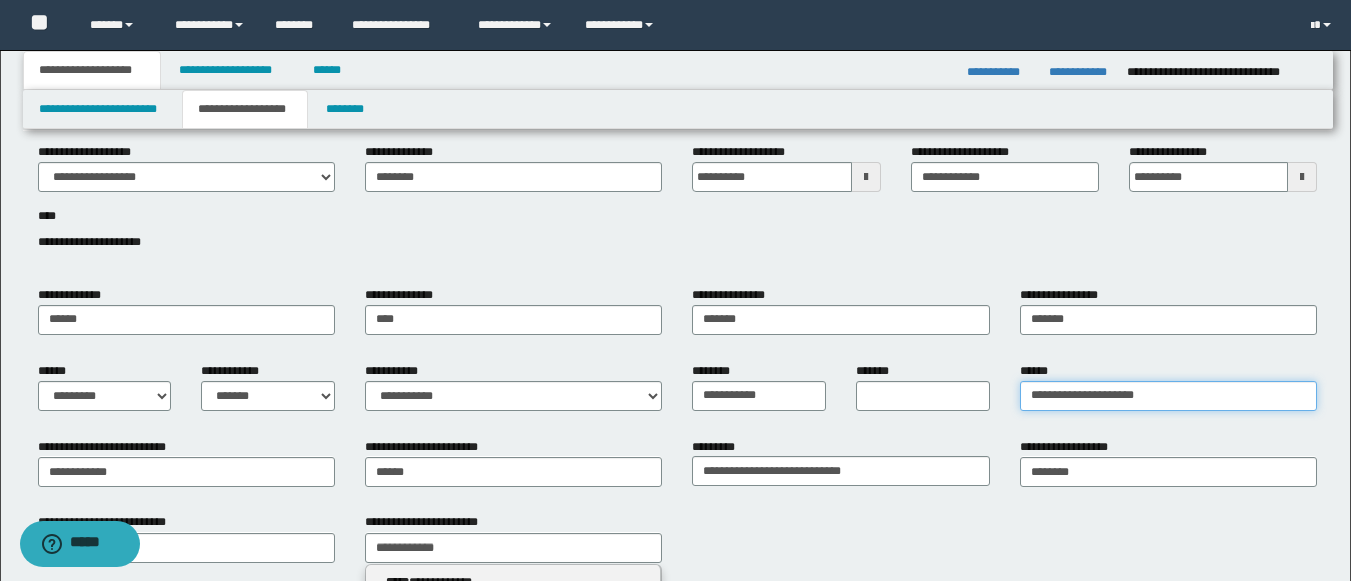 type 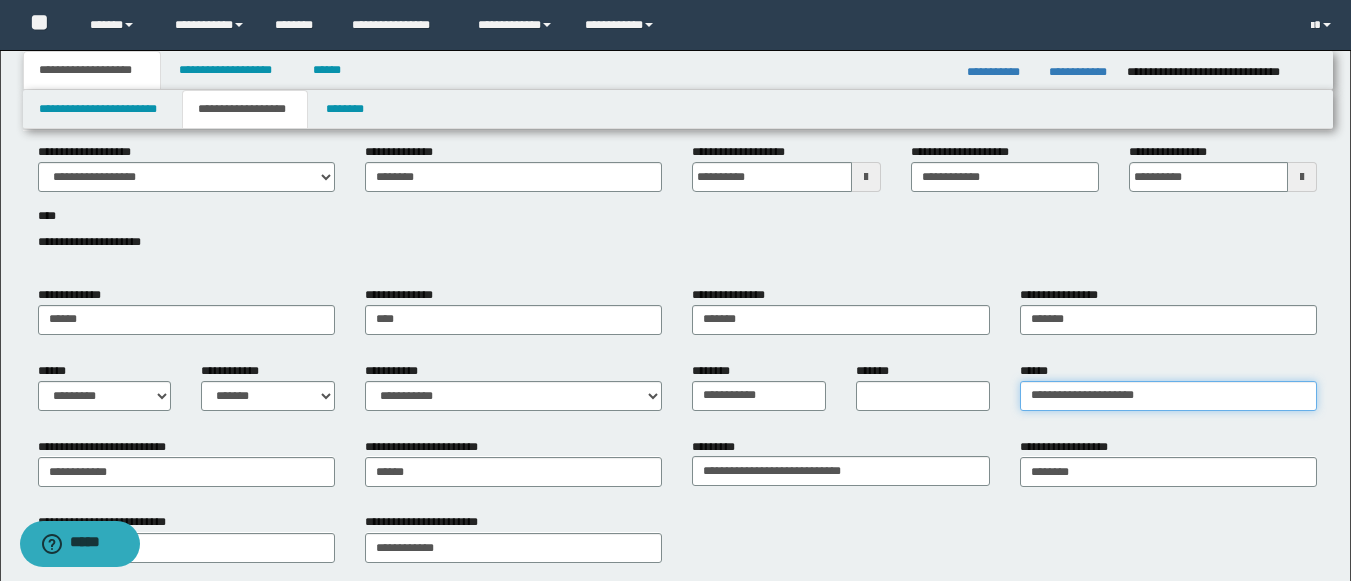 drag, startPoint x: 1186, startPoint y: 406, endPoint x: 981, endPoint y: 390, distance: 205.62344 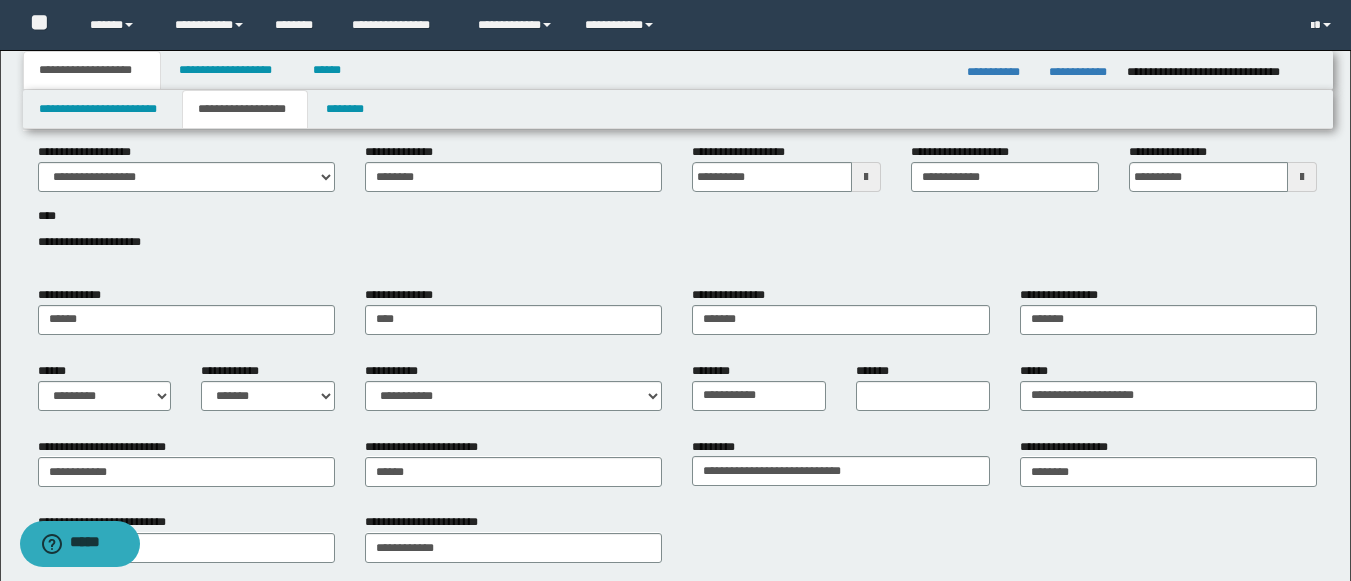 click on "**********" at bounding box center [677, 545] 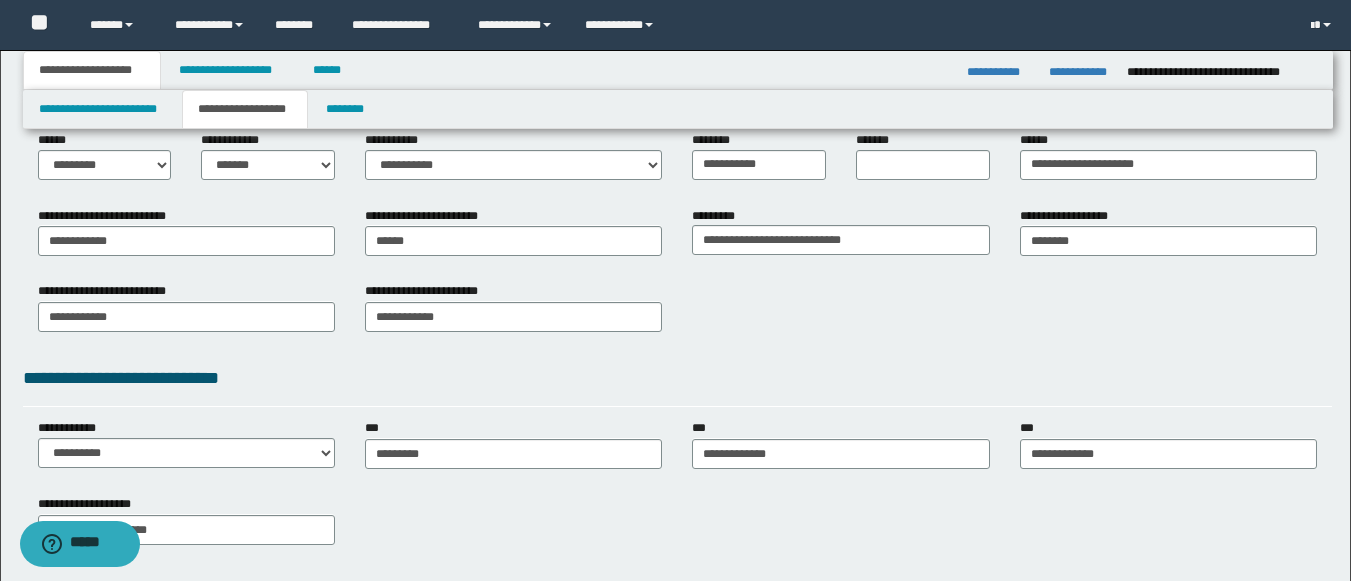 scroll, scrollTop: 311, scrollLeft: 0, axis: vertical 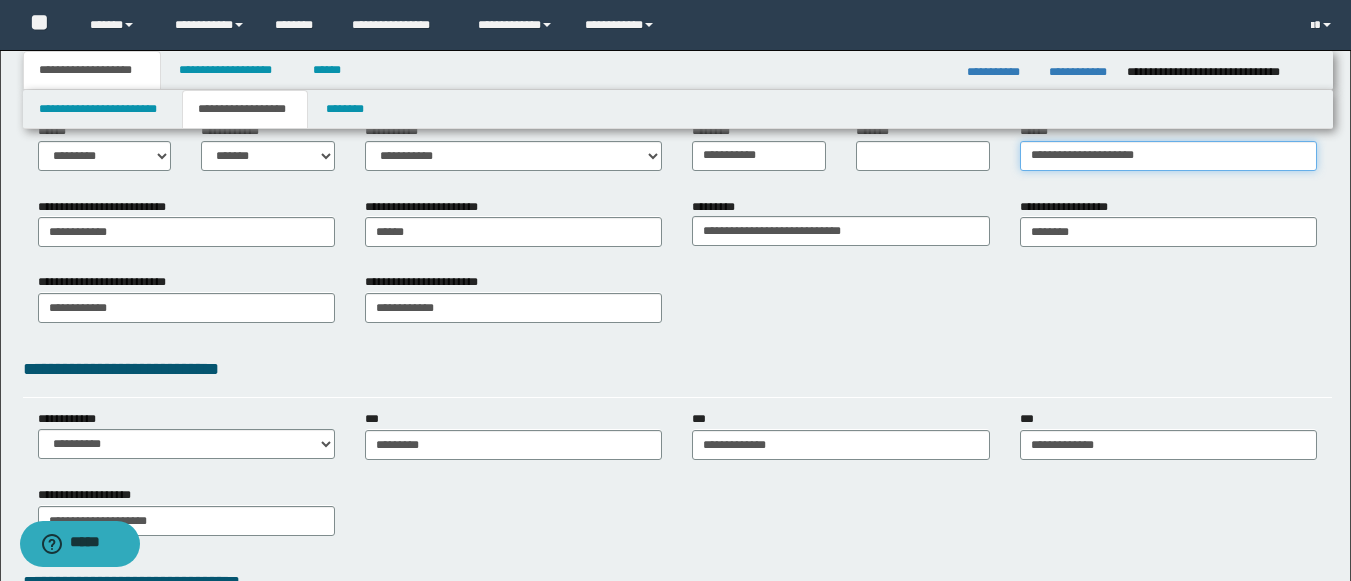 drag, startPoint x: 1192, startPoint y: 162, endPoint x: 998, endPoint y: 138, distance: 195.4789 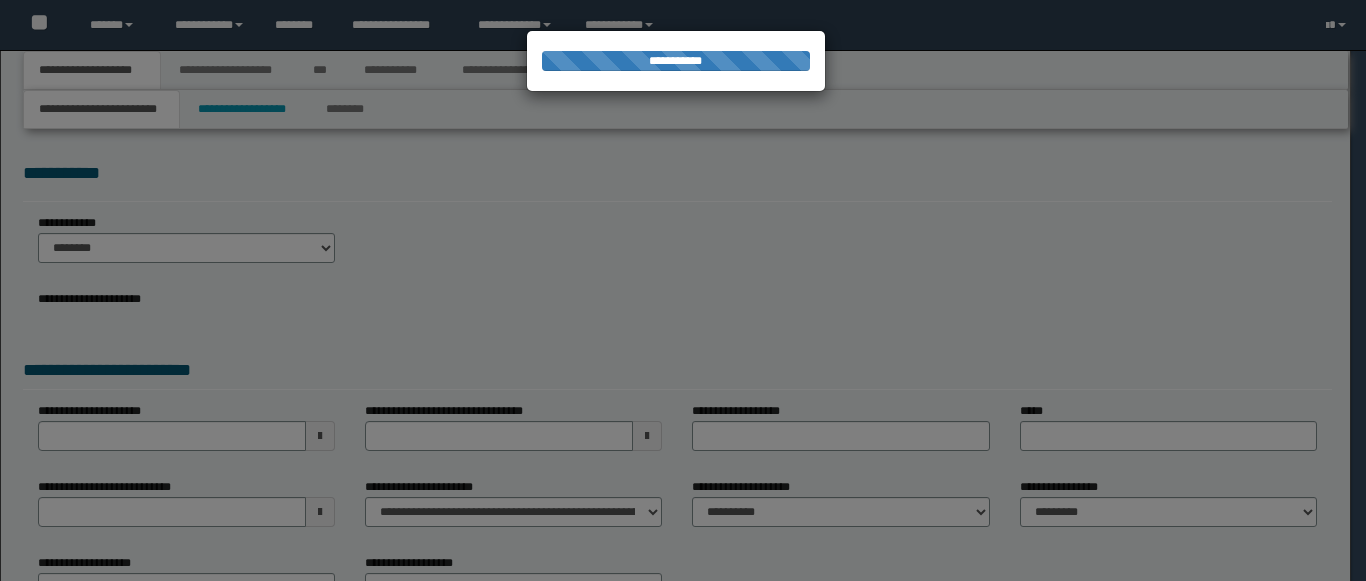 scroll, scrollTop: 0, scrollLeft: 0, axis: both 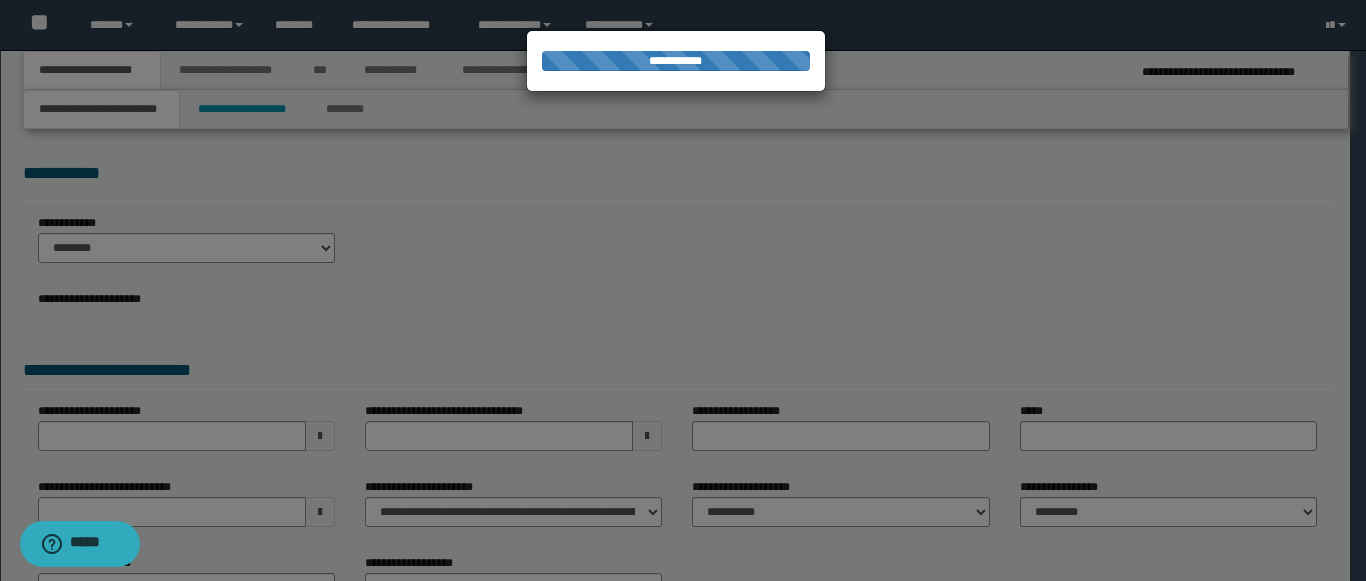select on "*" 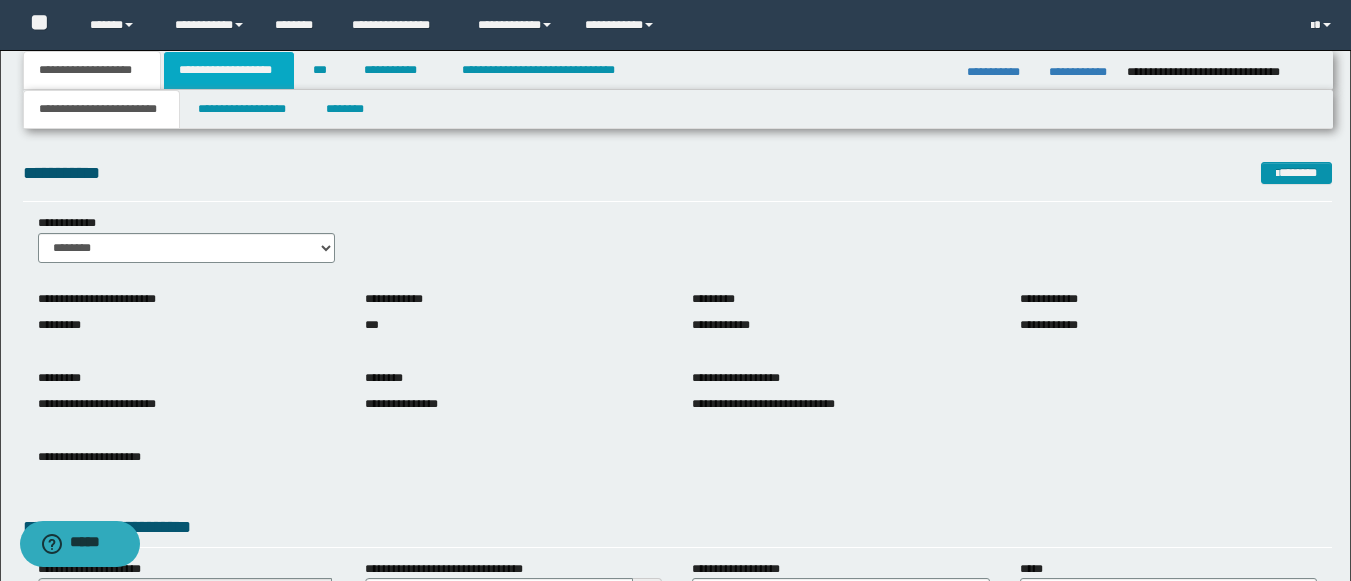 click on "**********" at bounding box center (229, 70) 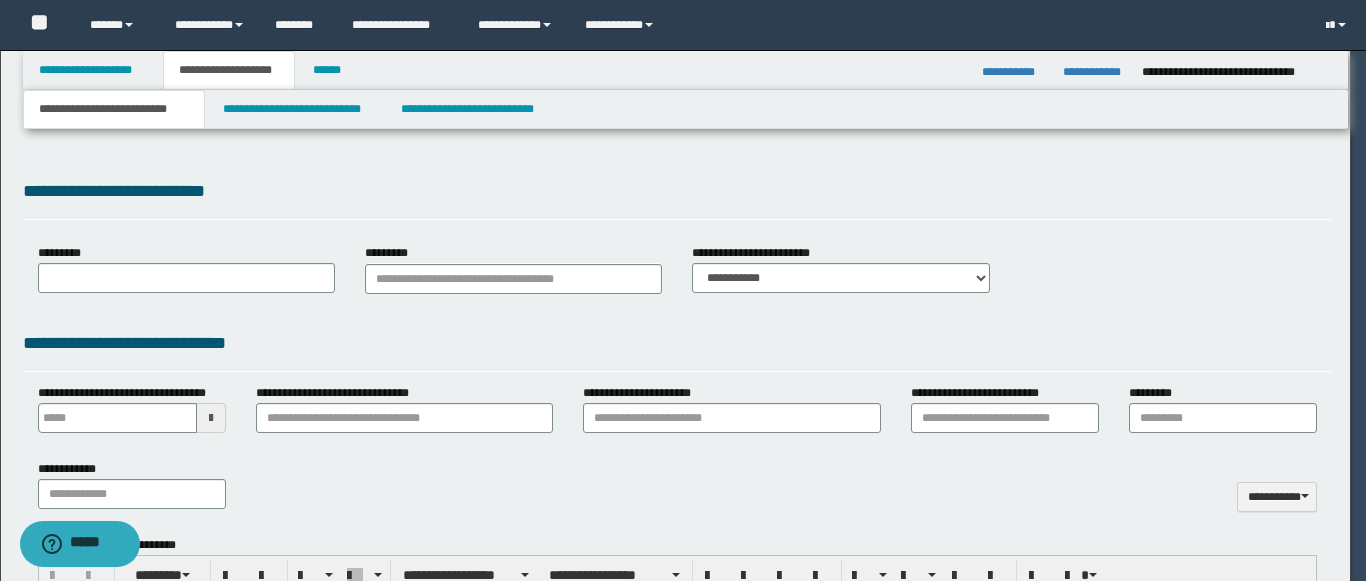 type 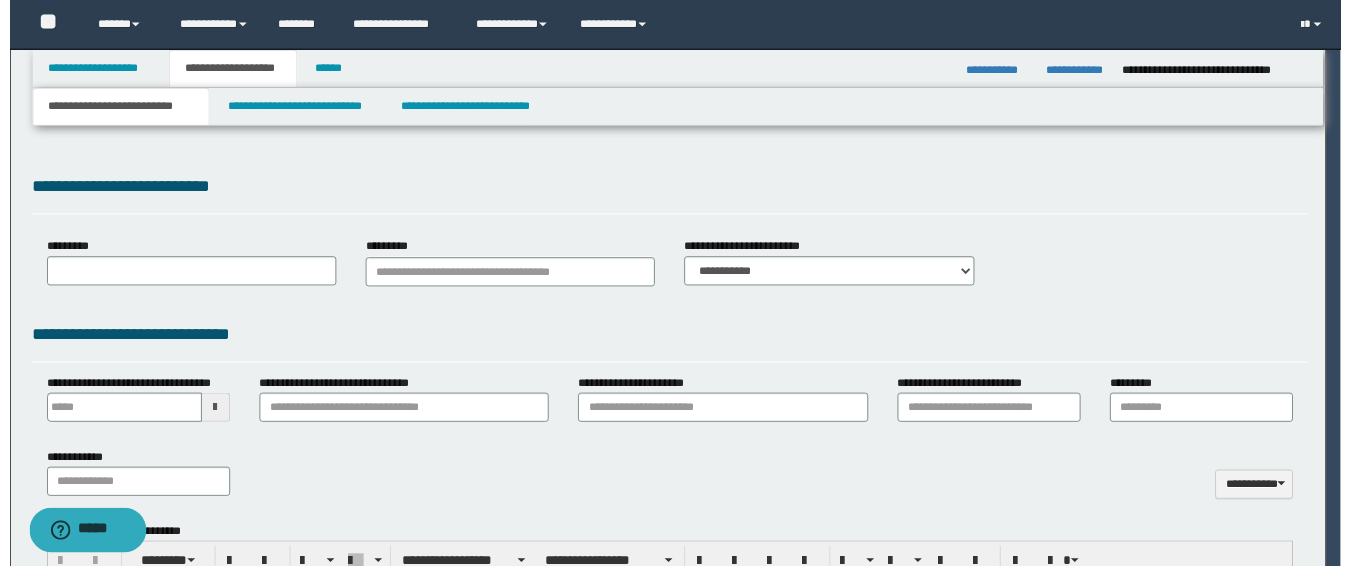 scroll, scrollTop: 0, scrollLeft: 0, axis: both 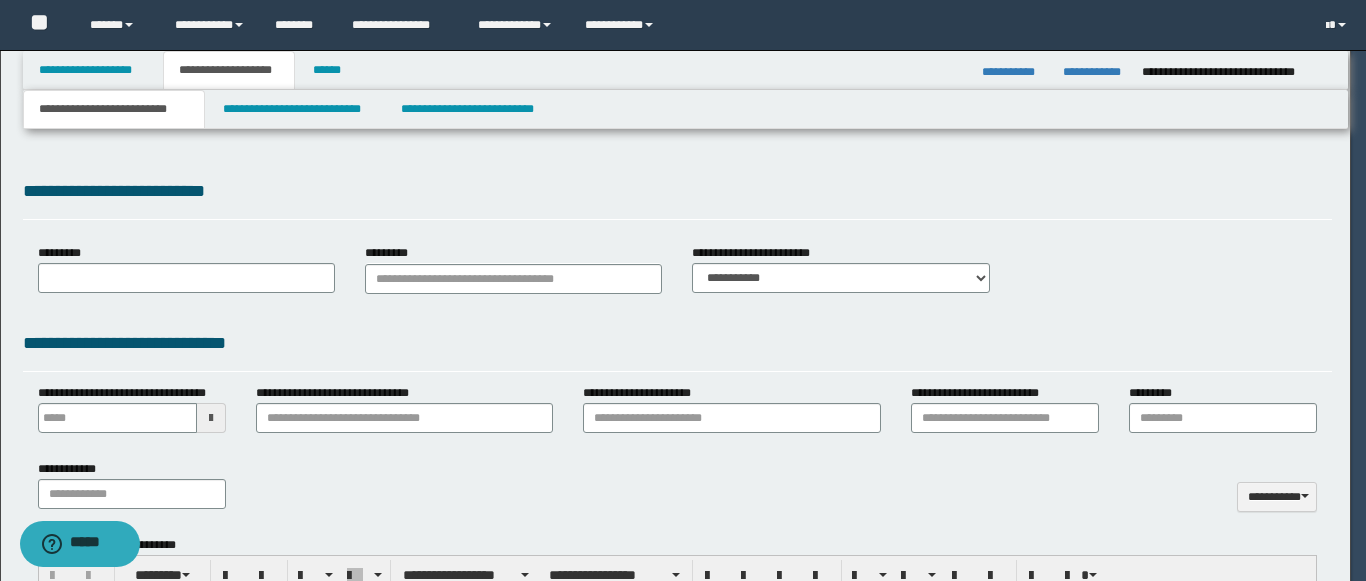 type on "********" 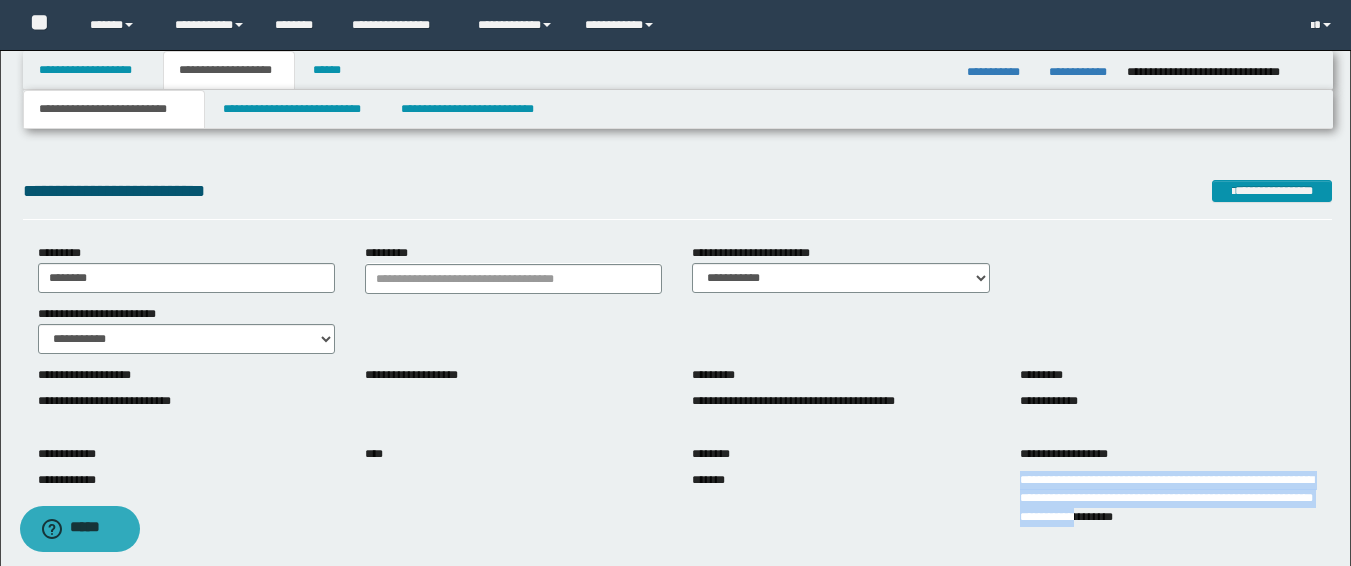 scroll, scrollTop: 0, scrollLeft: 11, axis: horizontal 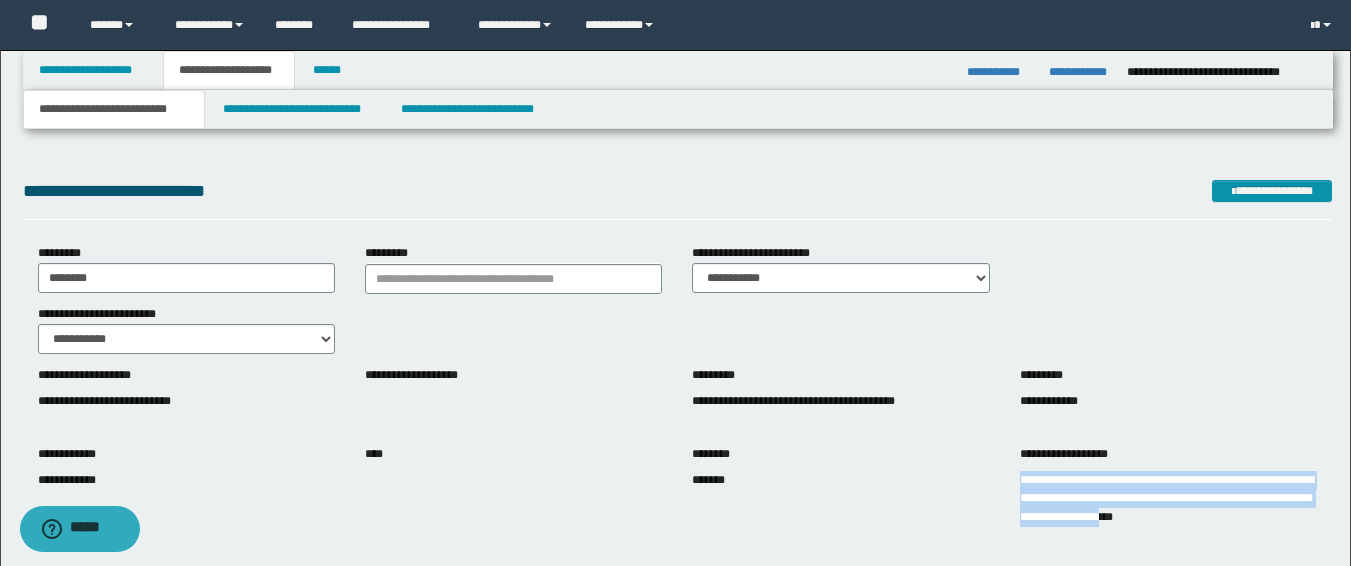 drag, startPoint x: 1019, startPoint y: 473, endPoint x: 1335, endPoint y: 523, distance: 319.93124 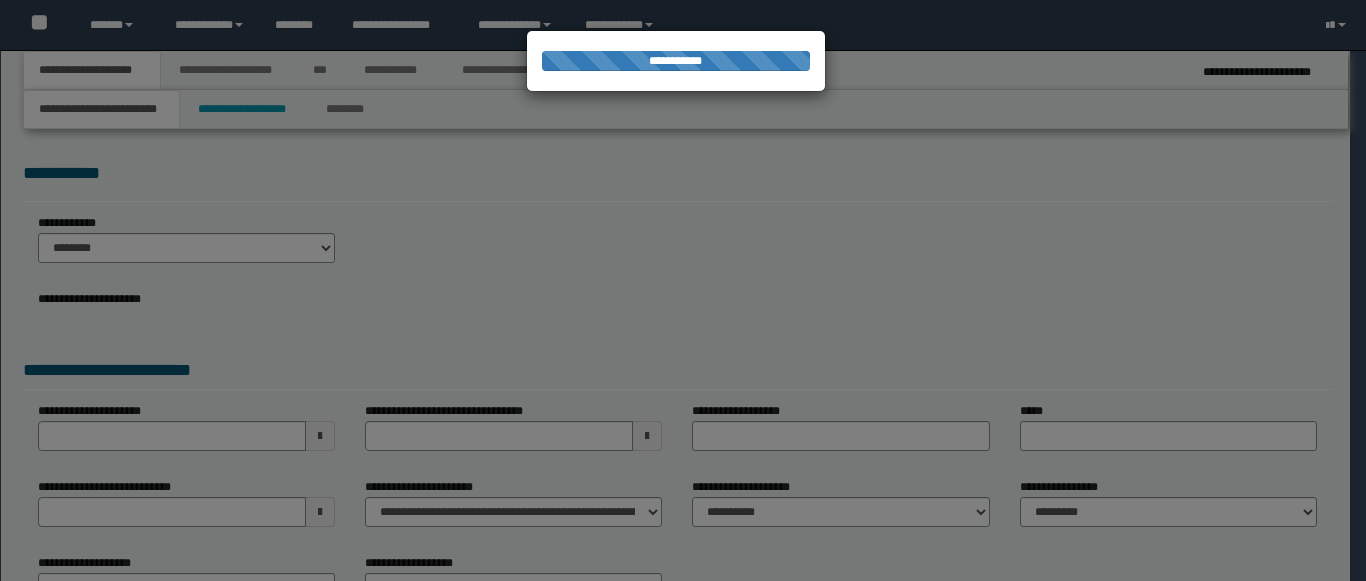scroll, scrollTop: 0, scrollLeft: 0, axis: both 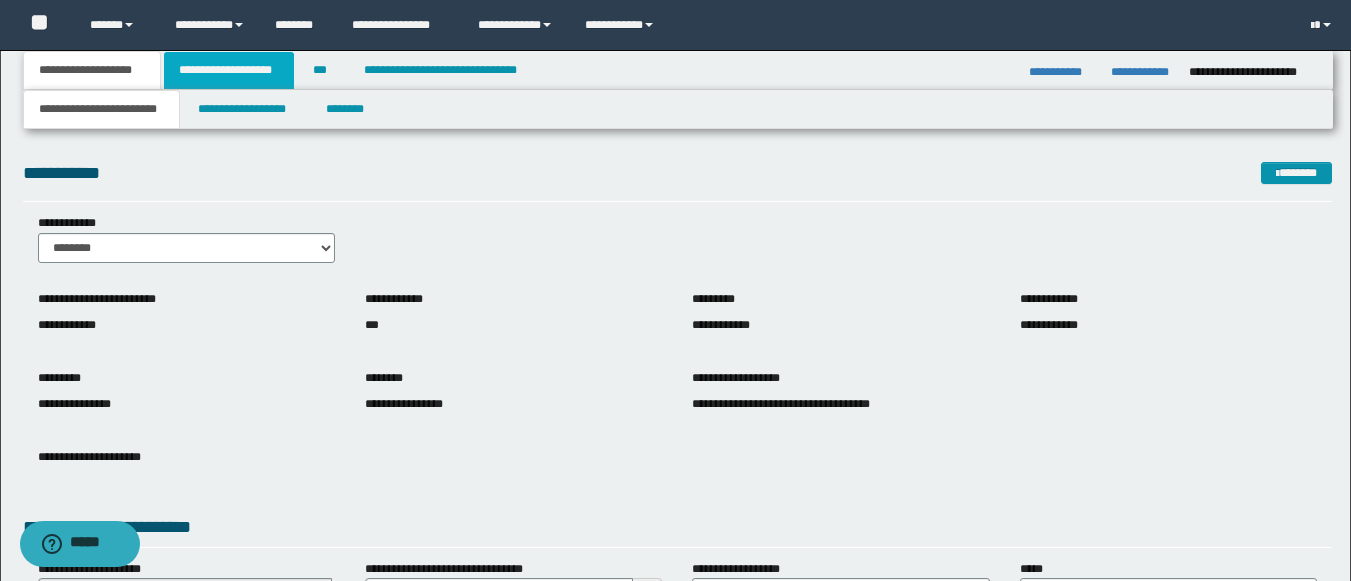 click on "**********" at bounding box center (229, 70) 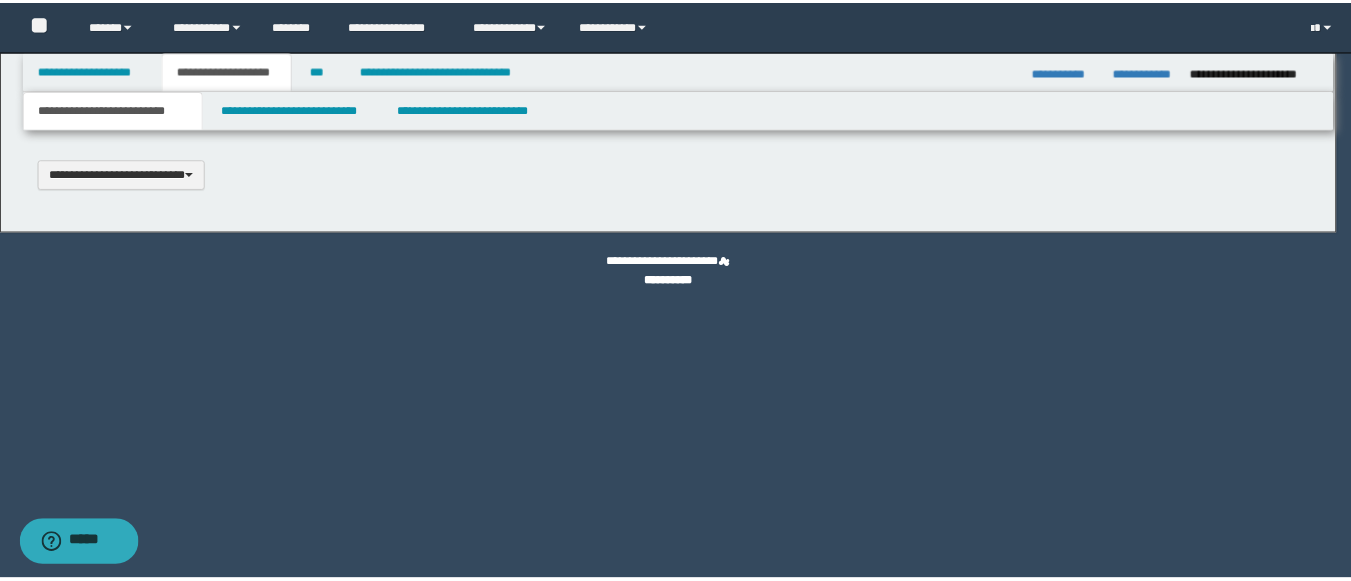 scroll, scrollTop: 0, scrollLeft: 0, axis: both 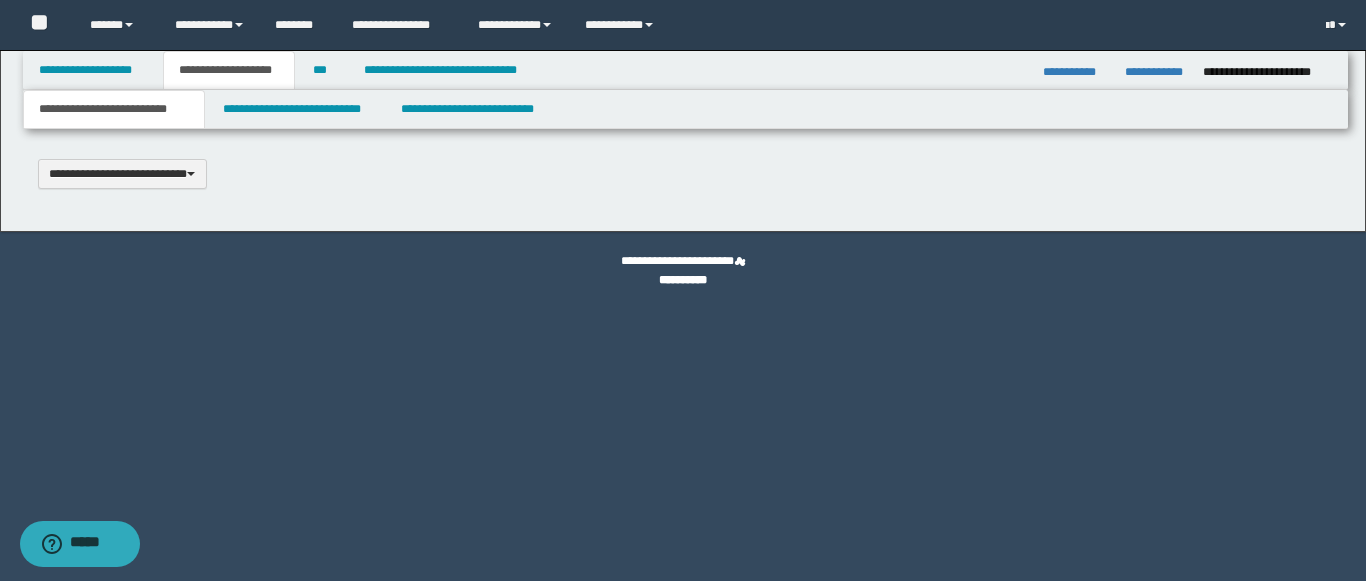 type 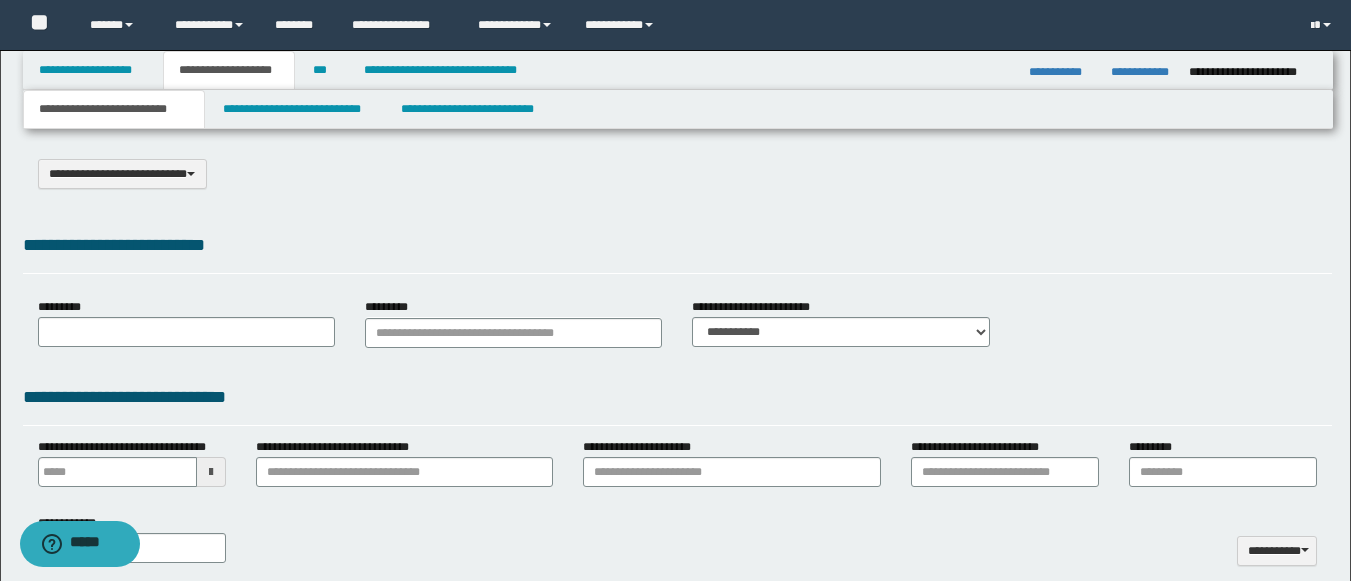 select on "*" 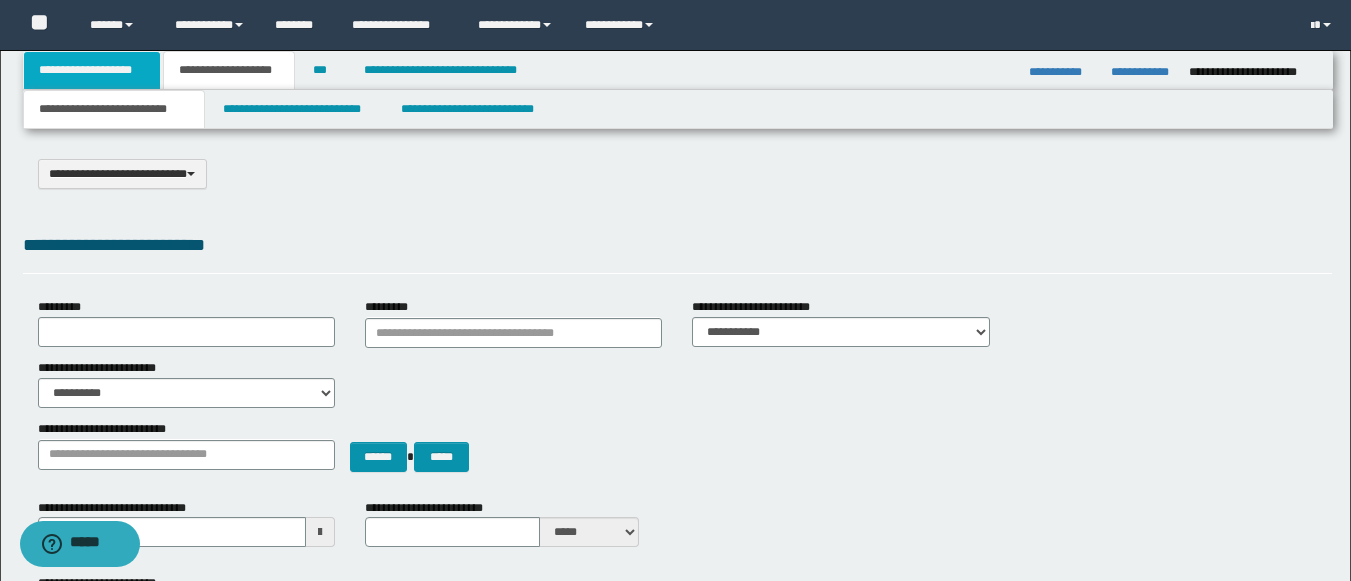 click on "**********" at bounding box center (92, 70) 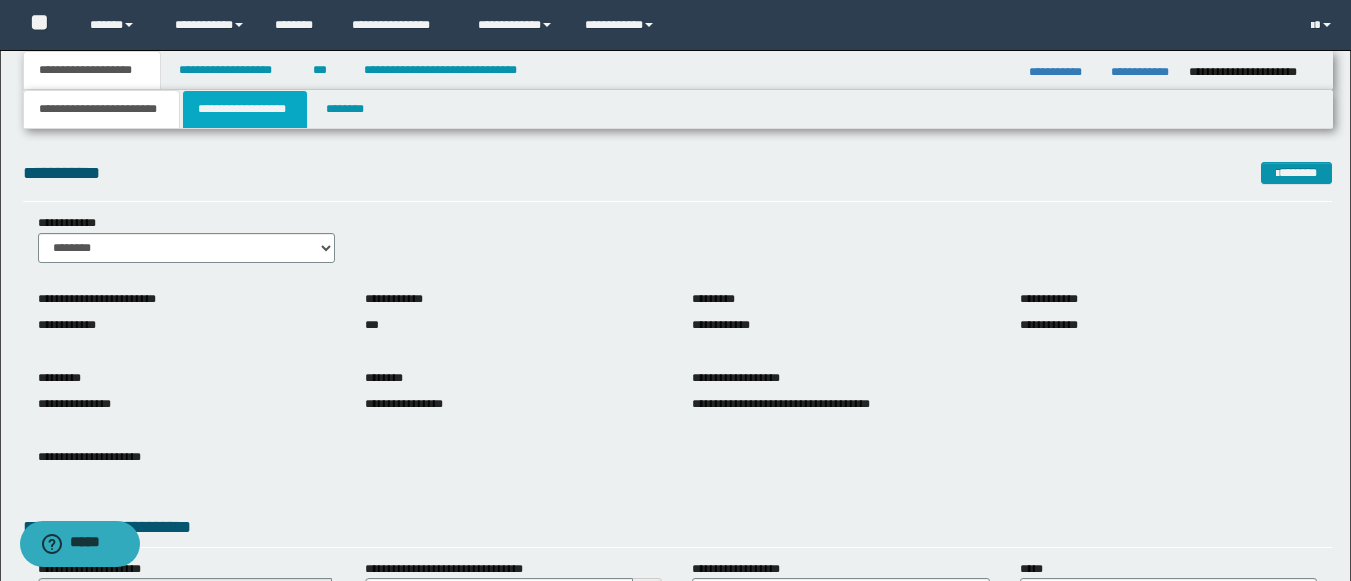 click on "**********" at bounding box center [245, 109] 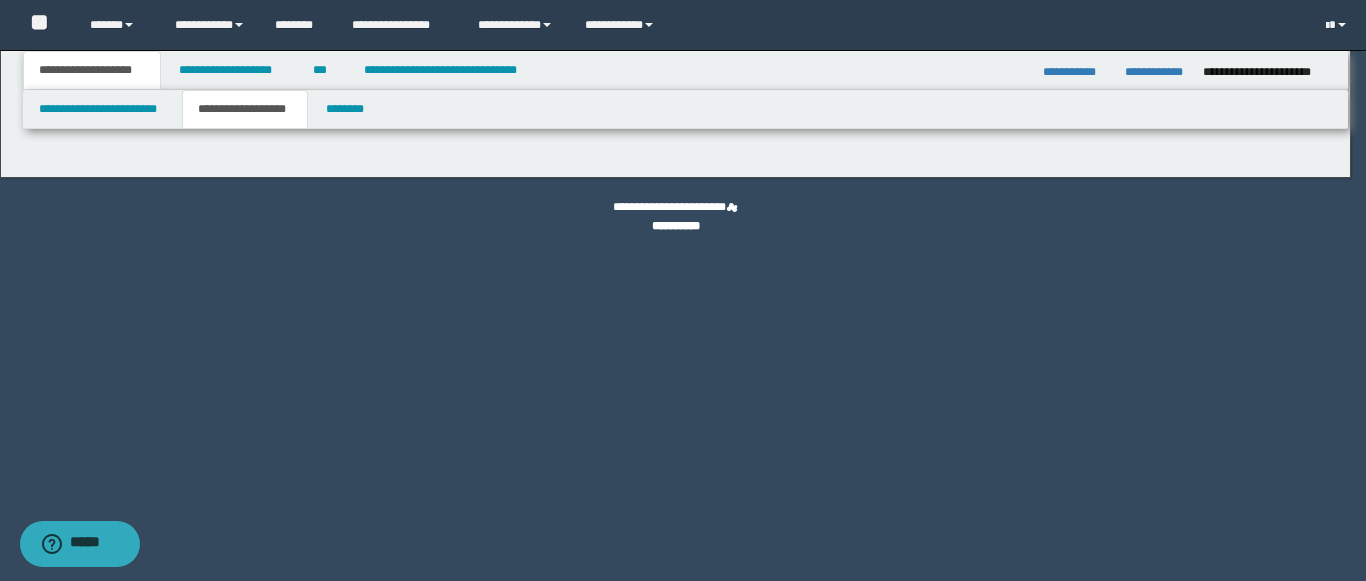 type on "********" 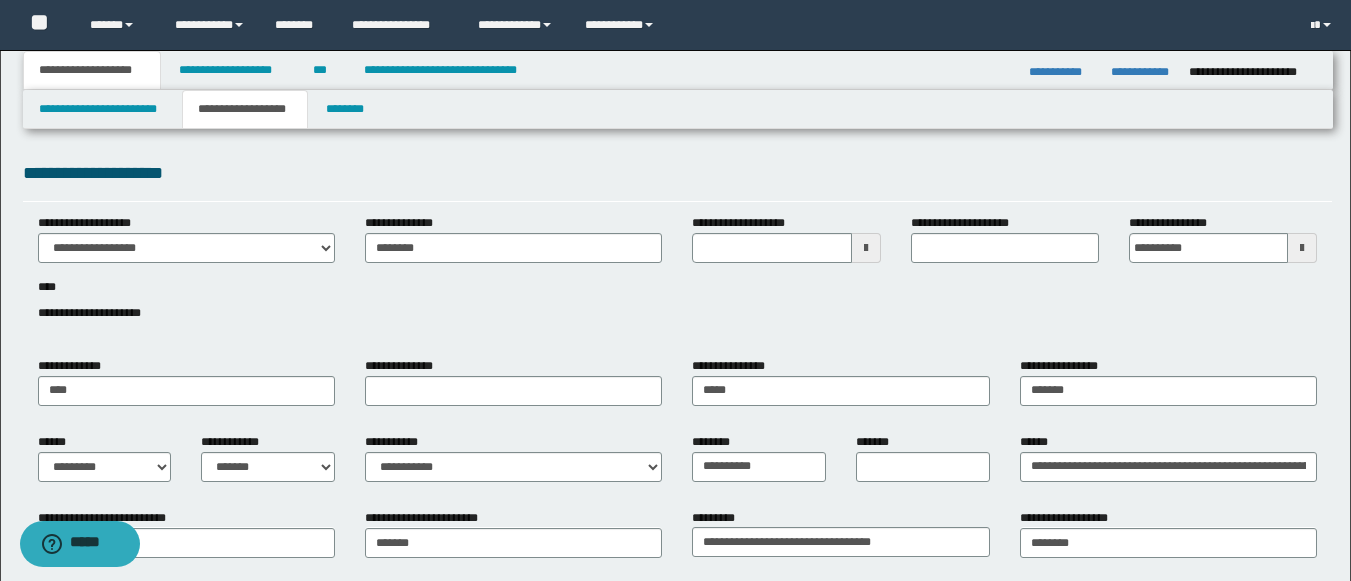 click on "**********" at bounding box center (245, 109) 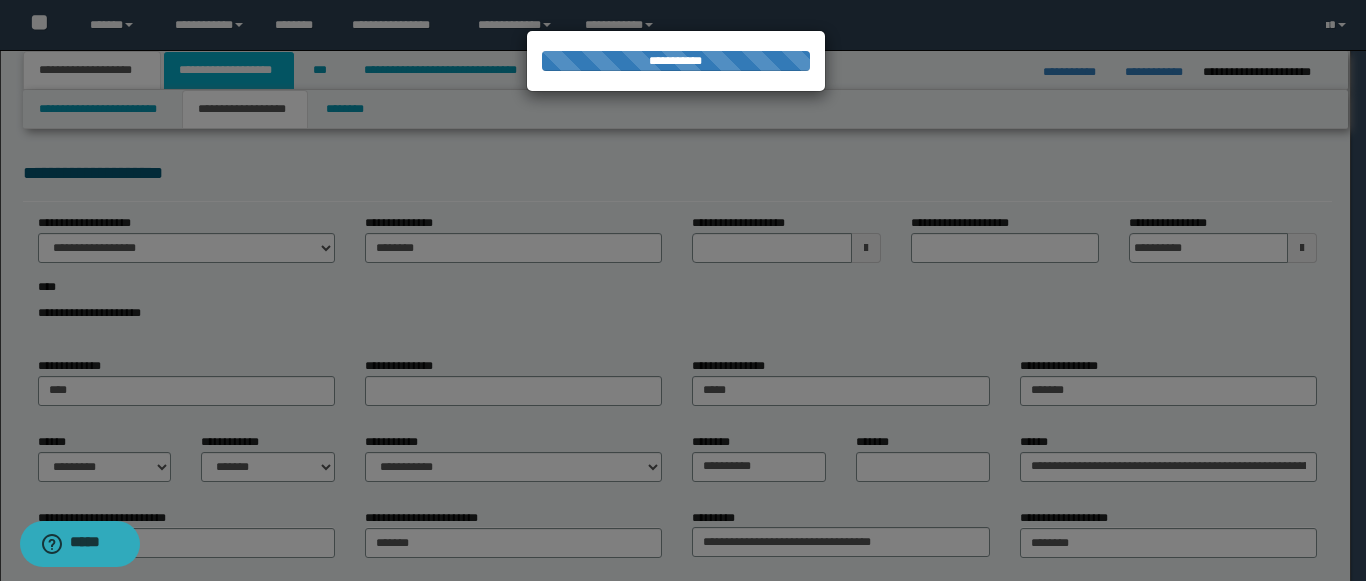 click on "**********" at bounding box center [229, 70] 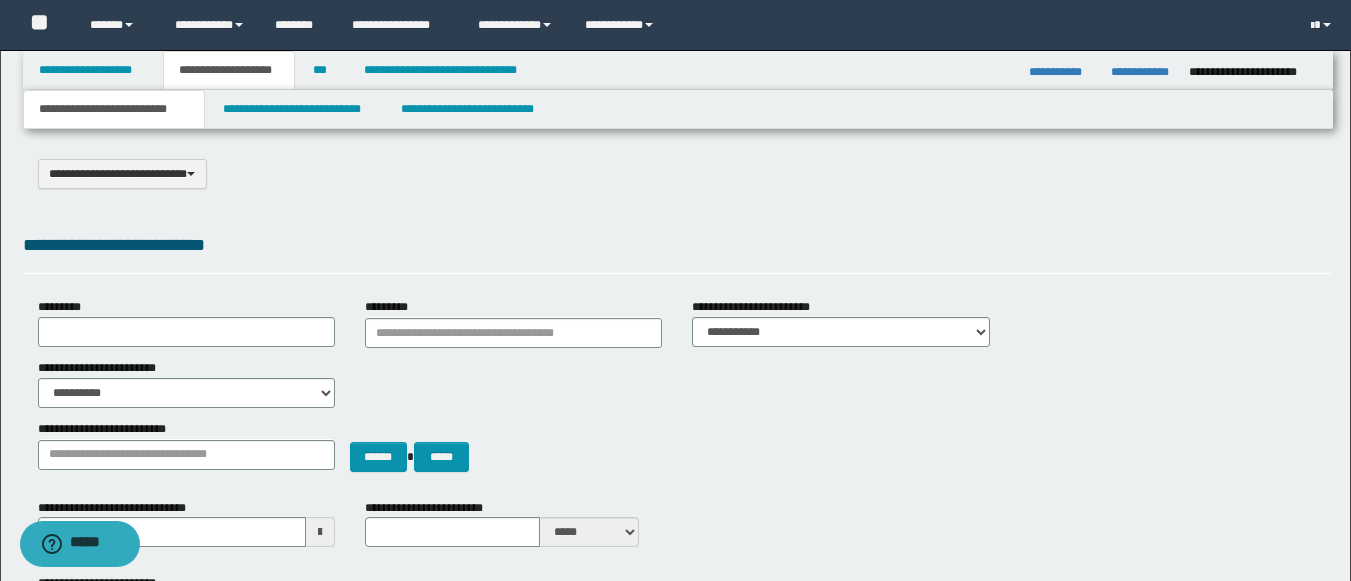 type 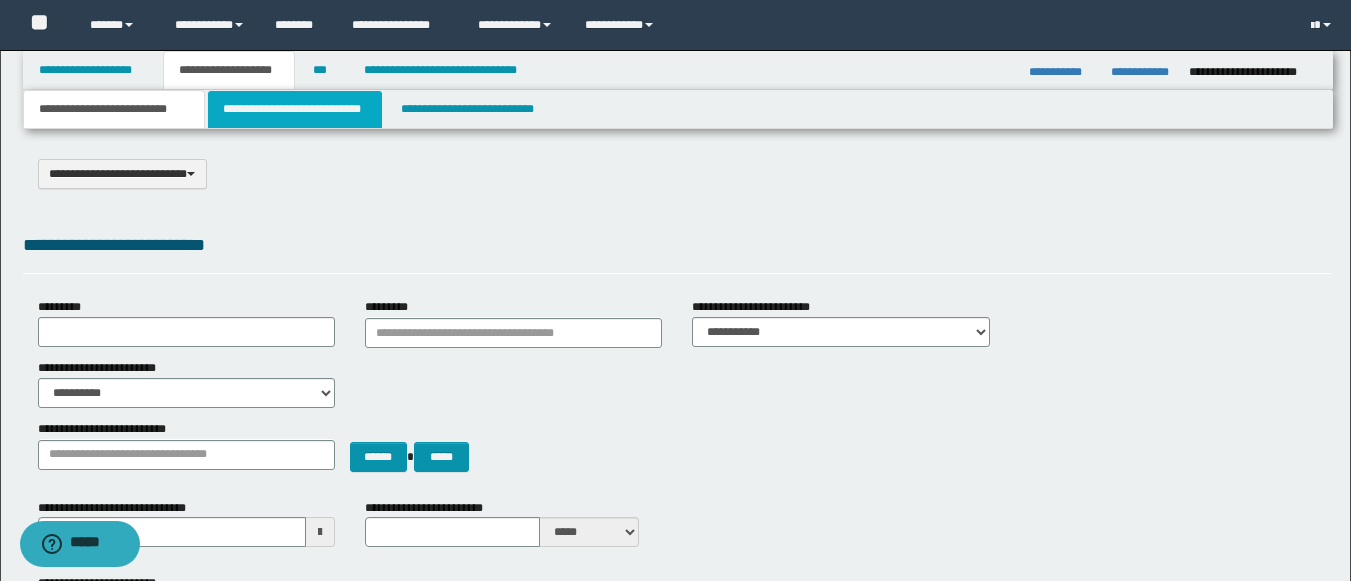 click on "**********" at bounding box center (295, 109) 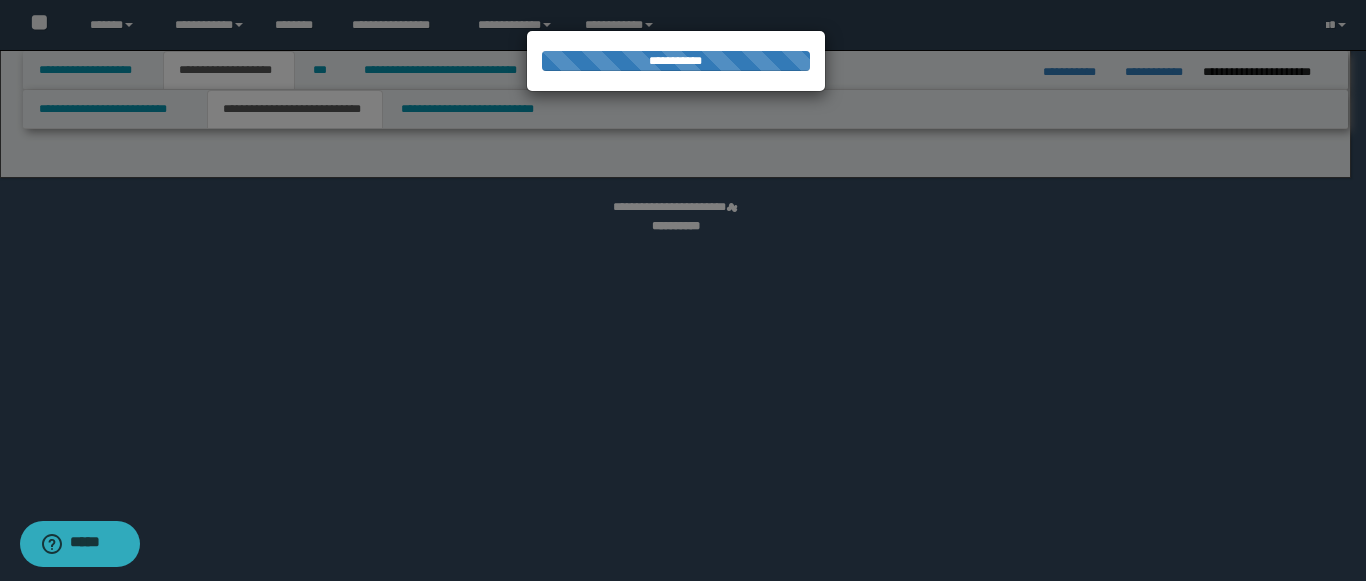 select on "*" 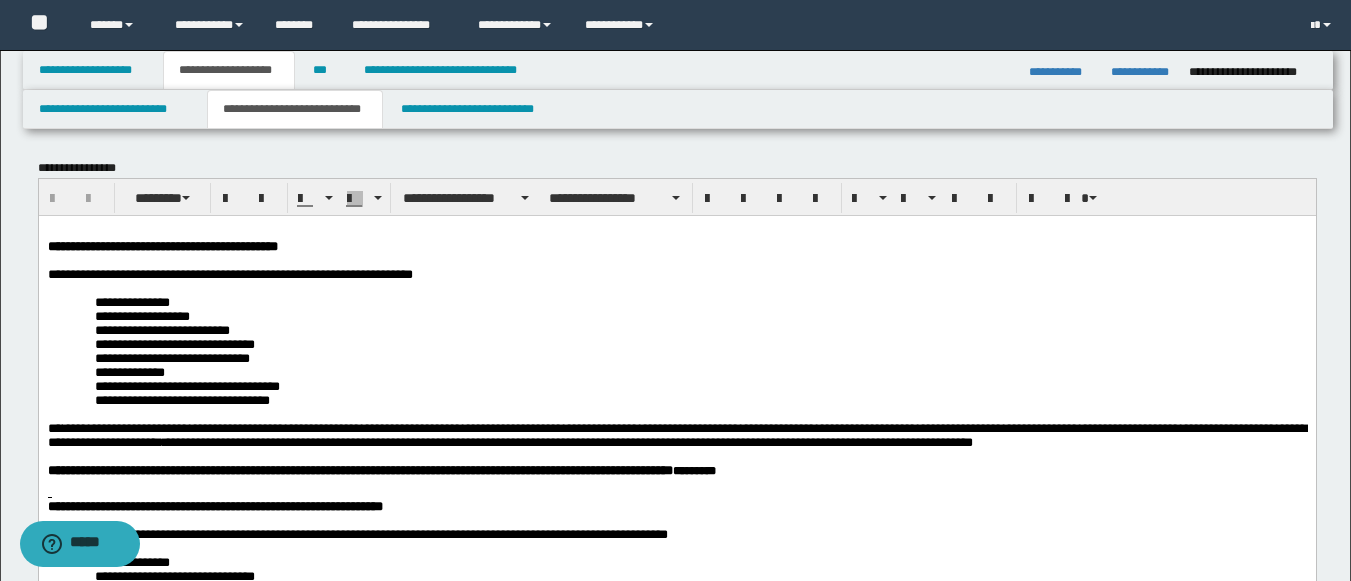 scroll, scrollTop: 0, scrollLeft: 0, axis: both 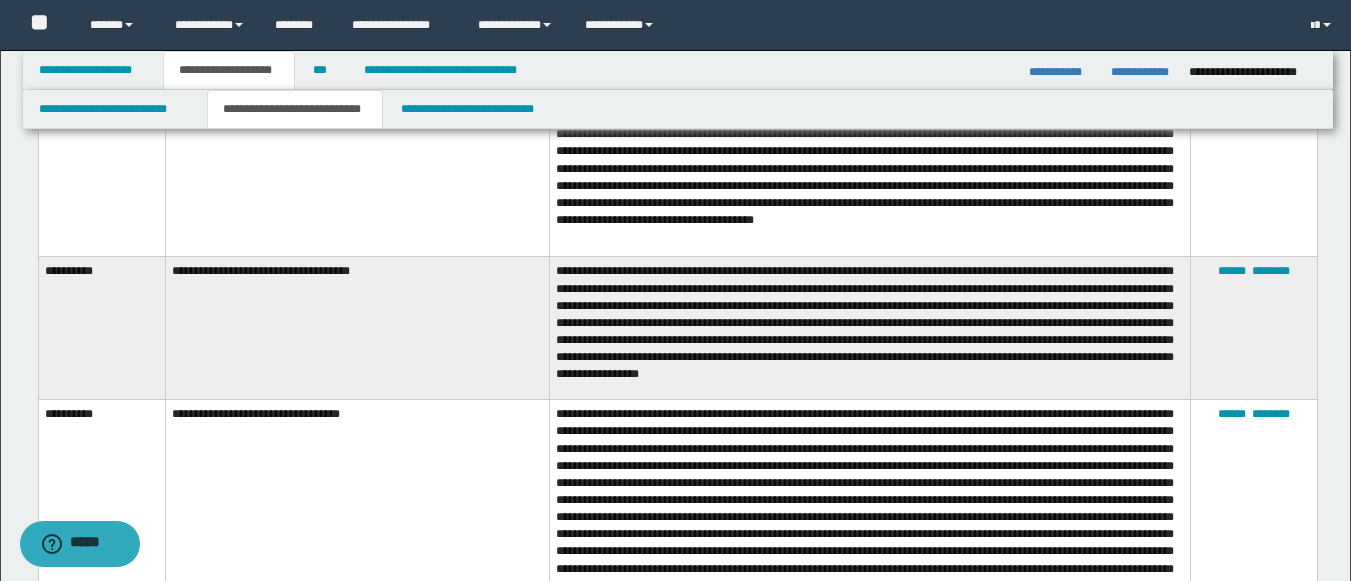 click on "**********" at bounding box center (357, 328) 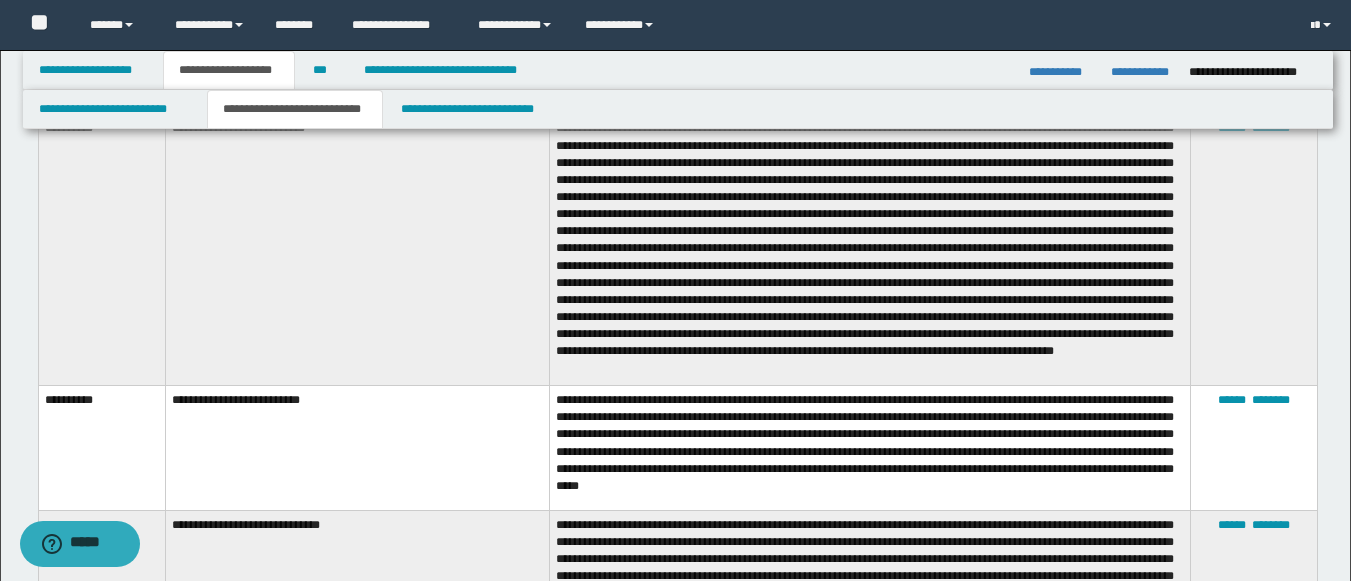 scroll, scrollTop: 4002, scrollLeft: 0, axis: vertical 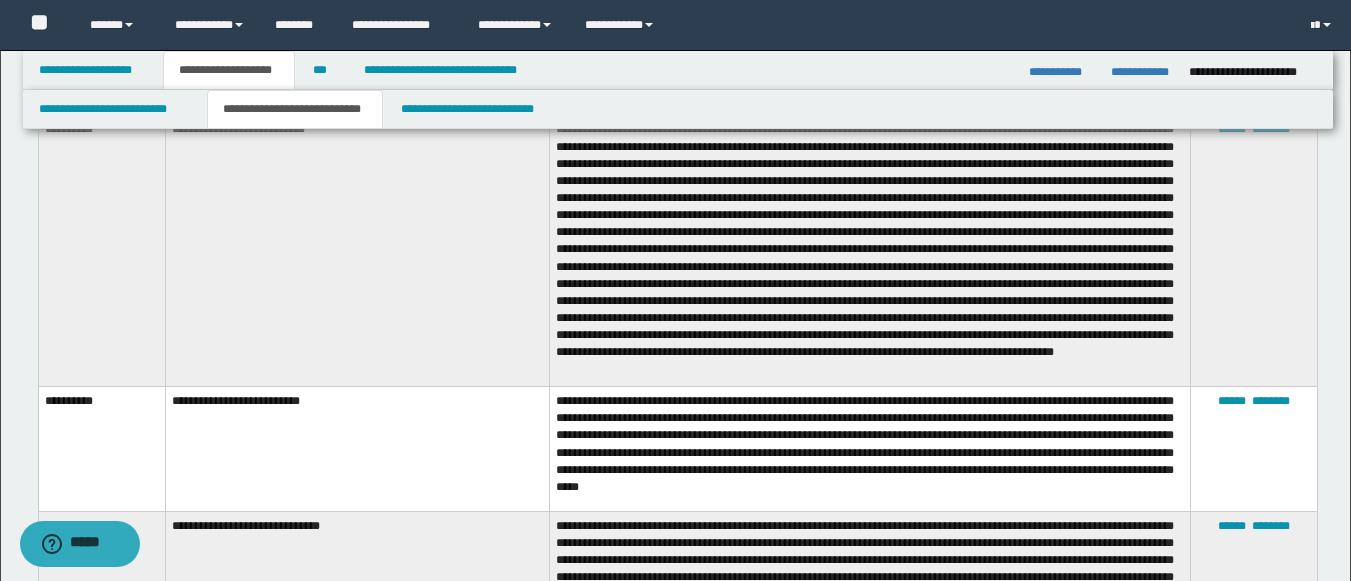 click on "**********" at bounding box center (357, 251) 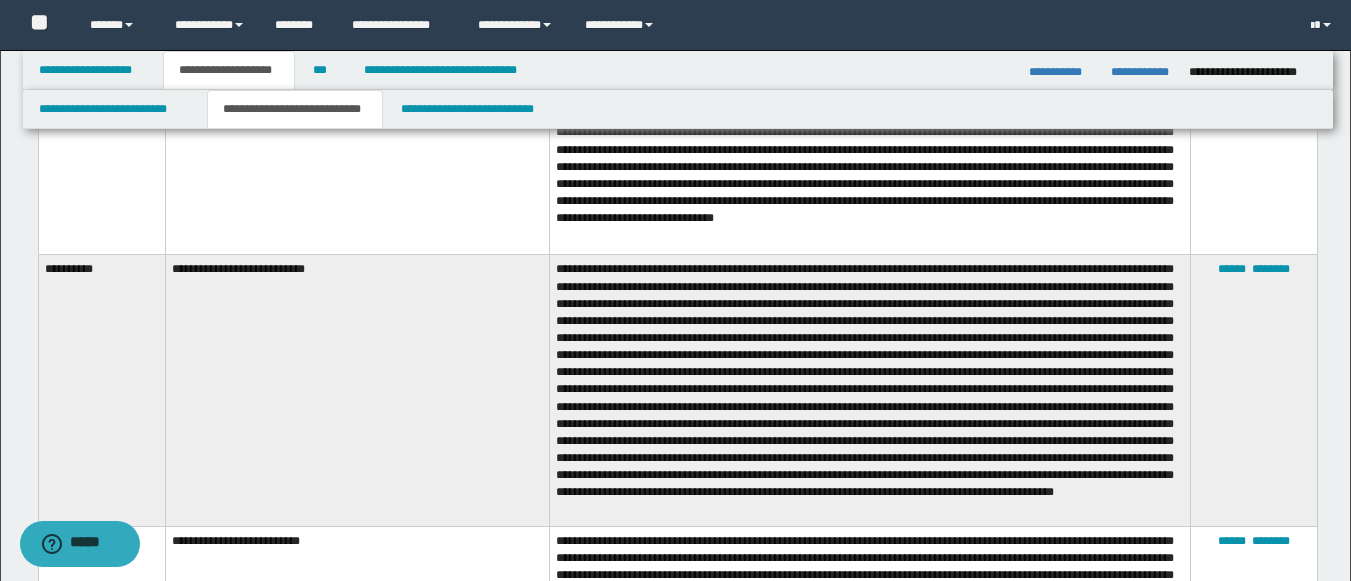 scroll, scrollTop: 3842, scrollLeft: 0, axis: vertical 